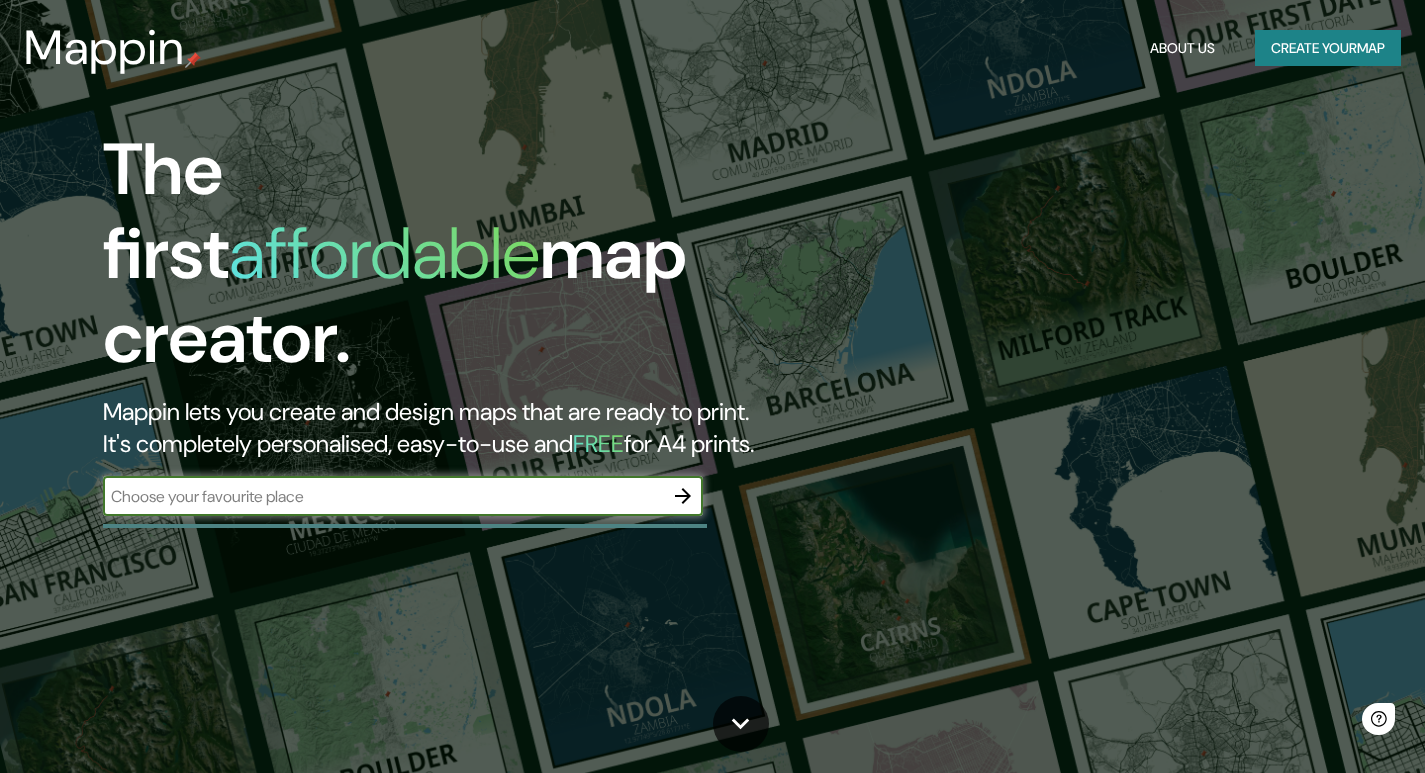 scroll, scrollTop: 0, scrollLeft: 0, axis: both 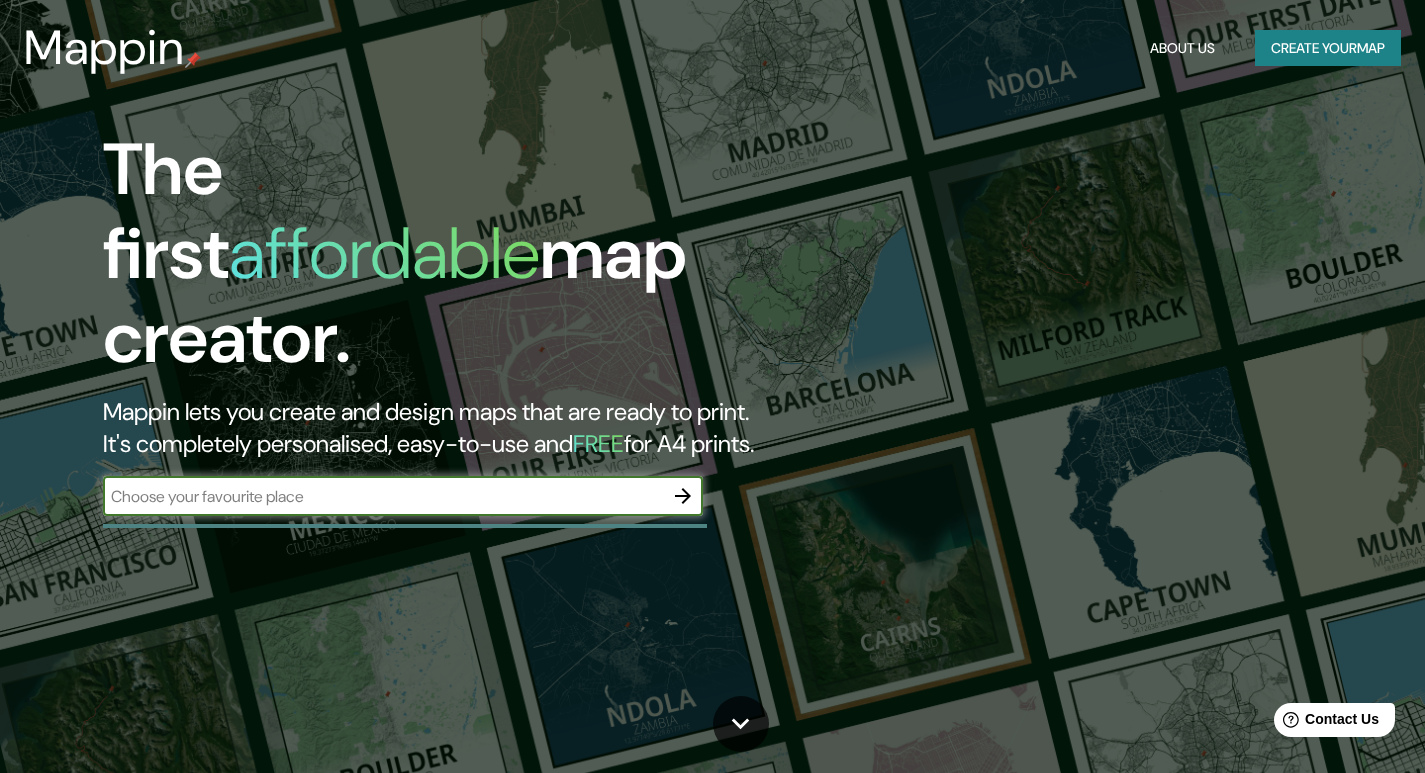 click at bounding box center [383, 496] 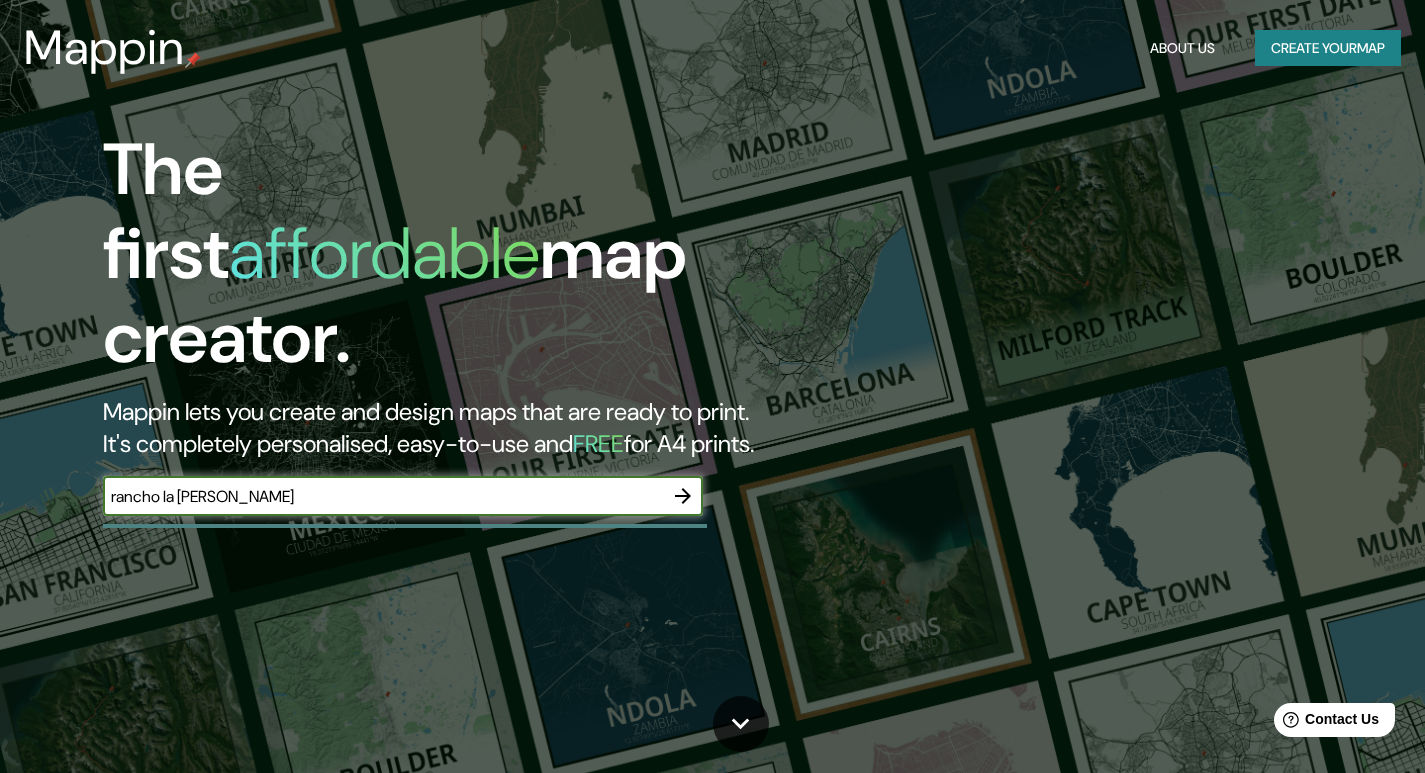type on "rancho la [PERSON_NAME]" 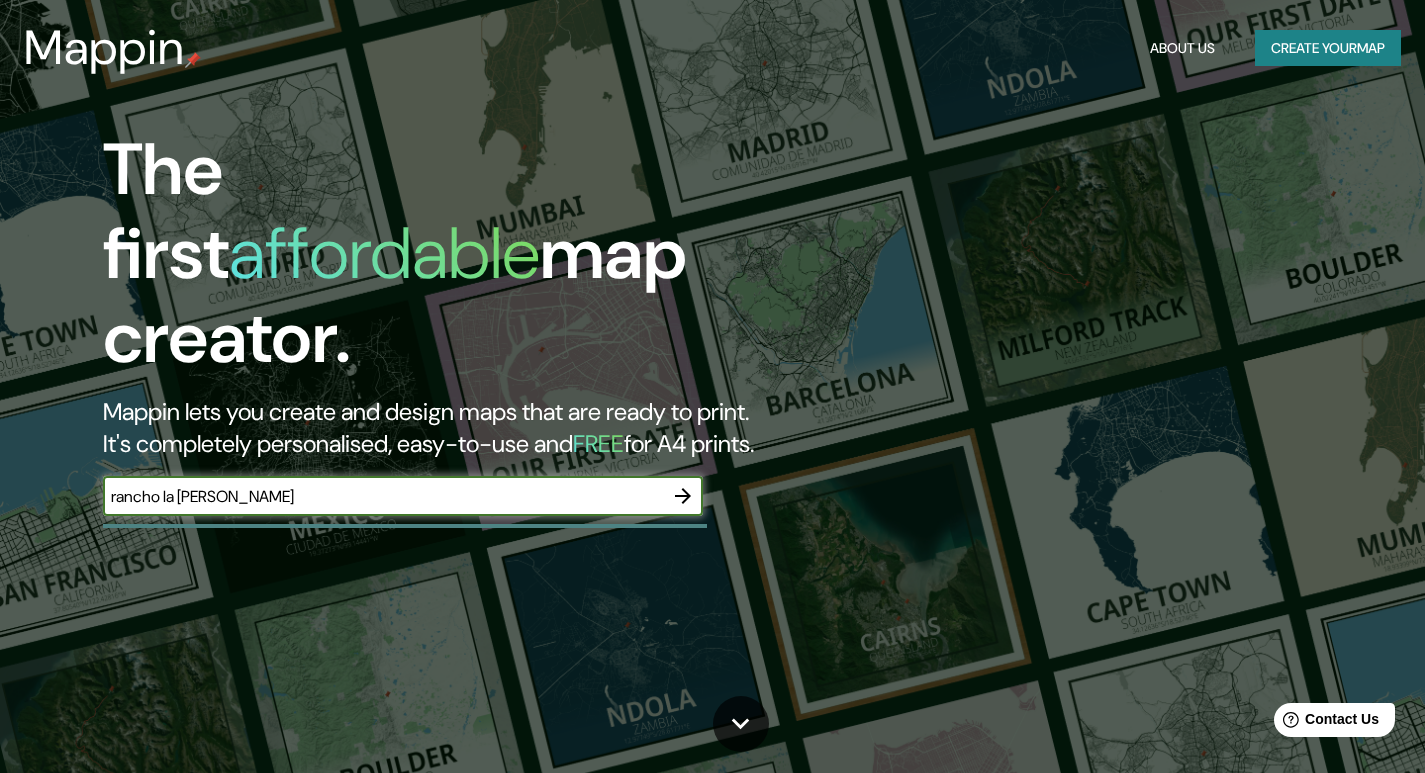 click 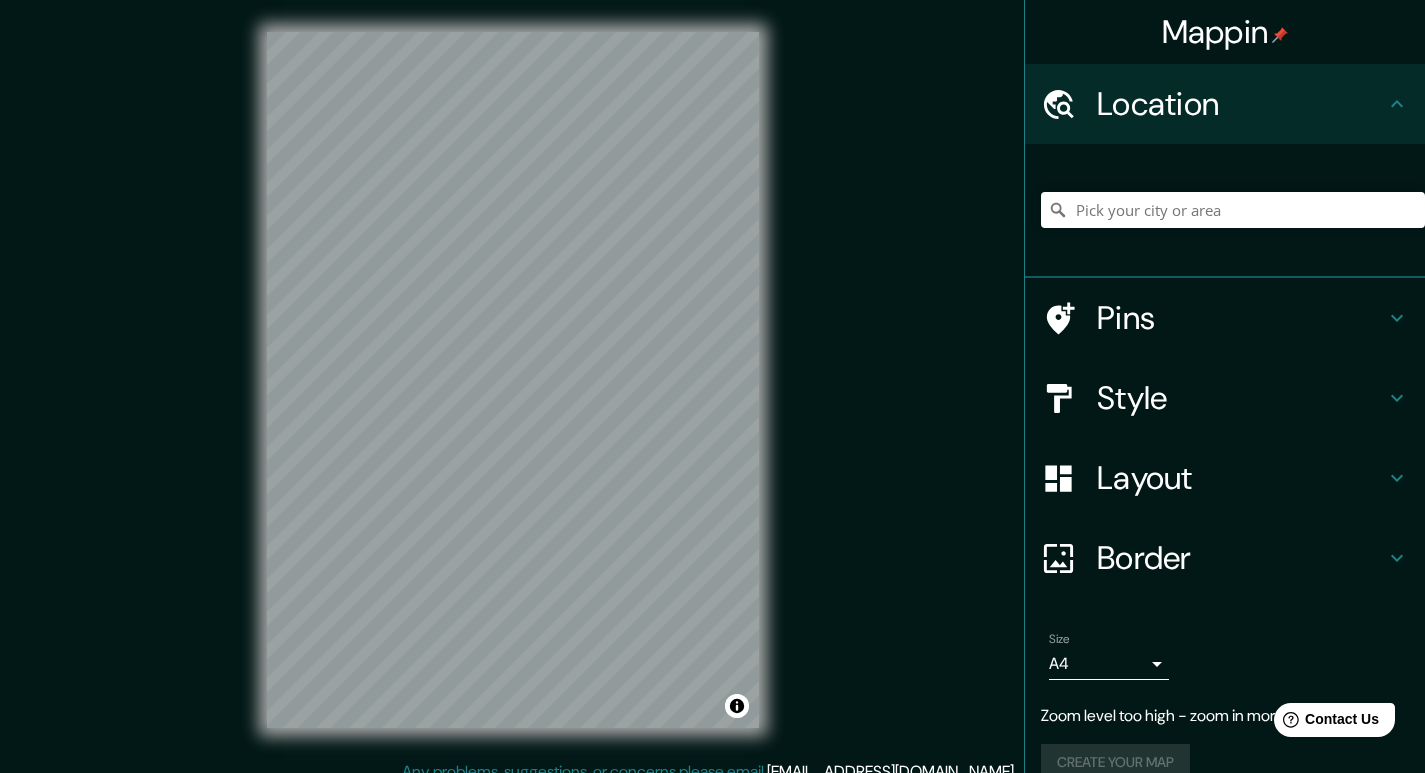 click on "Pins" at bounding box center (1241, 318) 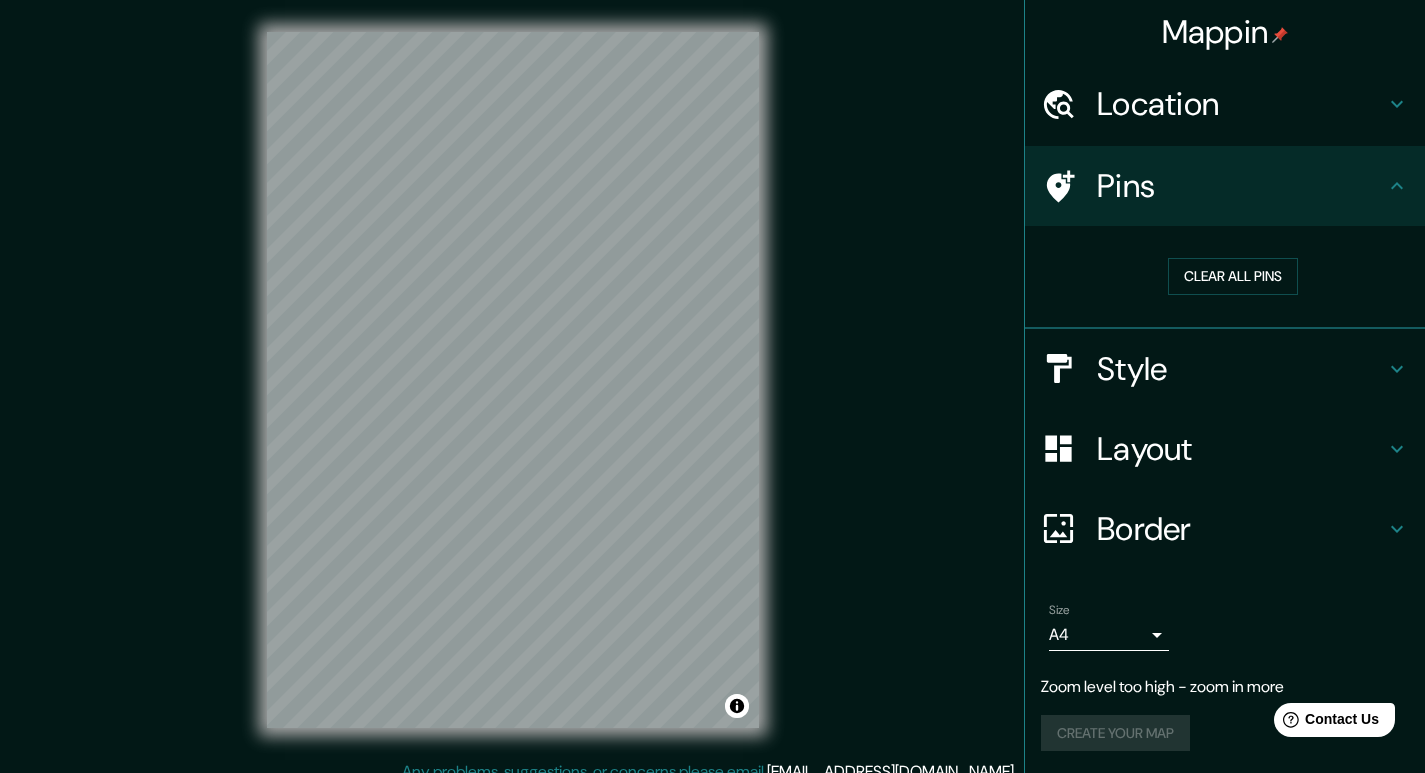click on "Pins" at bounding box center (1241, 186) 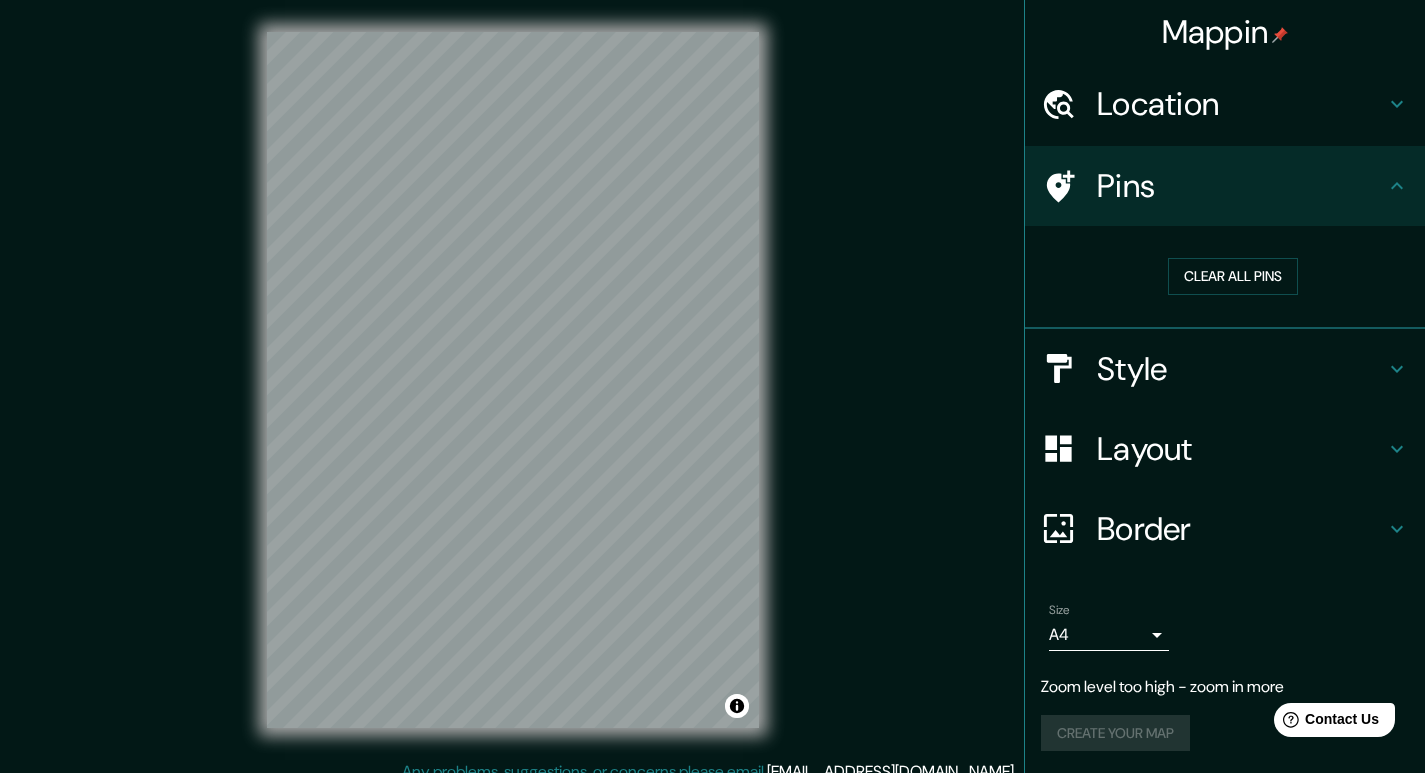 click on "Pins" at bounding box center [1241, 186] 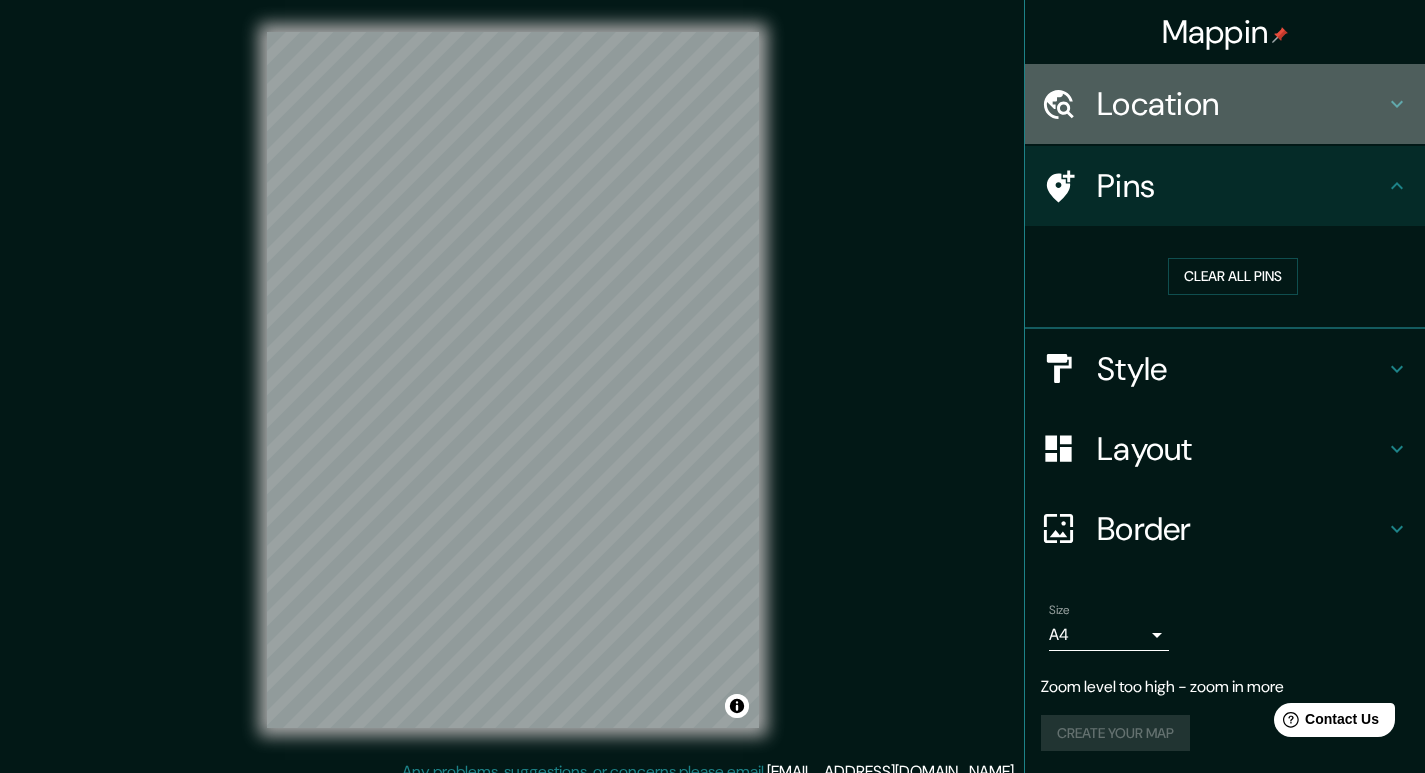 click on "Location" at bounding box center [1225, 104] 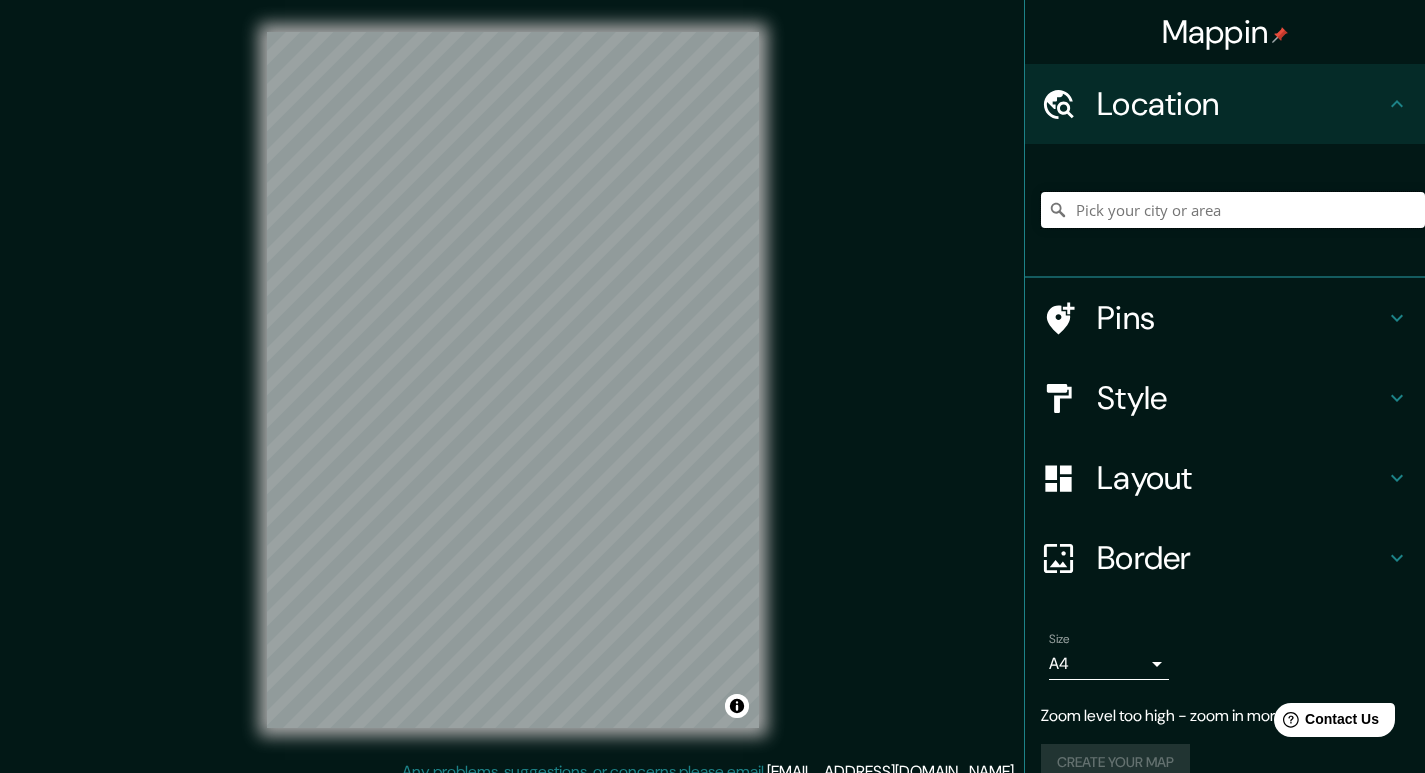 click at bounding box center (1233, 210) 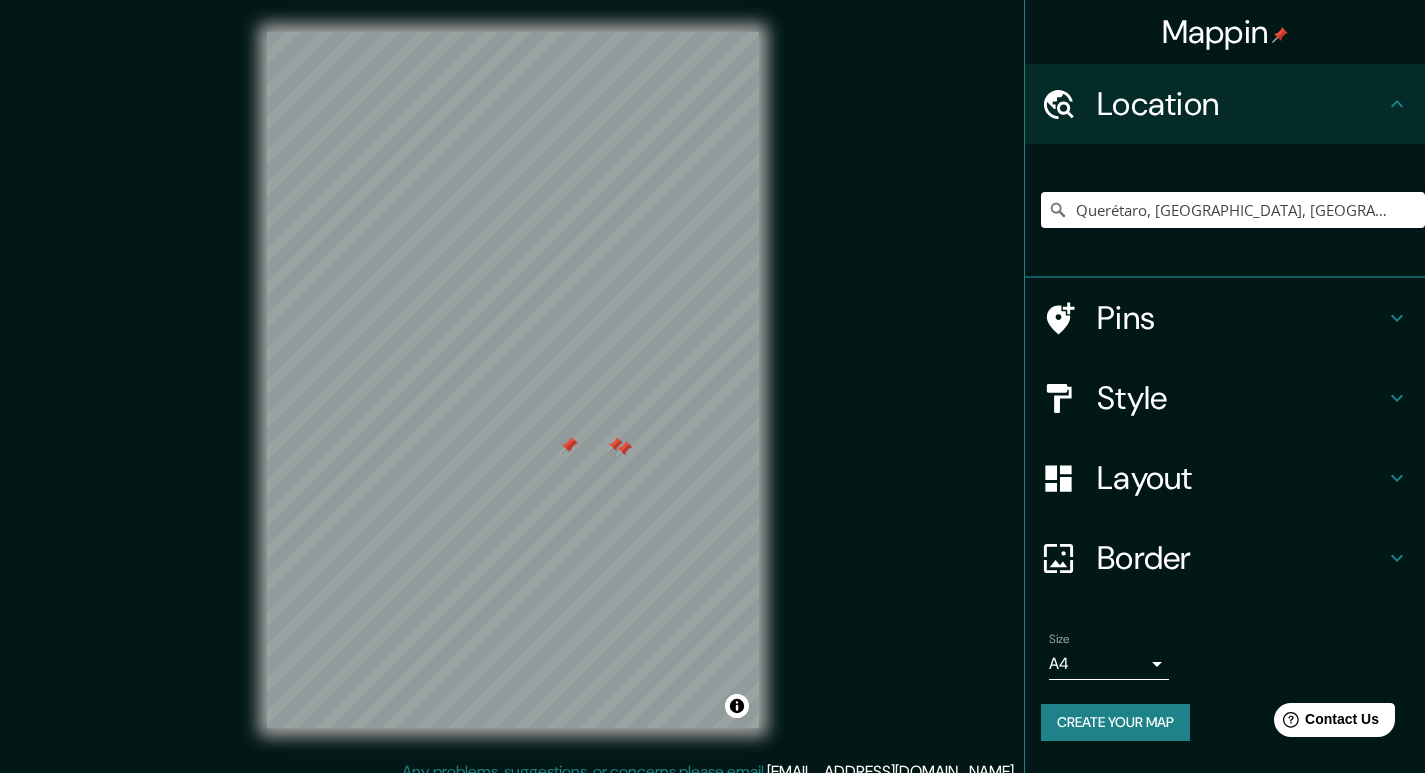 click at bounding box center (513, 32) 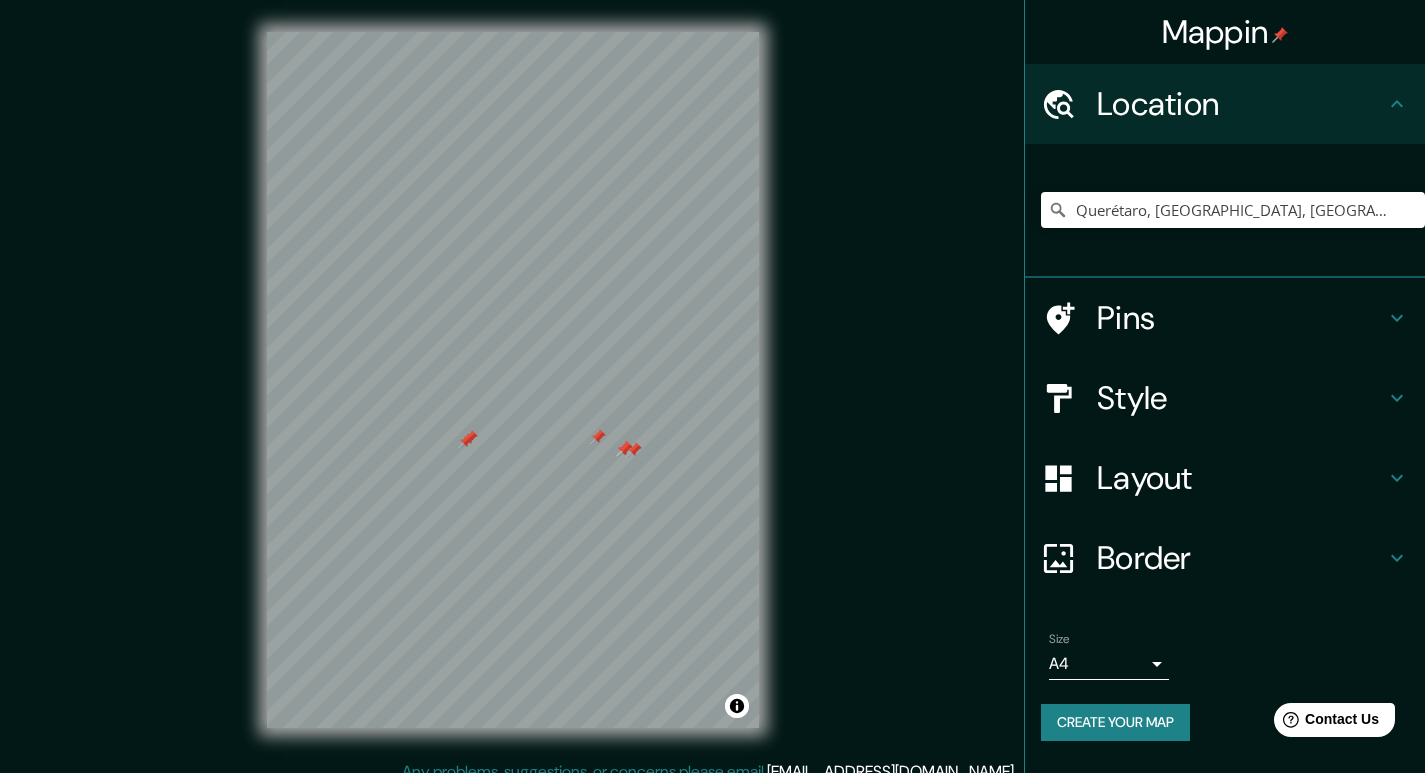 click at bounding box center [625, 449] 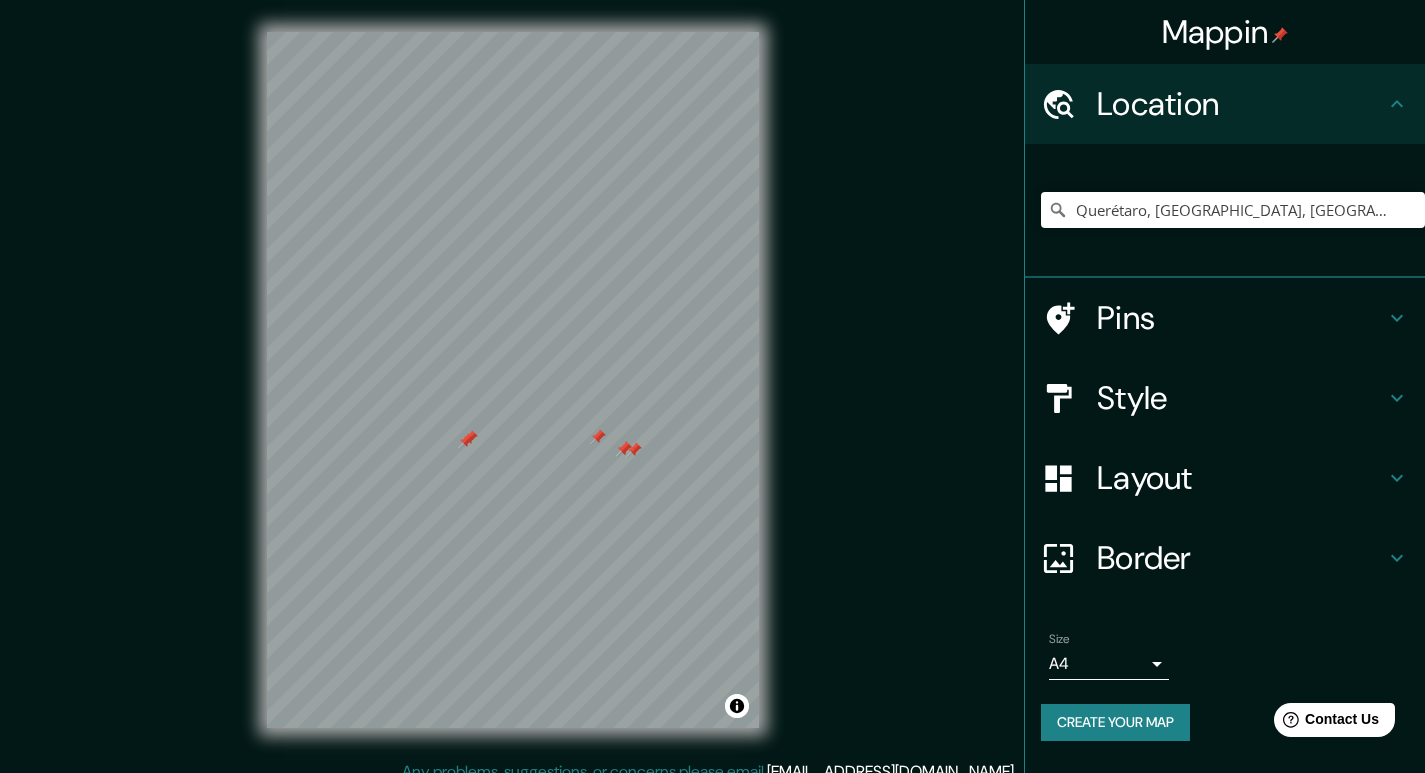 click at bounding box center [624, 449] 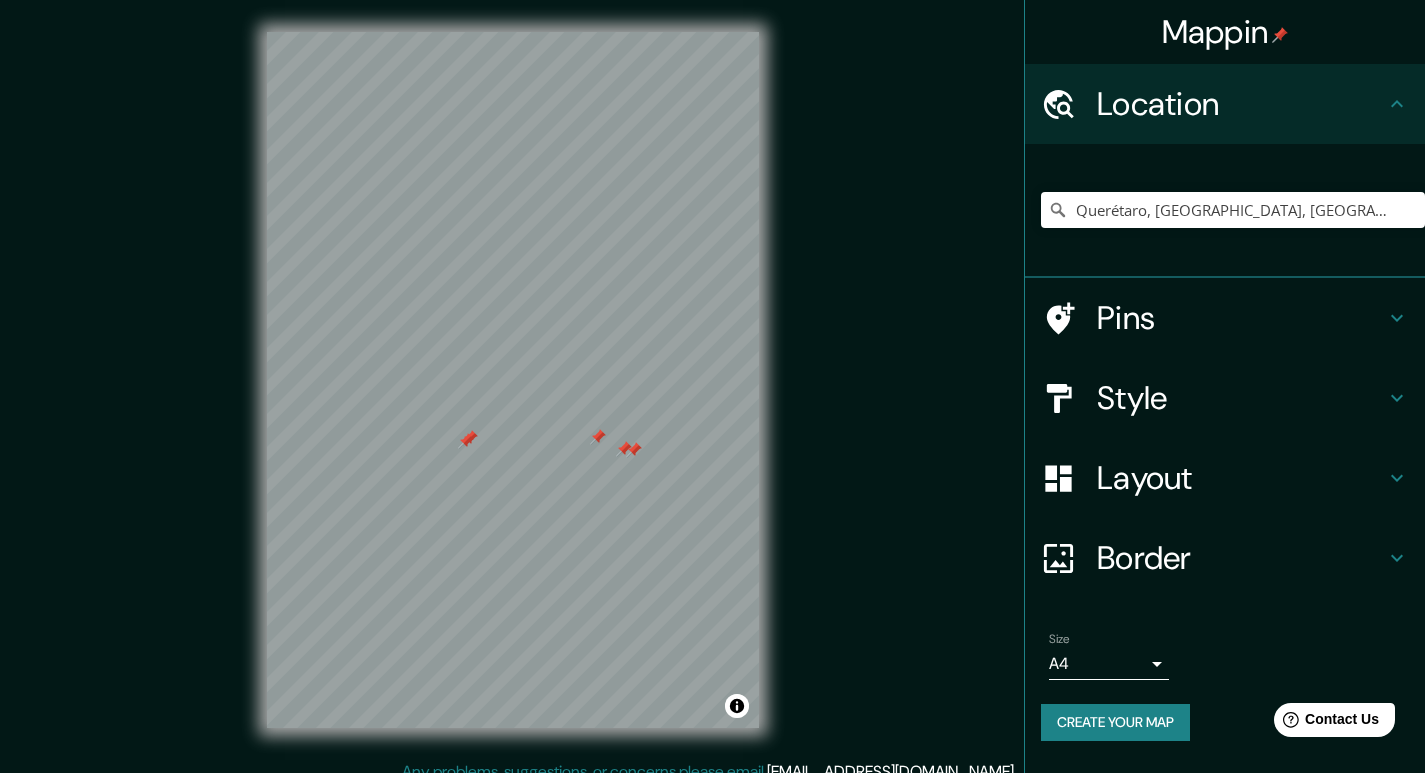 click at bounding box center [624, 449] 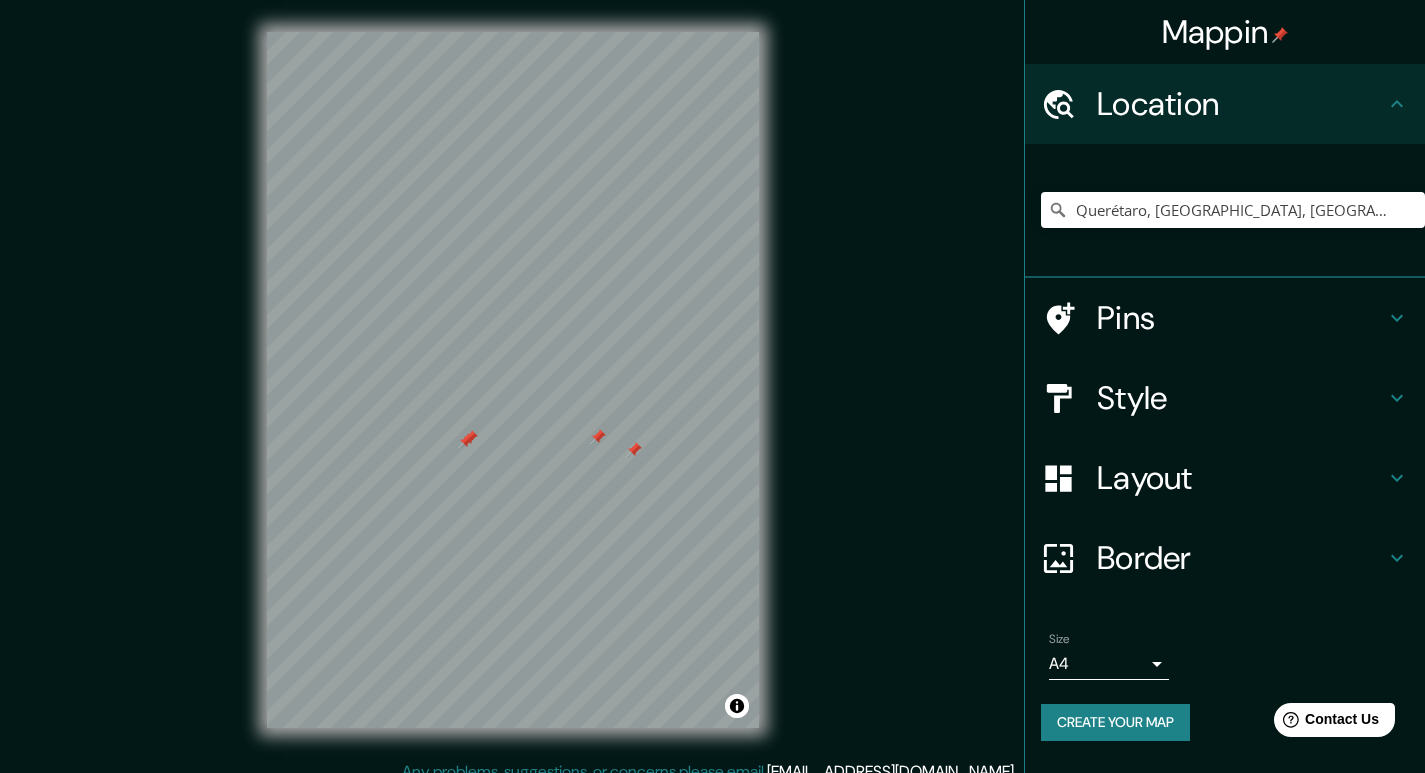 click at bounding box center [634, 450] 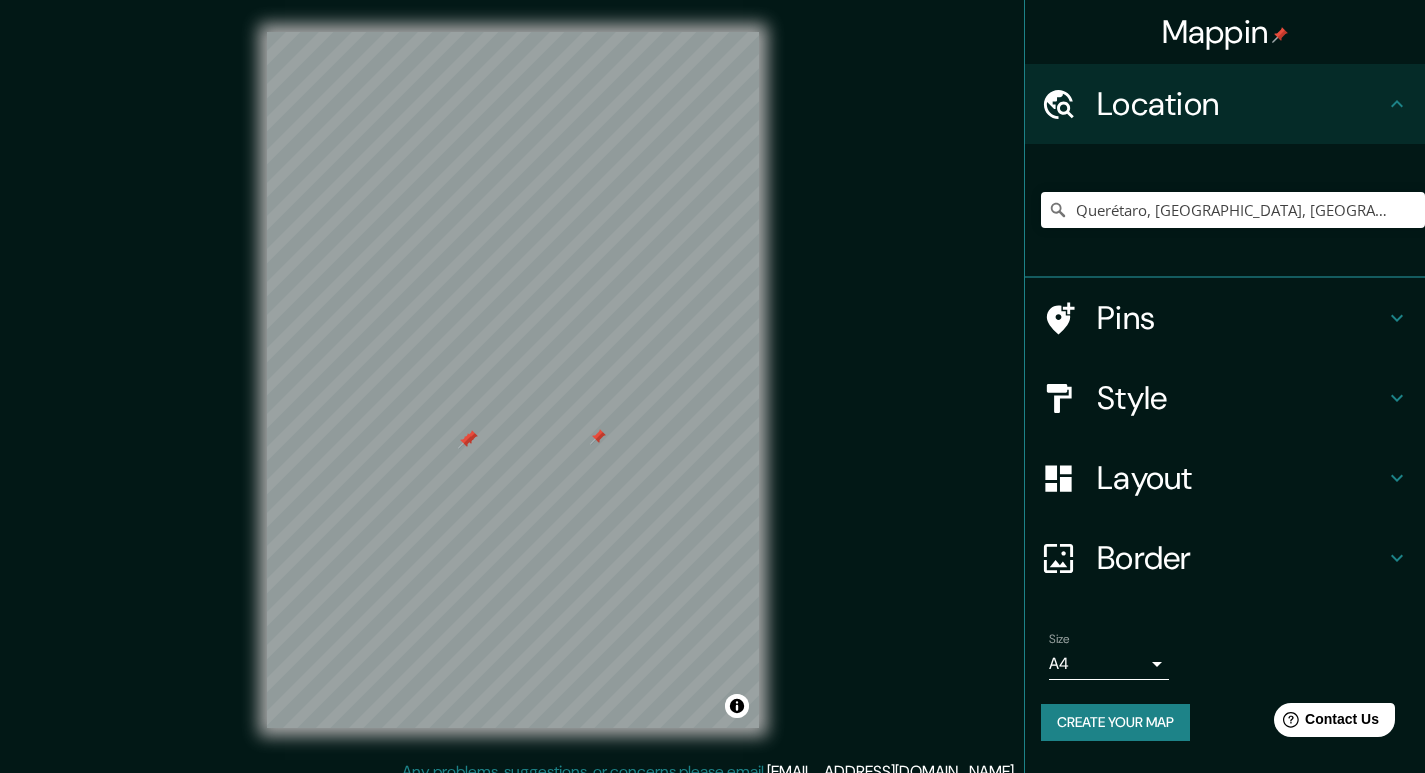 click at bounding box center [598, 437] 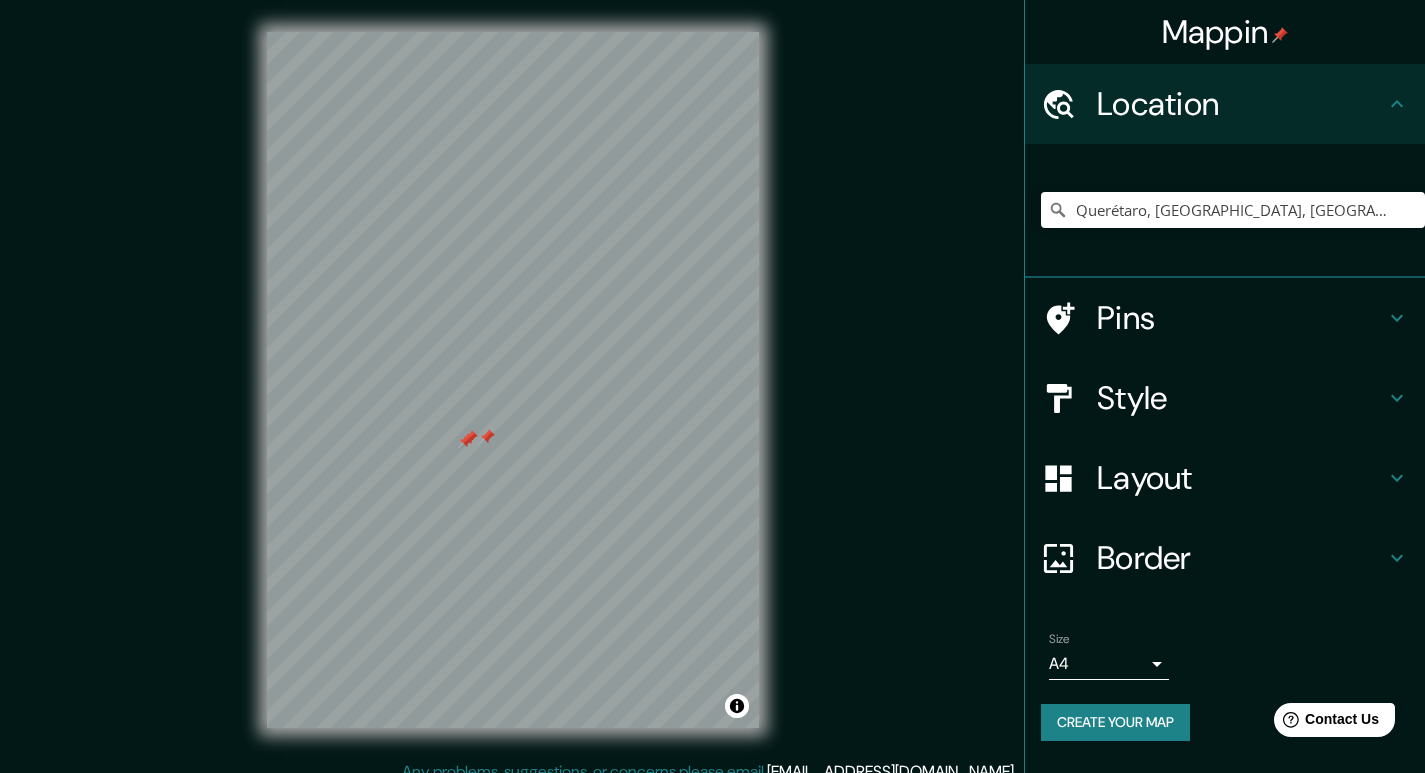 click at bounding box center [466, 441] 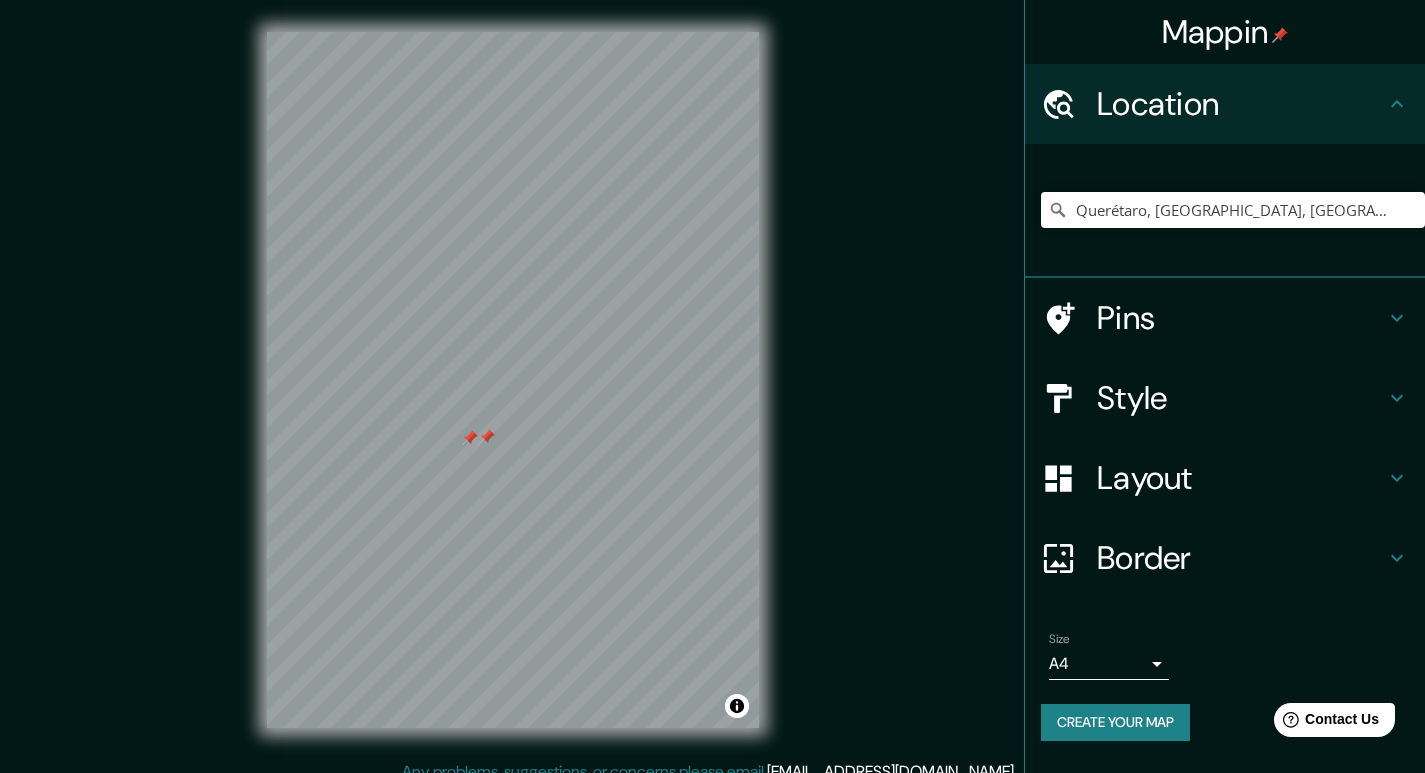 click at bounding box center (470, 438) 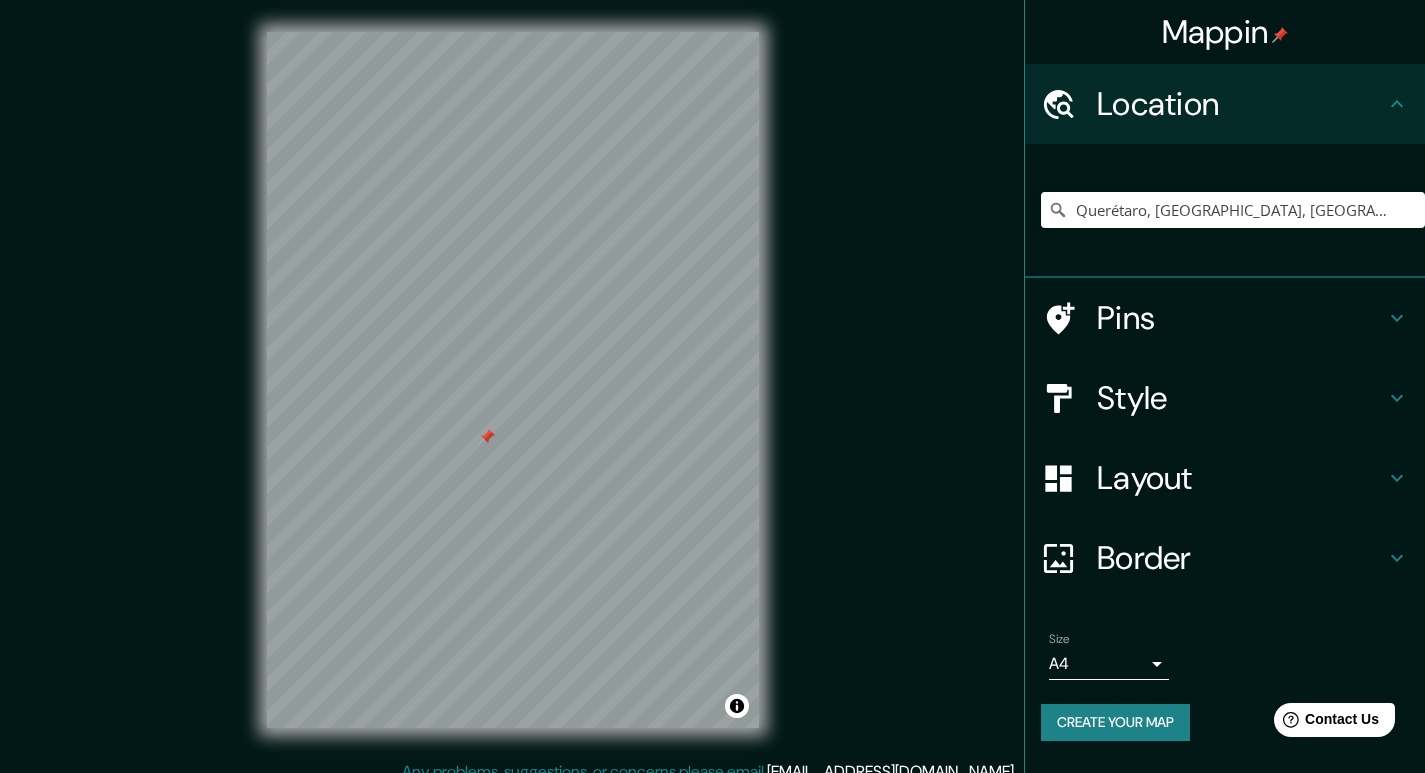 click at bounding box center [487, 437] 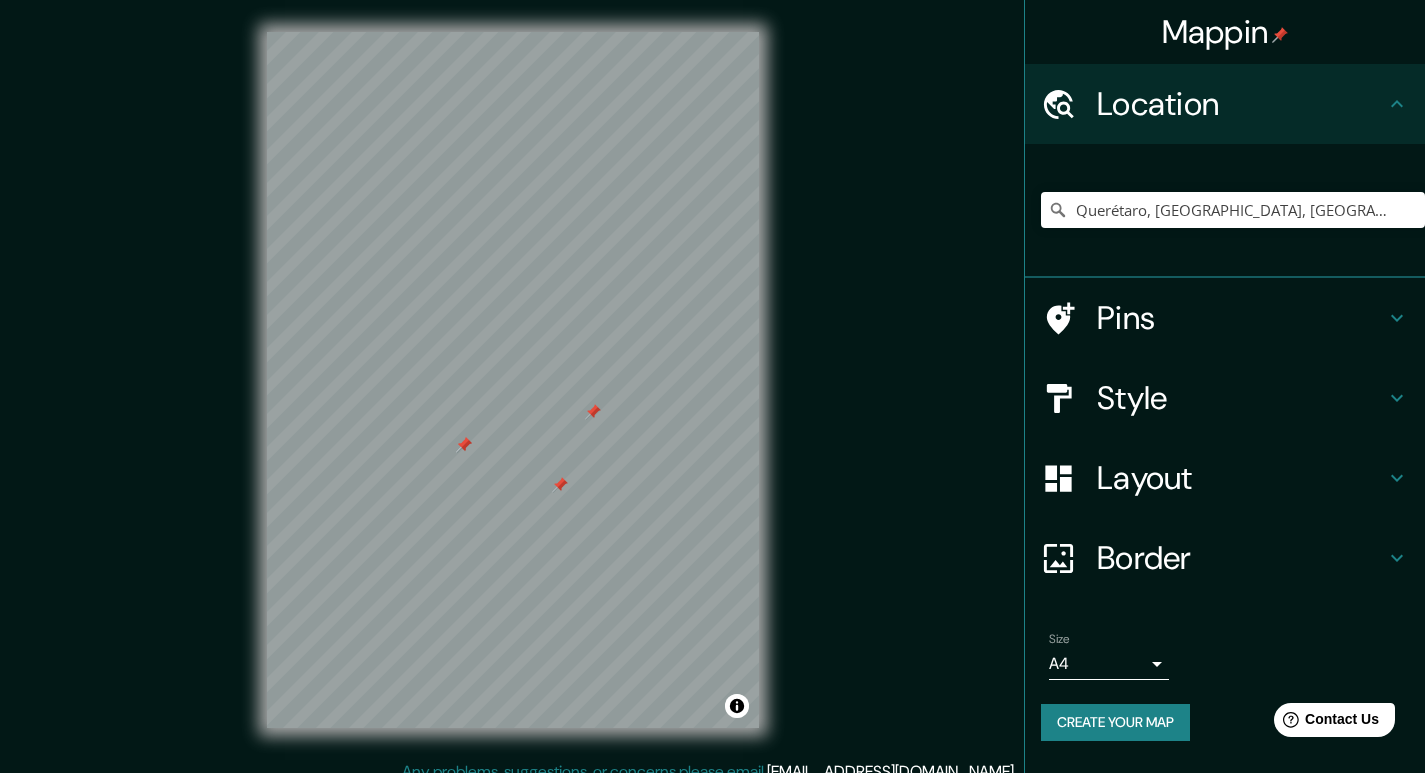 click at bounding box center [560, 485] 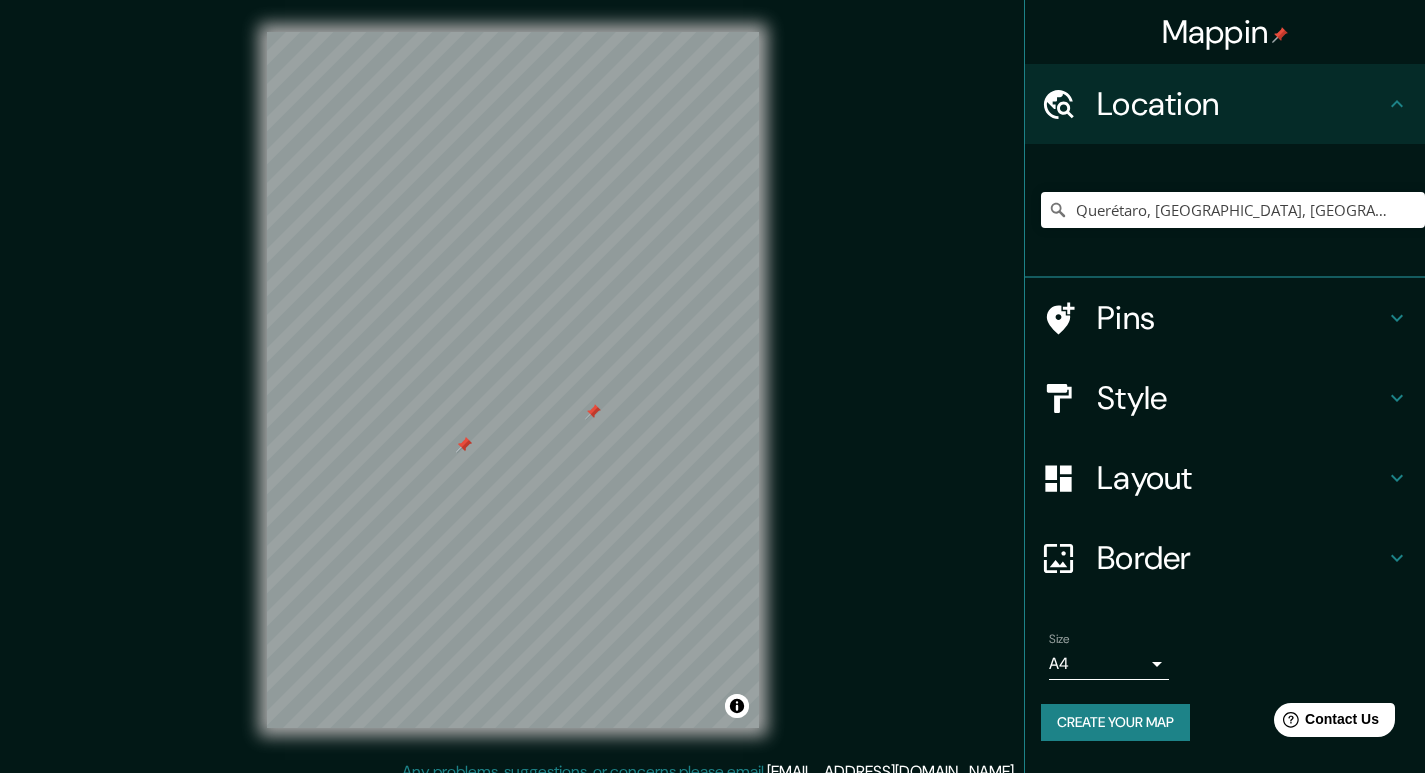 click at bounding box center [593, 412] 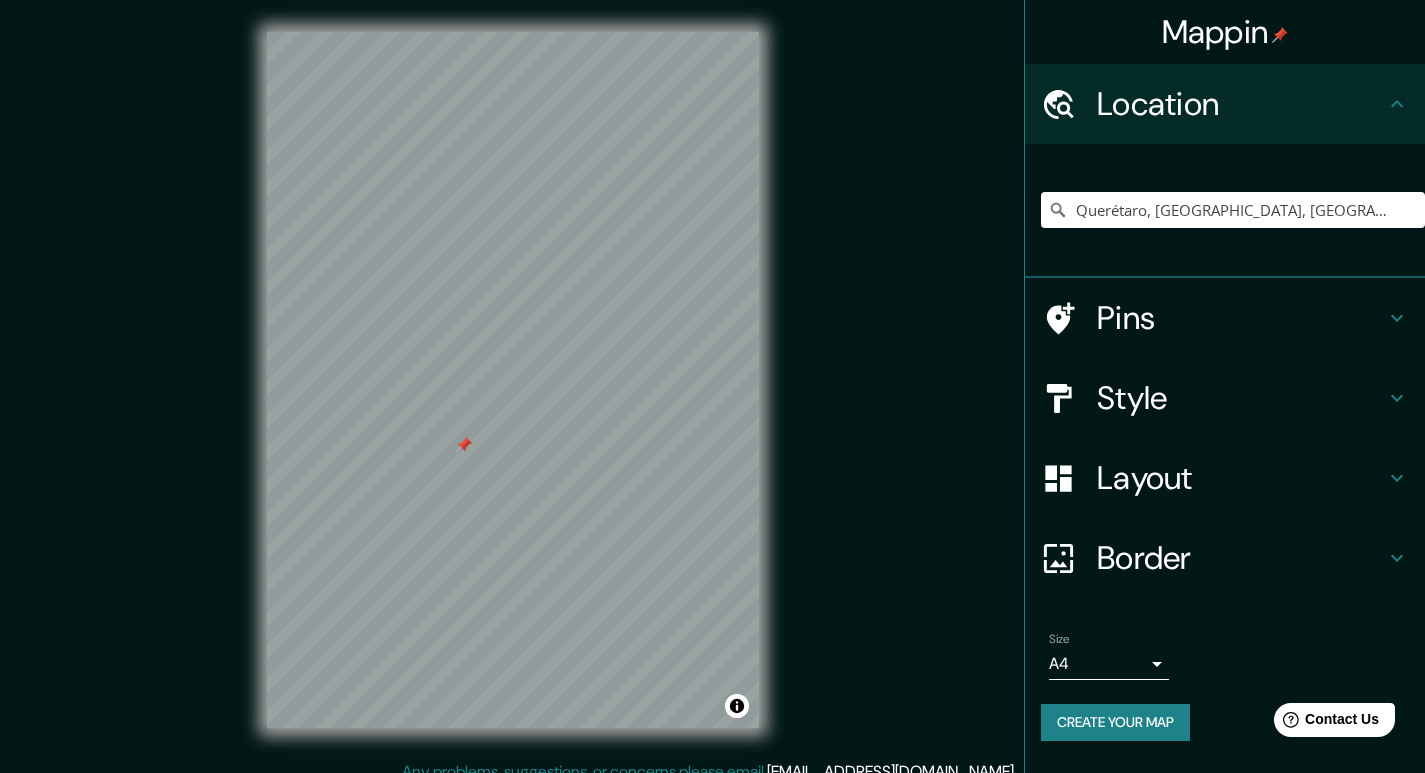 click at bounding box center [464, 445] 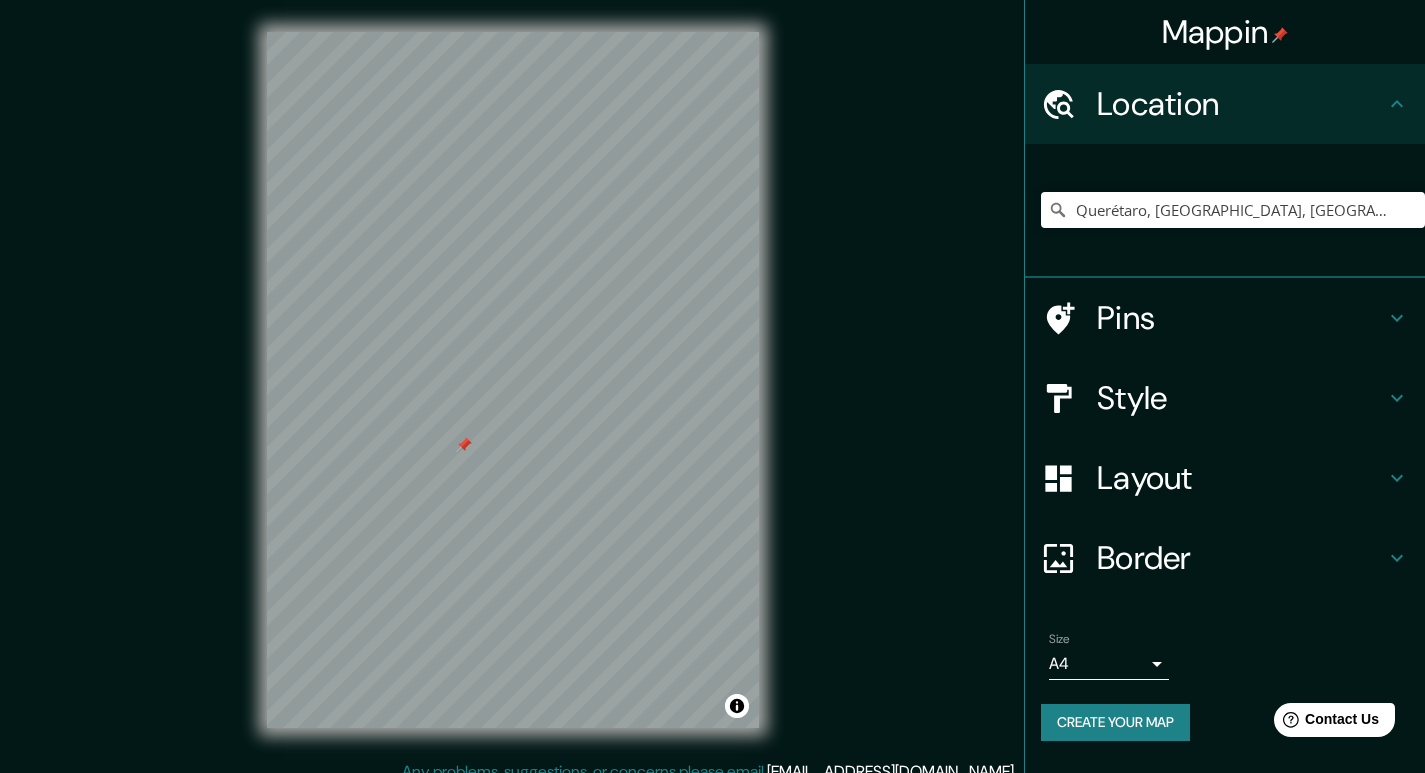 click at bounding box center [464, 445] 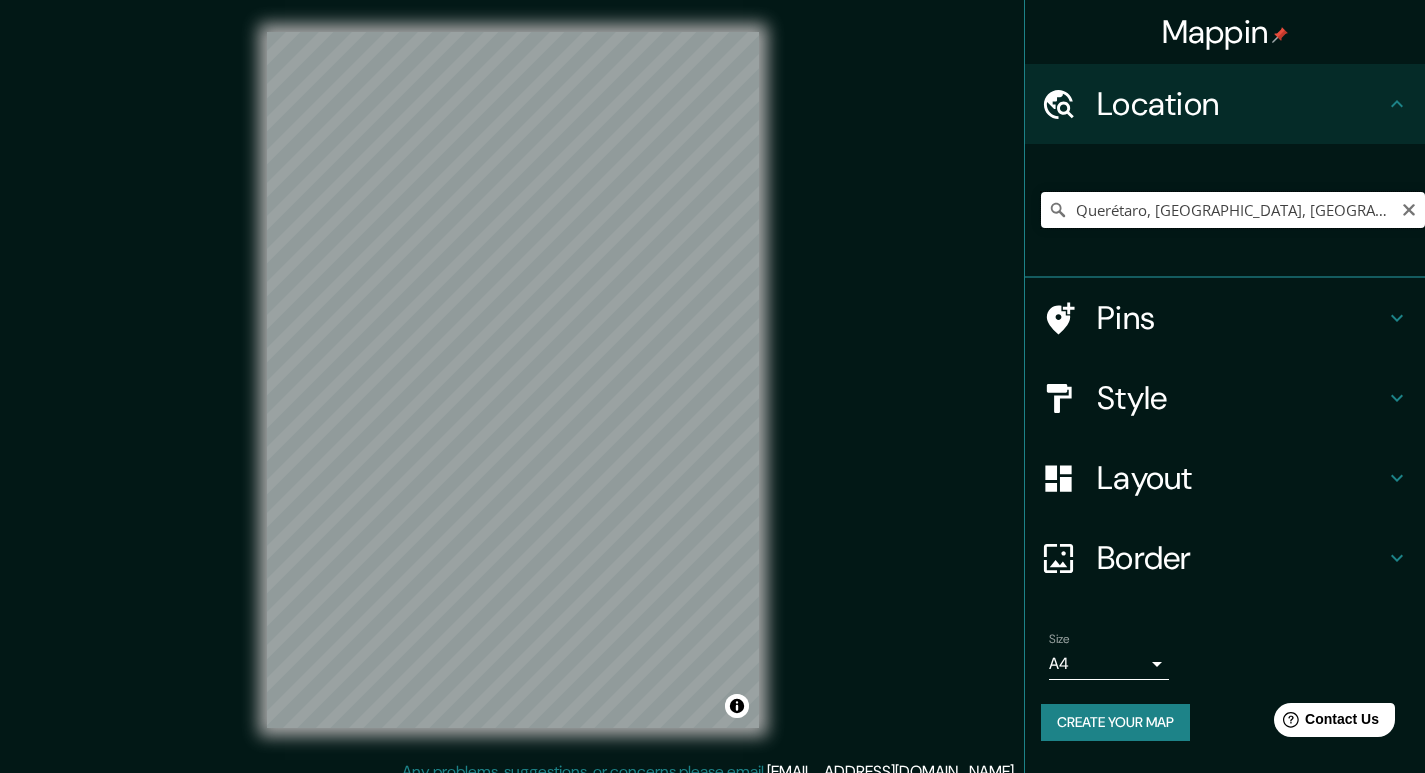 drag, startPoint x: 1306, startPoint y: 218, endPoint x: 828, endPoint y: 277, distance: 481.62744 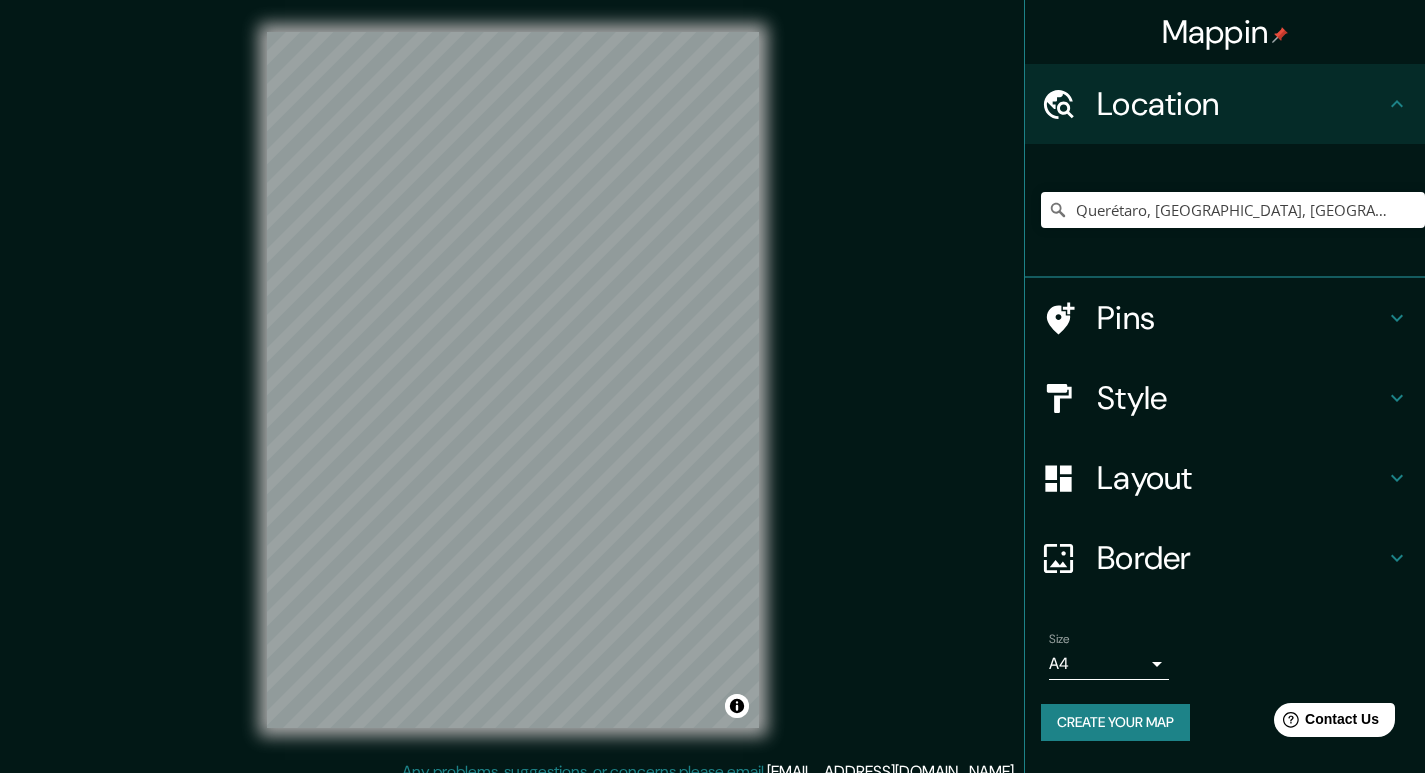 click on "Mappin Location [GEOGRAPHIC_DATA], [GEOGRAPHIC_DATA], [GEOGRAPHIC_DATA] Pins Style Layout Border Choose a border.  Hint : you can make layers of the frame opaque to create some cool effects. None Simple Transparent Fancy Size A4 single Create your map © Mapbox   © OpenStreetMap   Improve this map Any problems, suggestions, or concerns please email    [EMAIL_ADDRESS][DOMAIN_NAME] . . ." at bounding box center [712, 396] 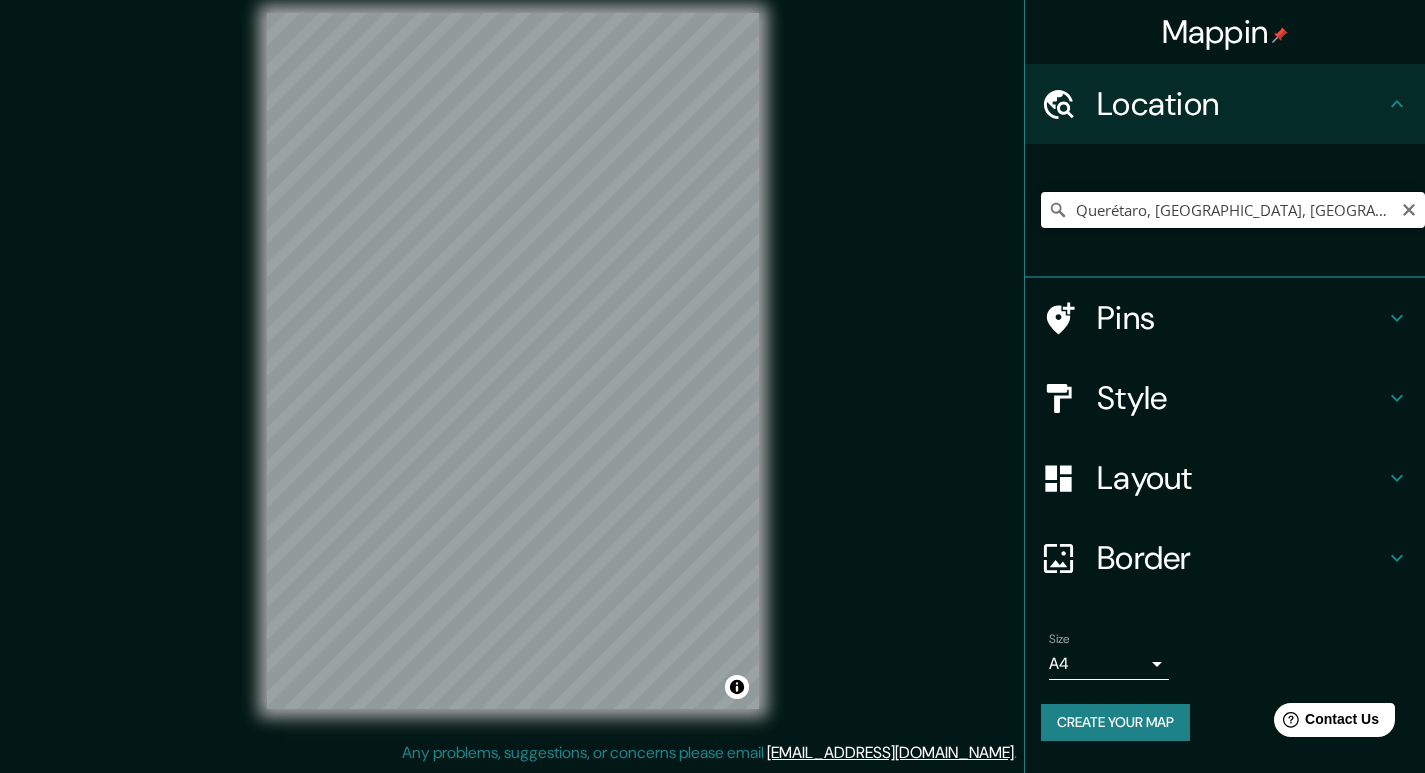 click on "Querétaro, [GEOGRAPHIC_DATA], [GEOGRAPHIC_DATA]" at bounding box center (1233, 210) 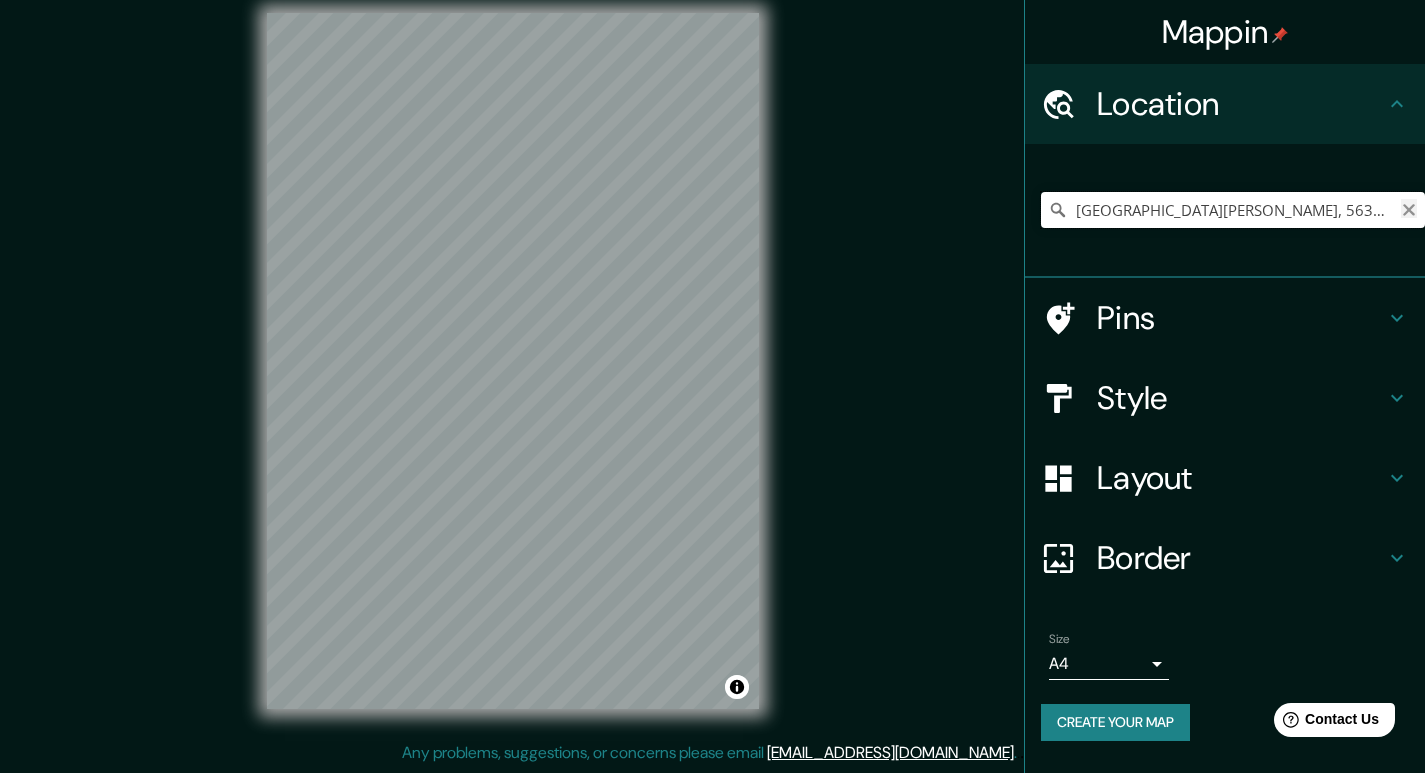 type on "[GEOGRAPHIC_DATA][PERSON_NAME], 56386 [GEOGRAPHIC_DATA][PERSON_NAME], [GEOGRAPHIC_DATA], [GEOGRAPHIC_DATA]" 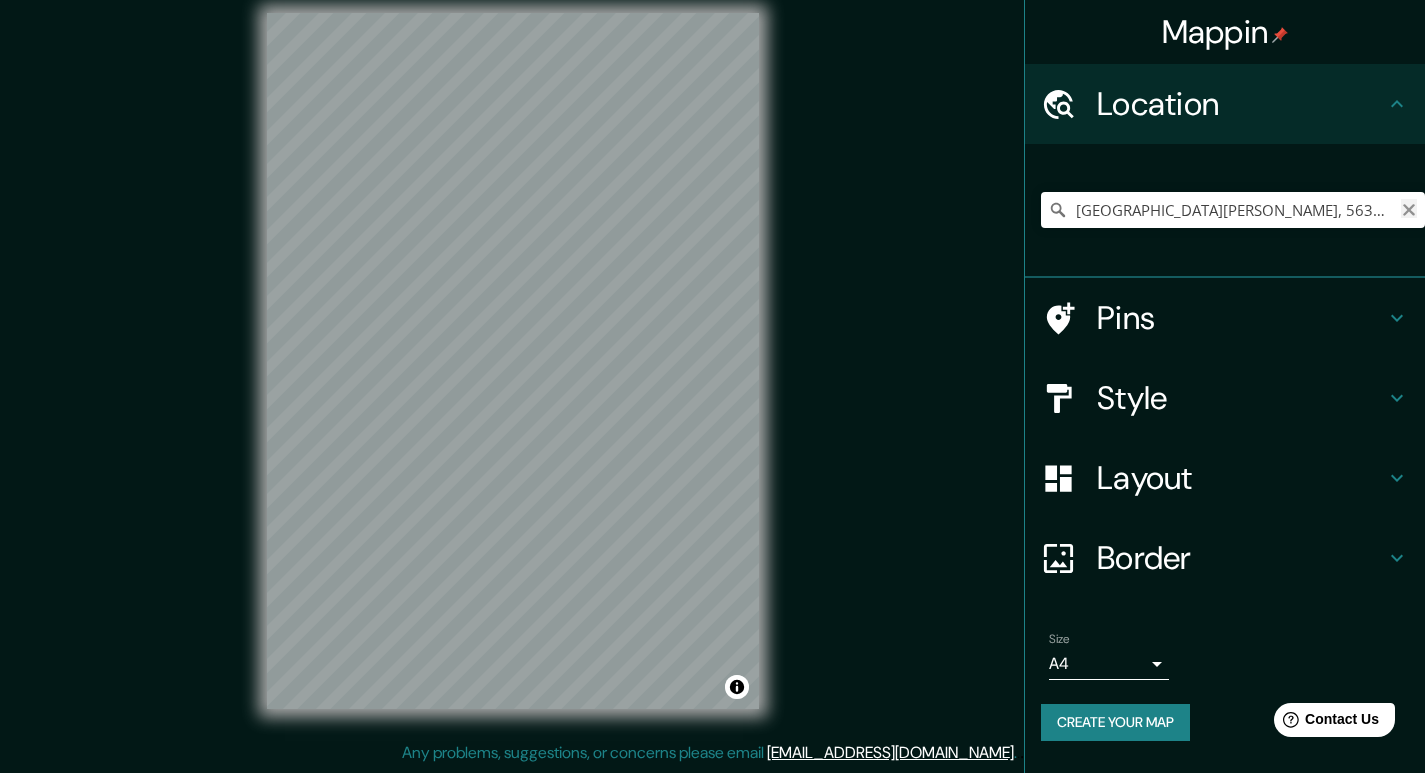 click 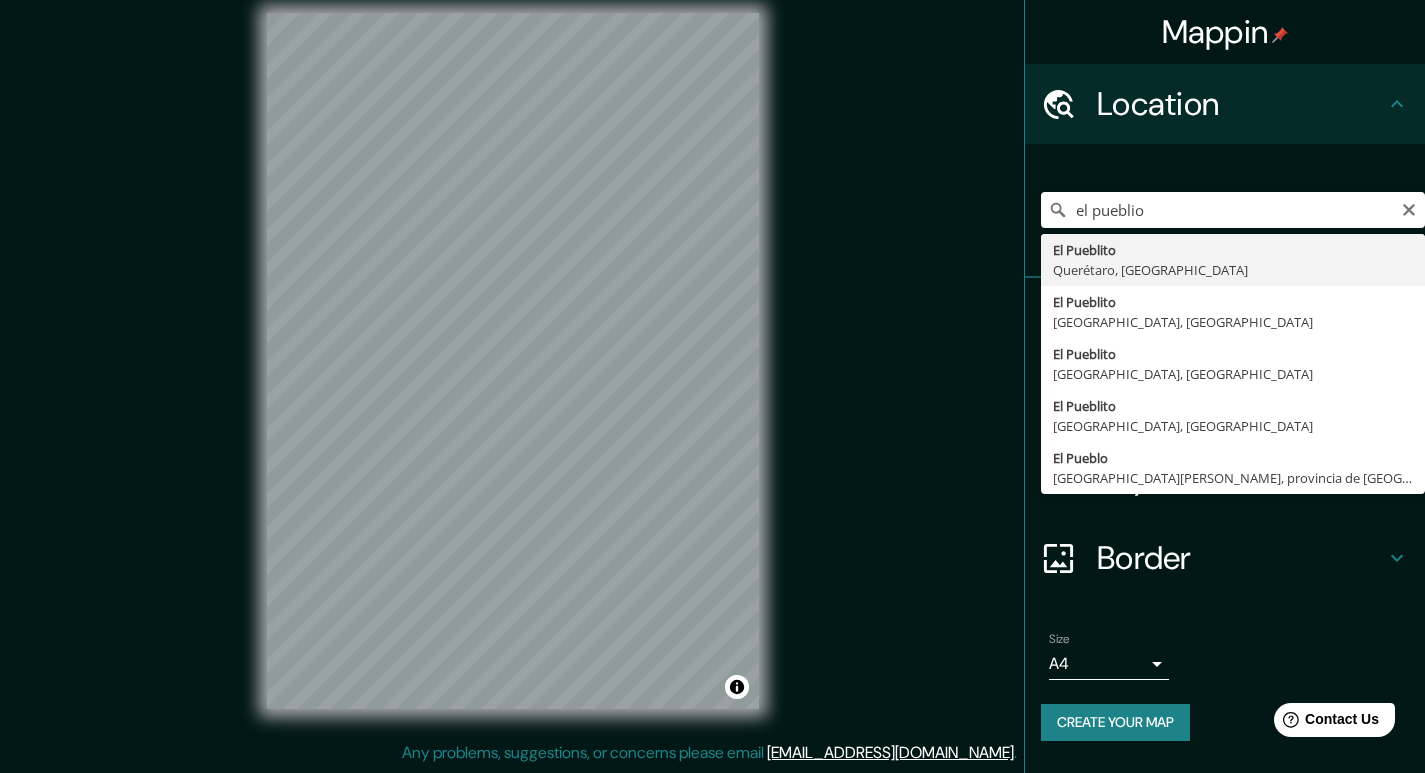 type on "El Pueblito, [GEOGRAPHIC_DATA], [GEOGRAPHIC_DATA]" 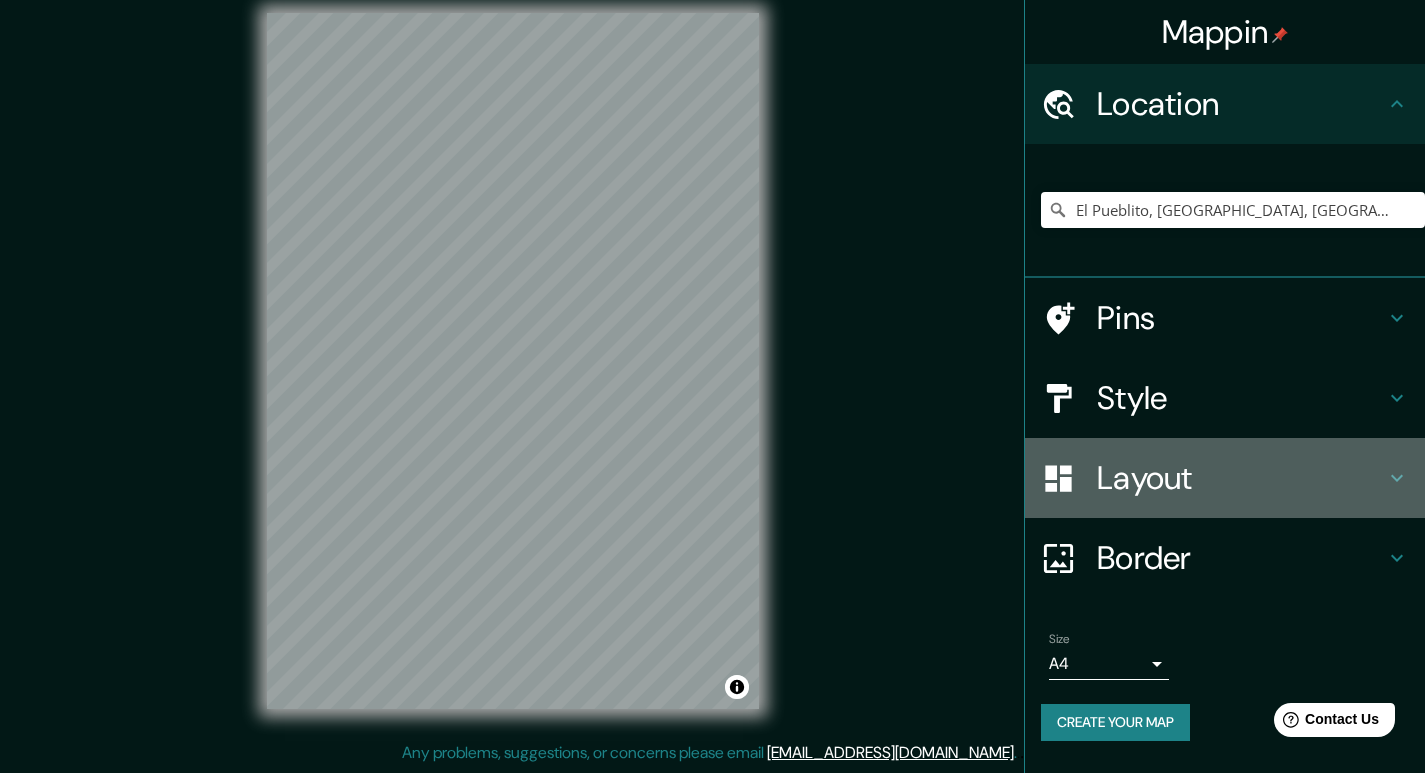 click on "Layout" at bounding box center [1241, 478] 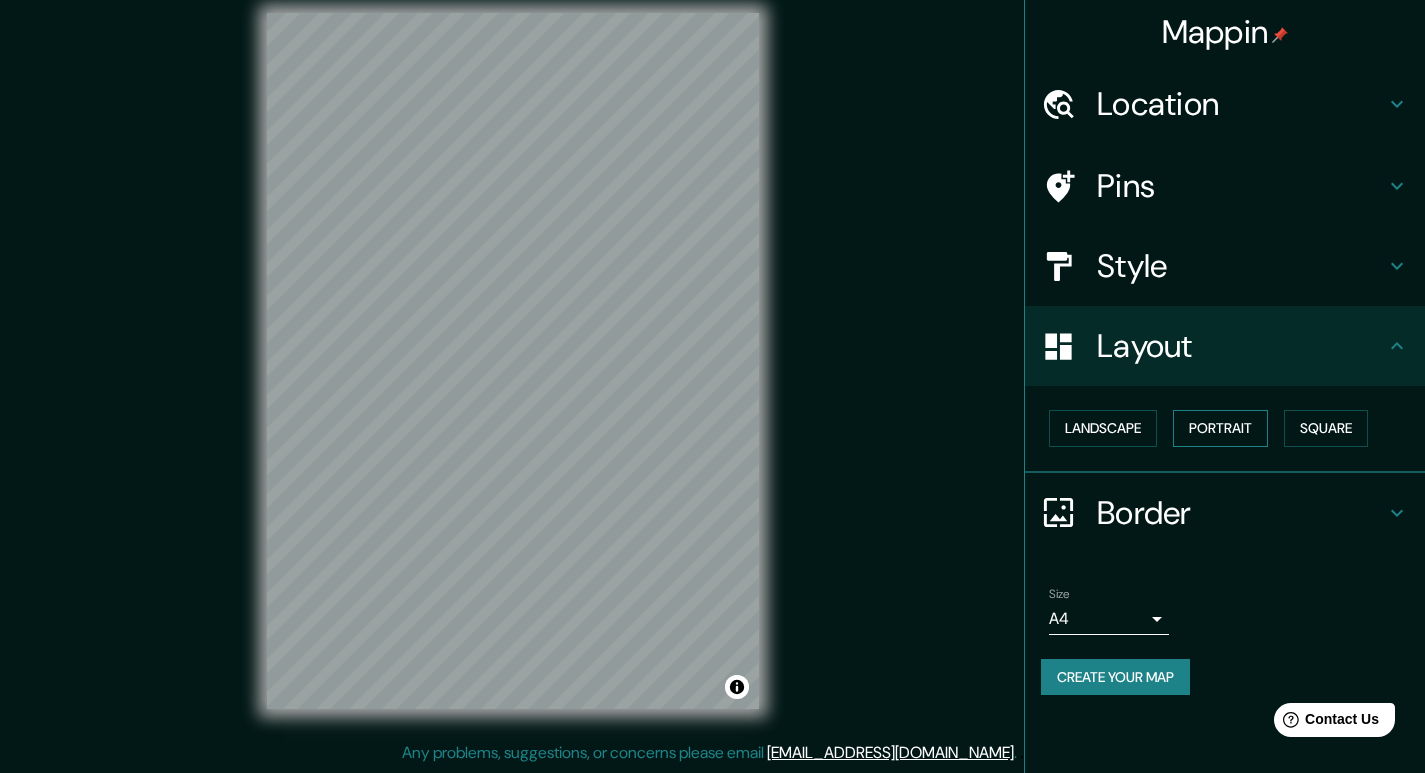 click on "Portrait" at bounding box center (1220, 428) 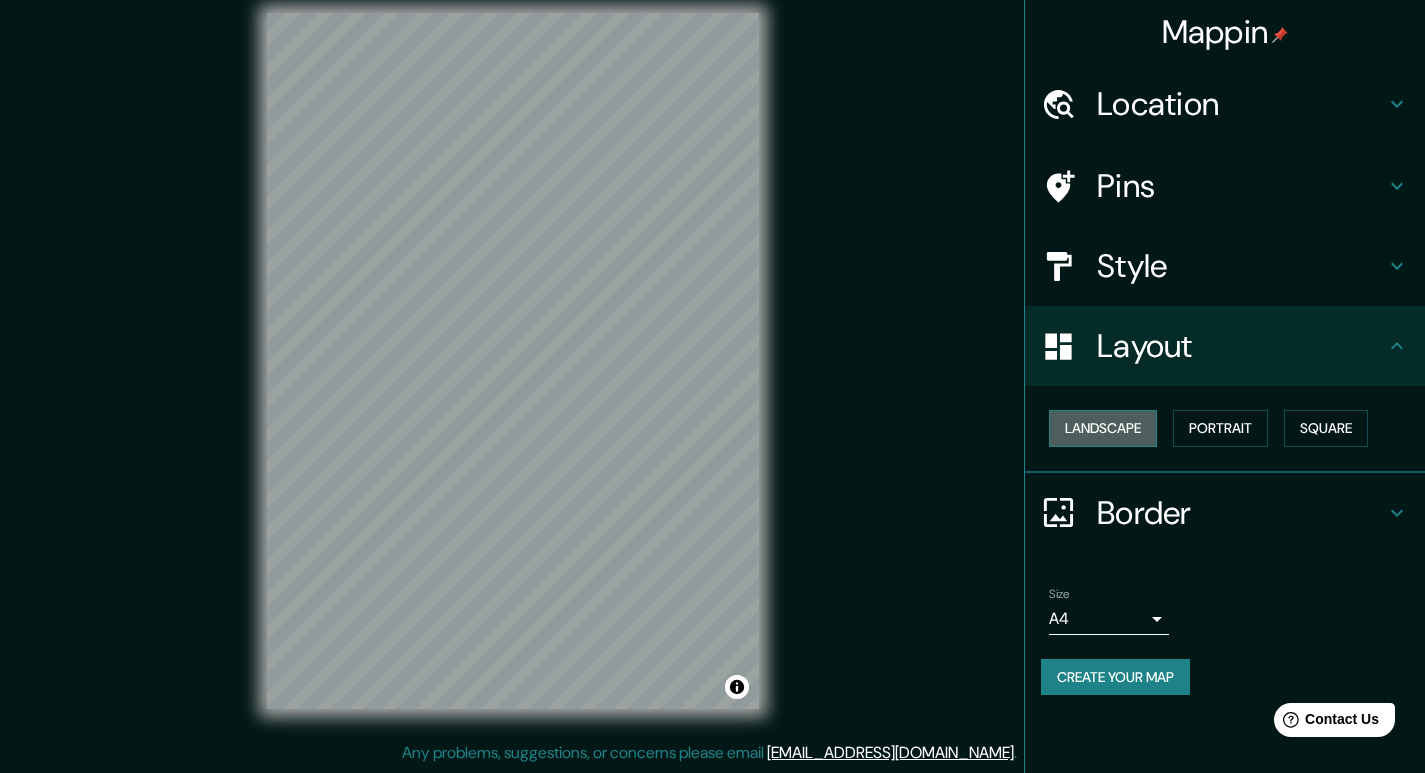 click on "Landscape" at bounding box center [1103, 428] 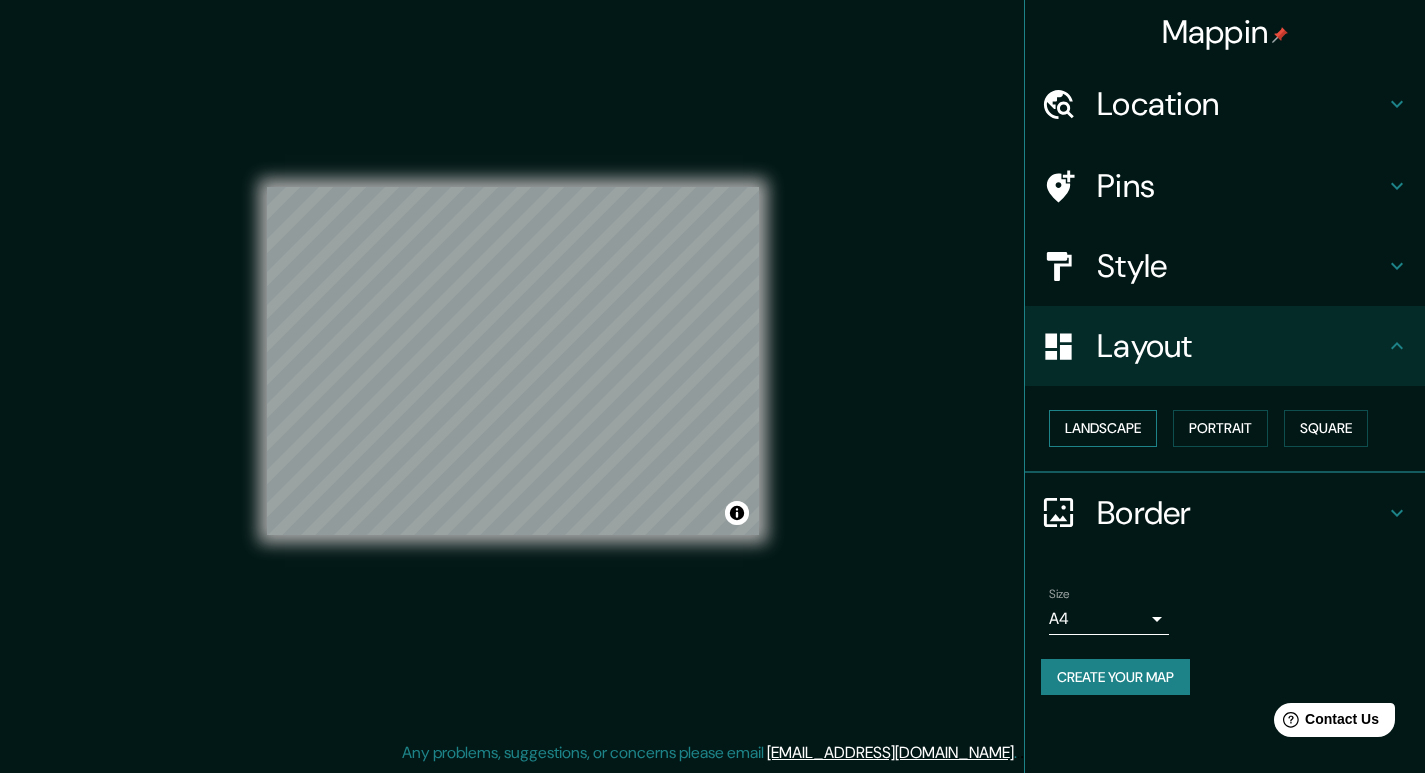 click on "Landscape" at bounding box center (1103, 428) 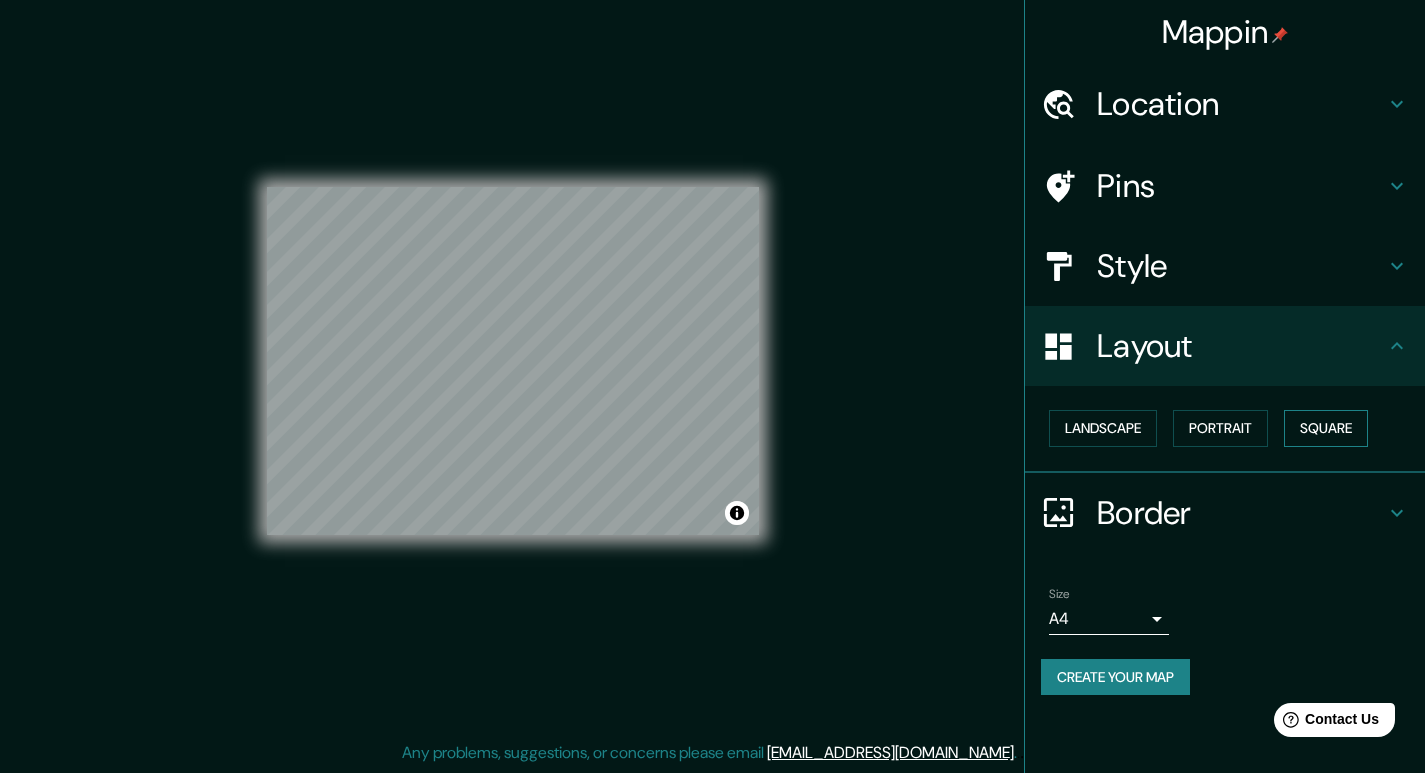 click on "Square" at bounding box center (1326, 428) 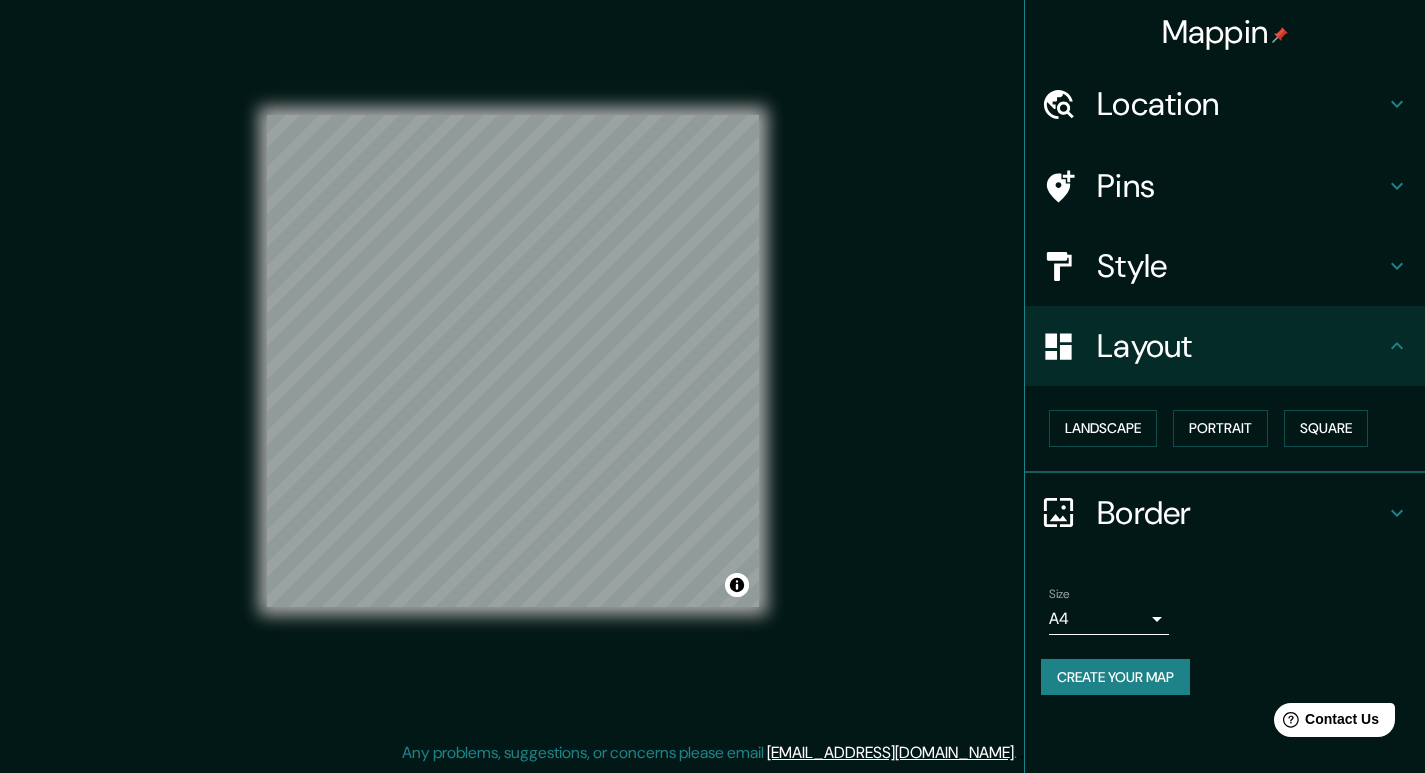 click on "Landscape [GEOGRAPHIC_DATA]" at bounding box center (1233, 428) 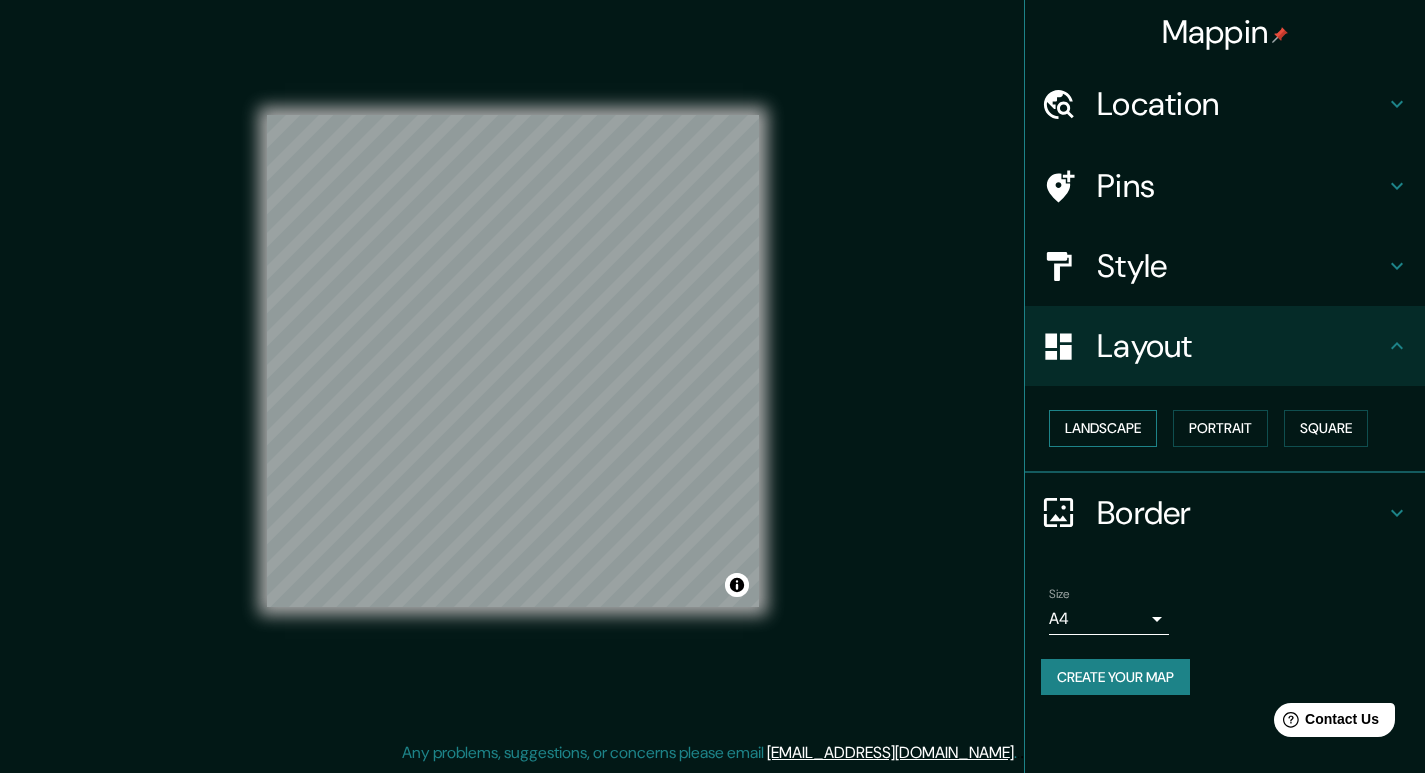 click on "Landscape" at bounding box center (1103, 428) 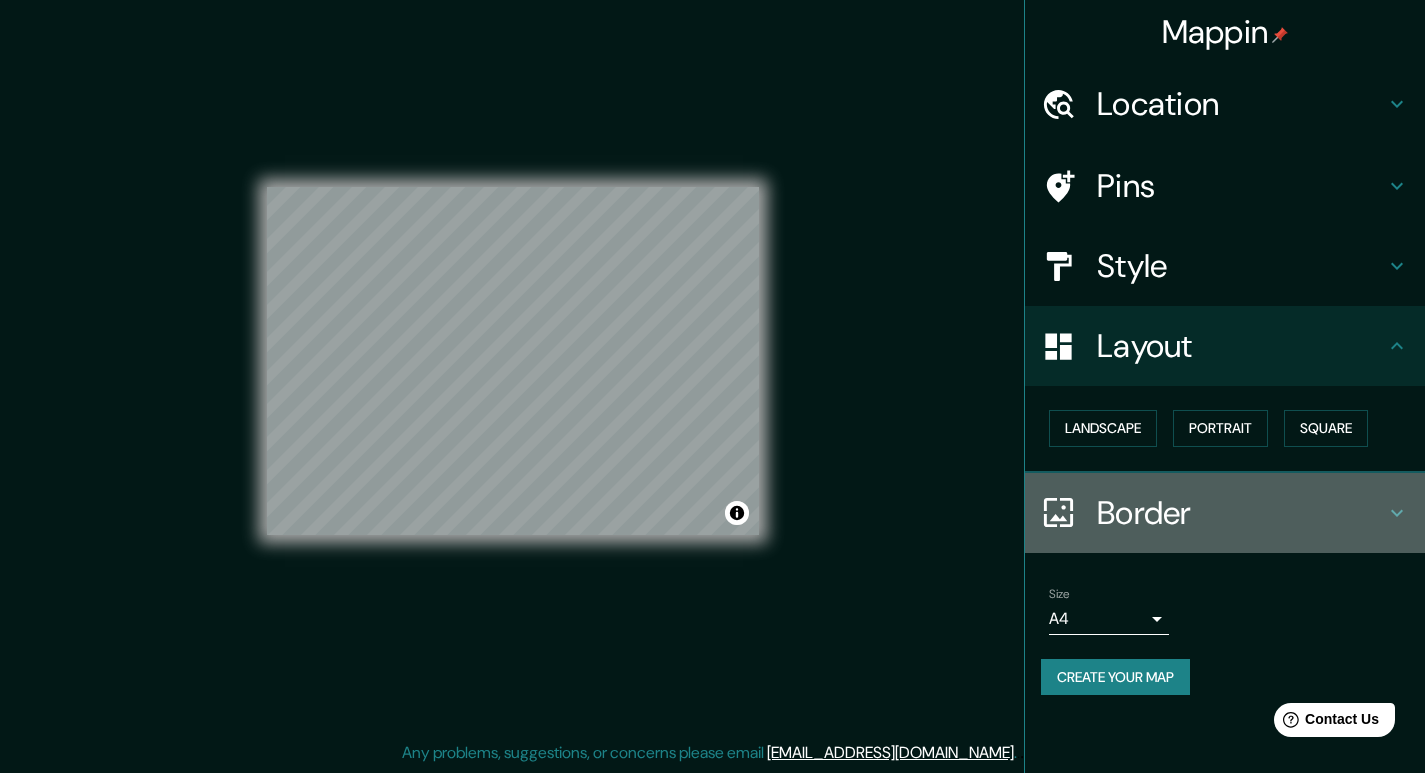 click on "Border" at bounding box center [1241, 513] 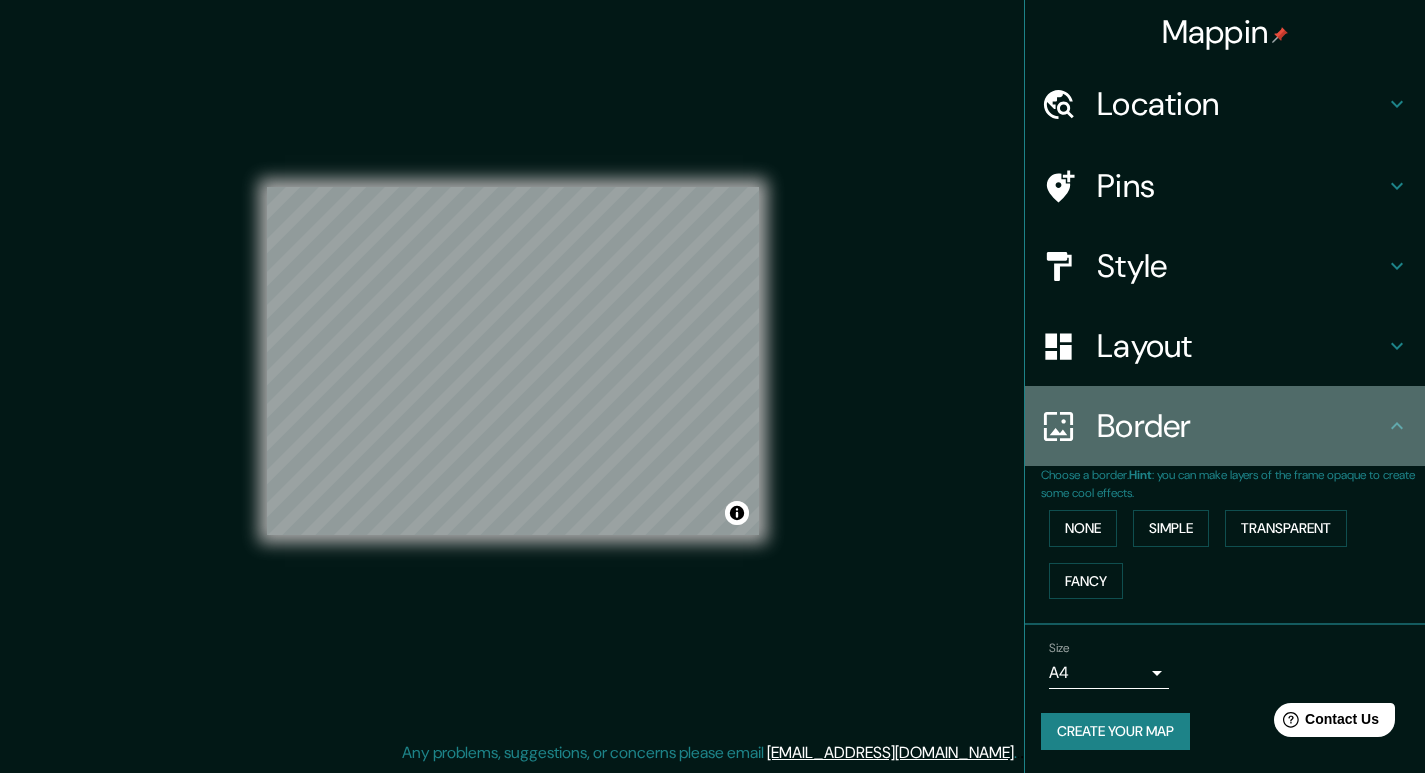 click on "Border" at bounding box center [1225, 426] 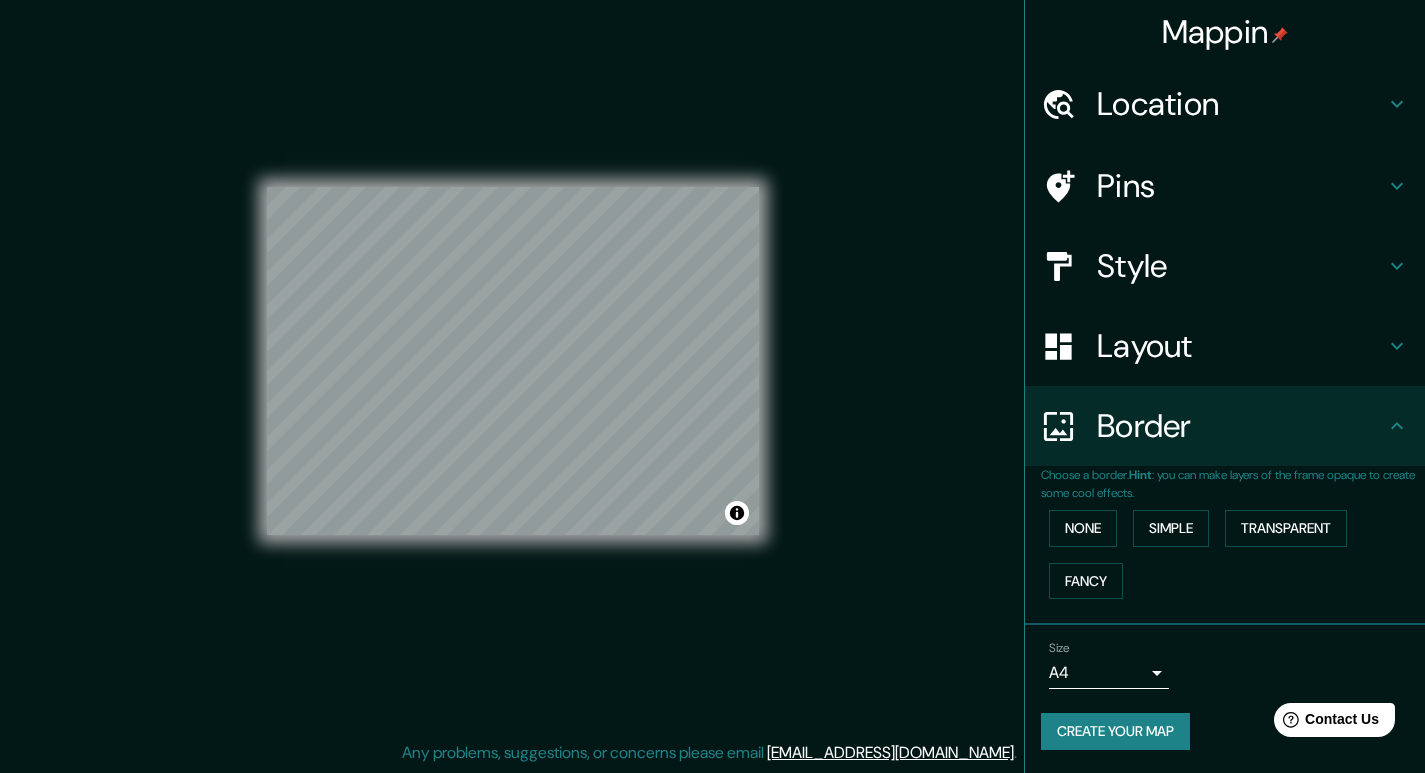 click on "Style" at bounding box center (1225, 266) 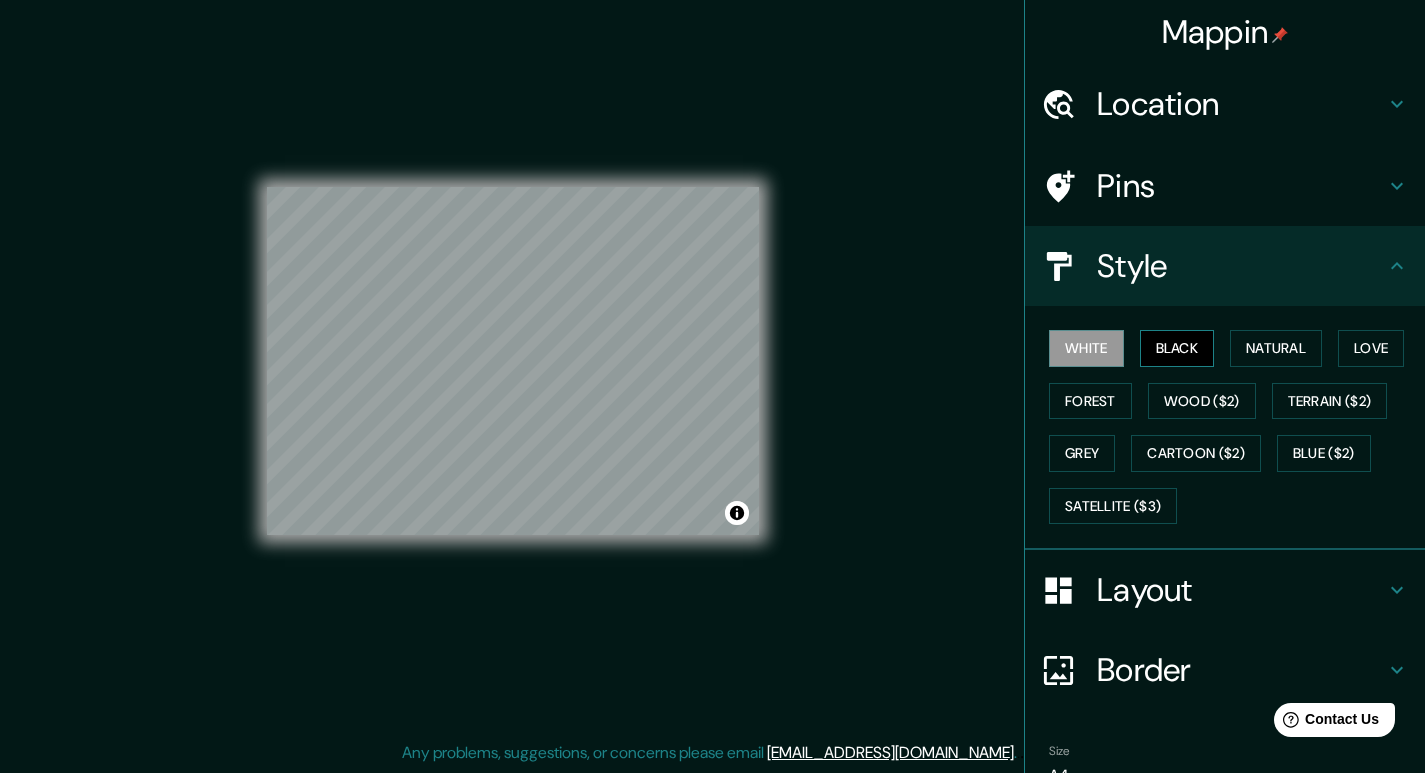 click on "Black" at bounding box center (1177, 348) 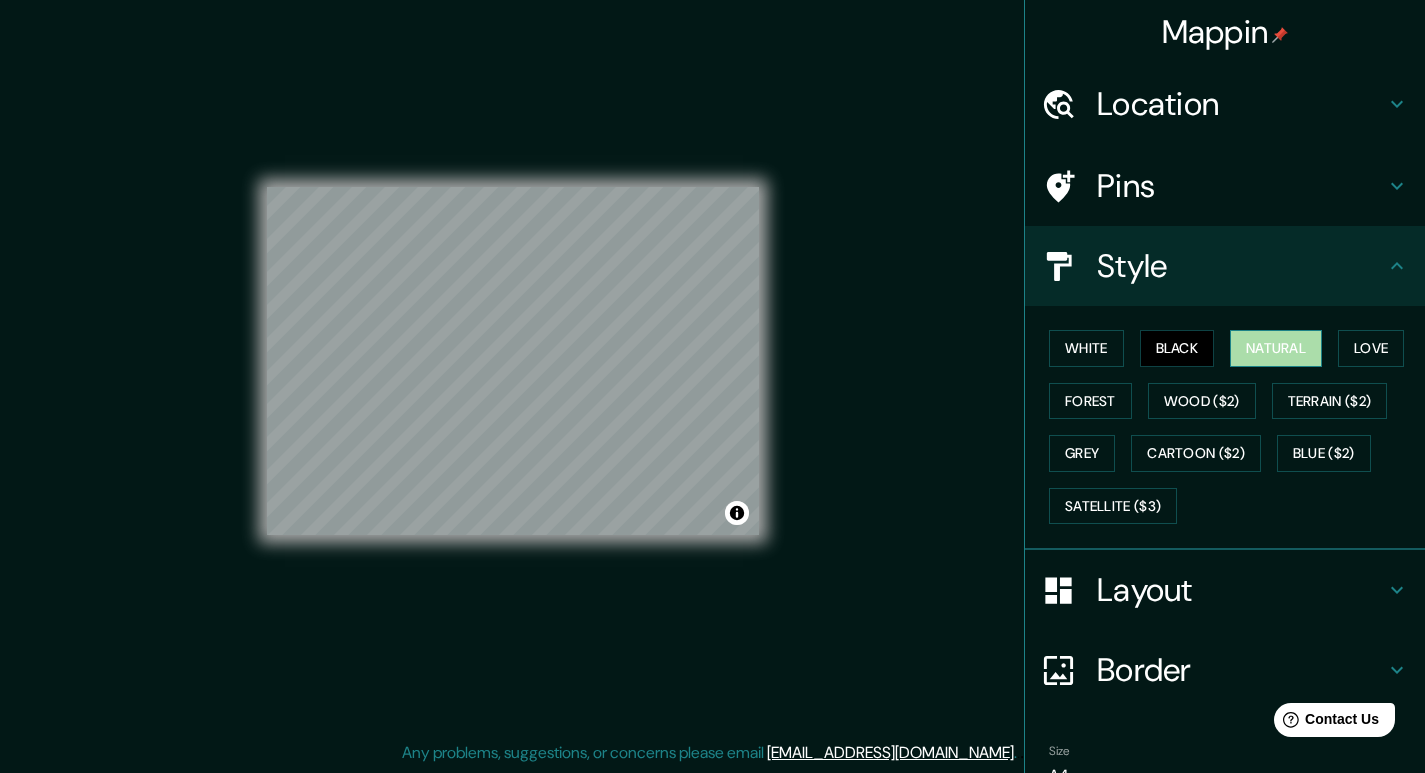 click on "Natural" at bounding box center [1276, 348] 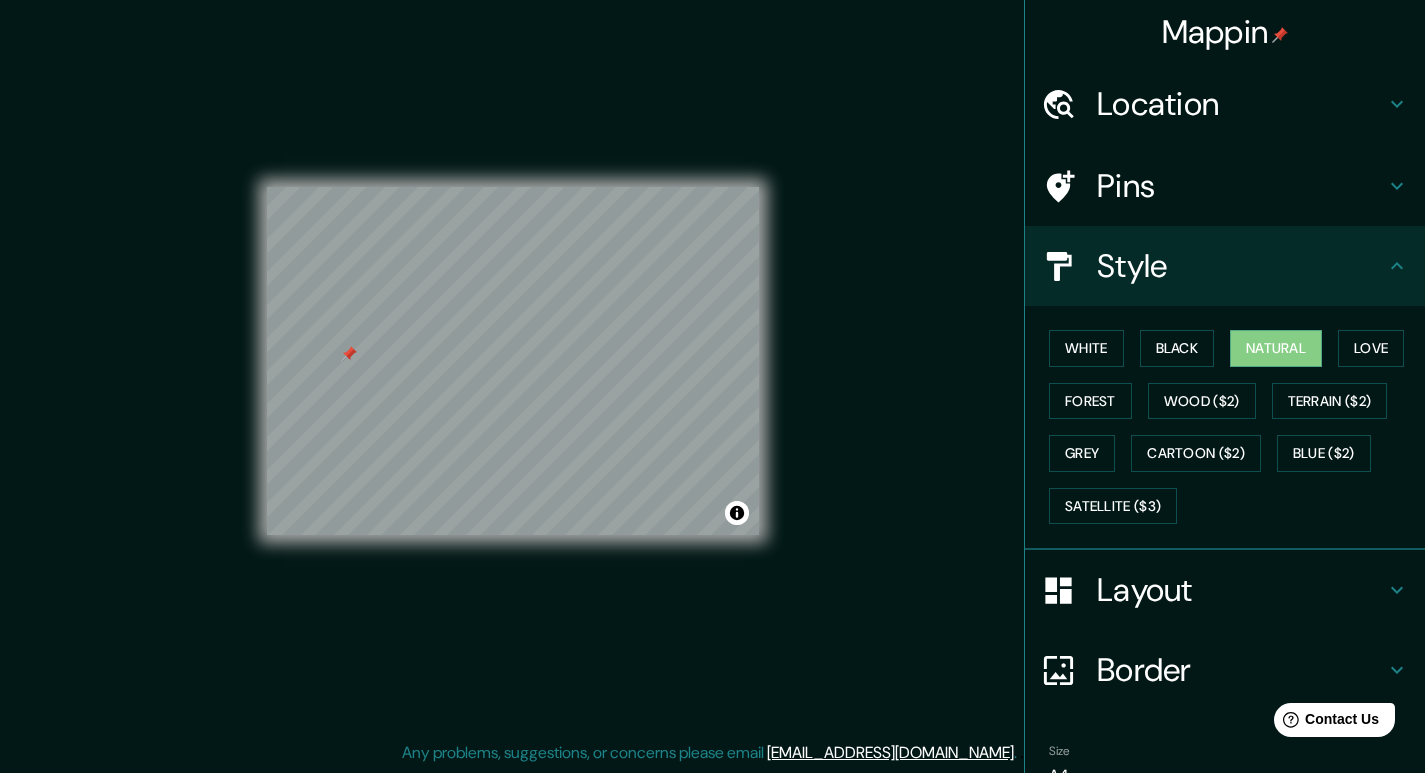 click at bounding box center [349, 354] 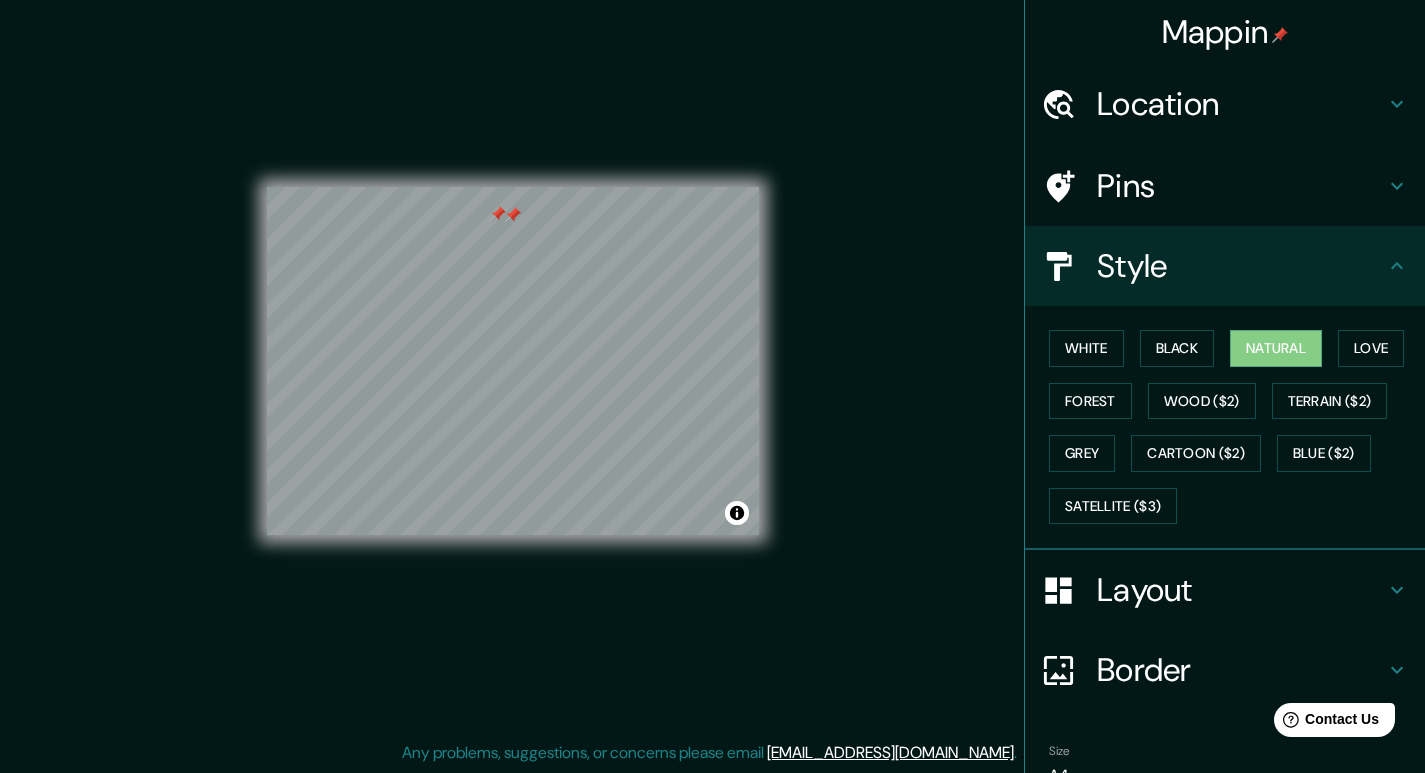 click at bounding box center [498, 214] 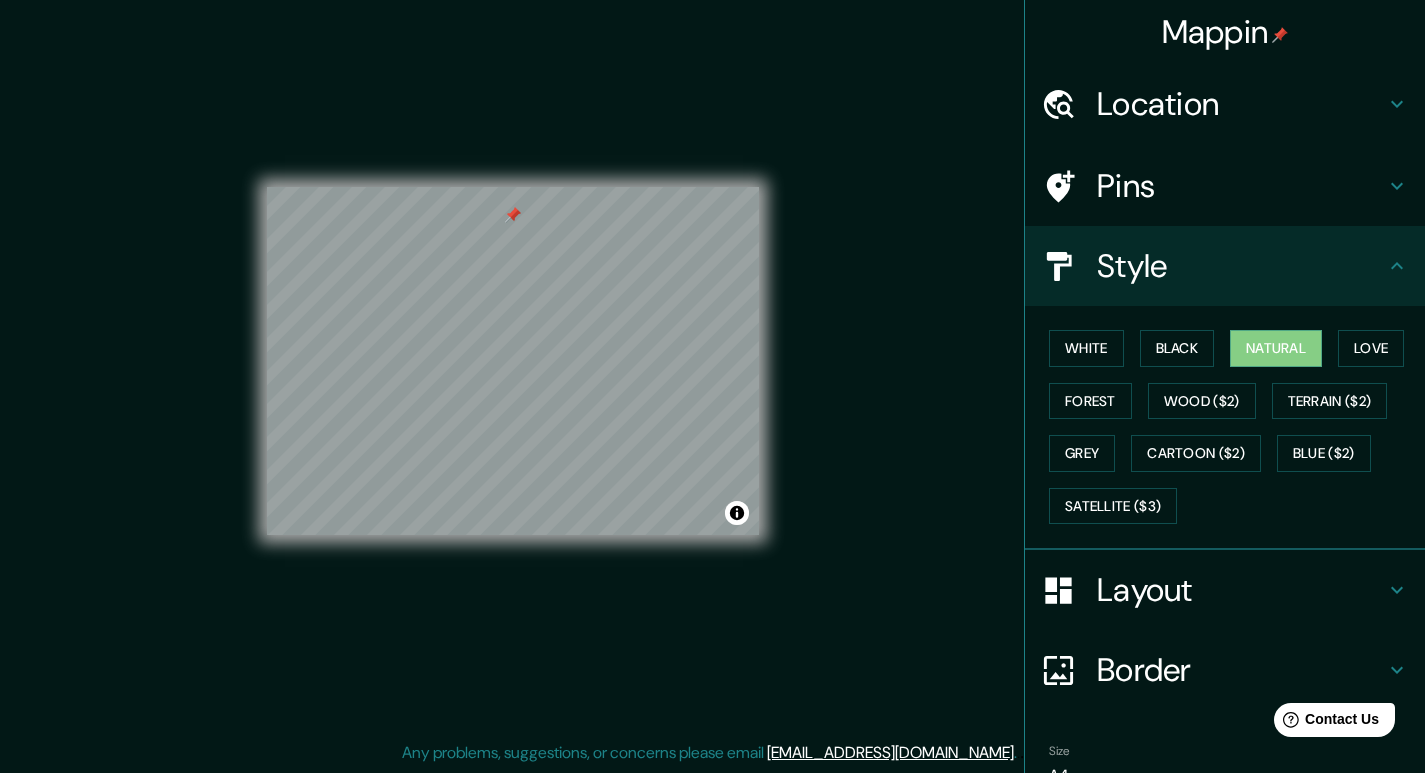 click at bounding box center [513, 215] 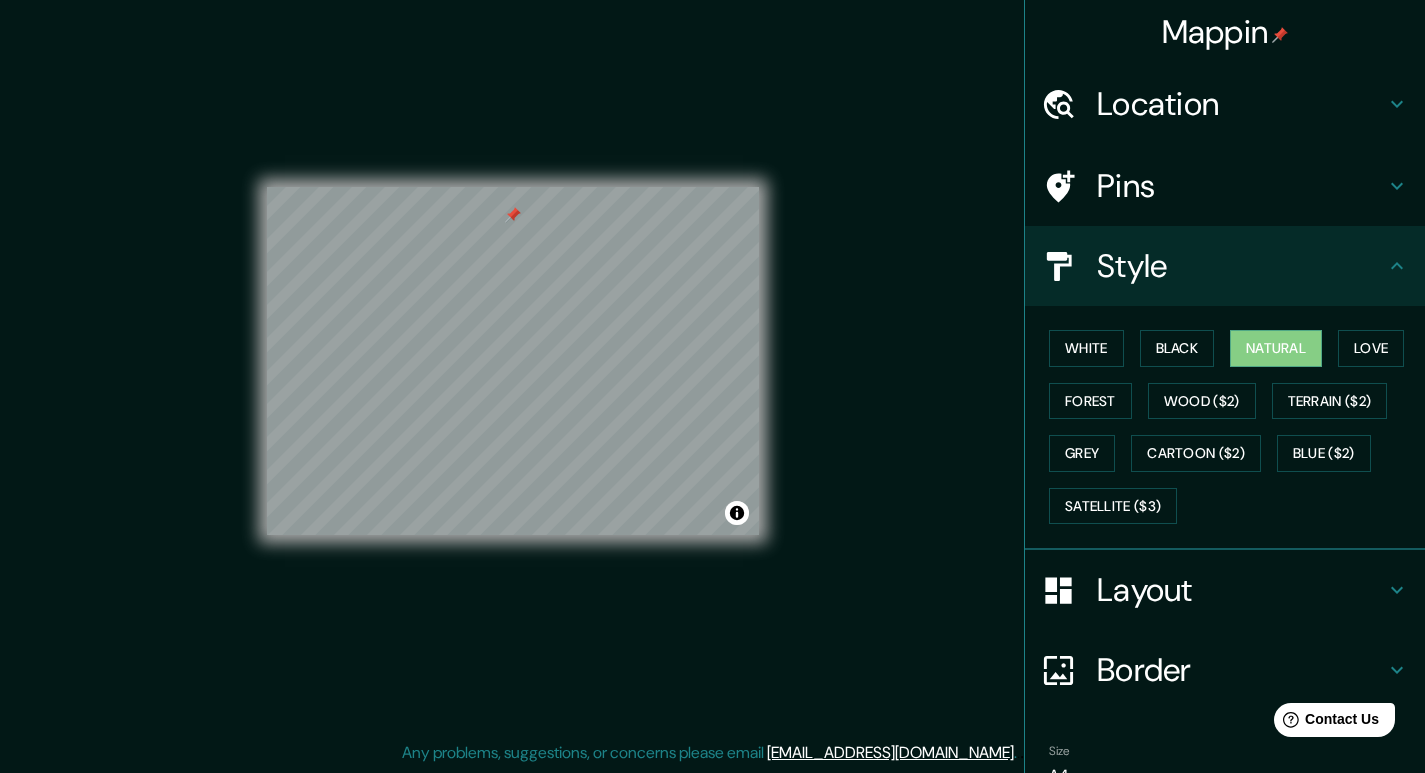 click at bounding box center (513, 215) 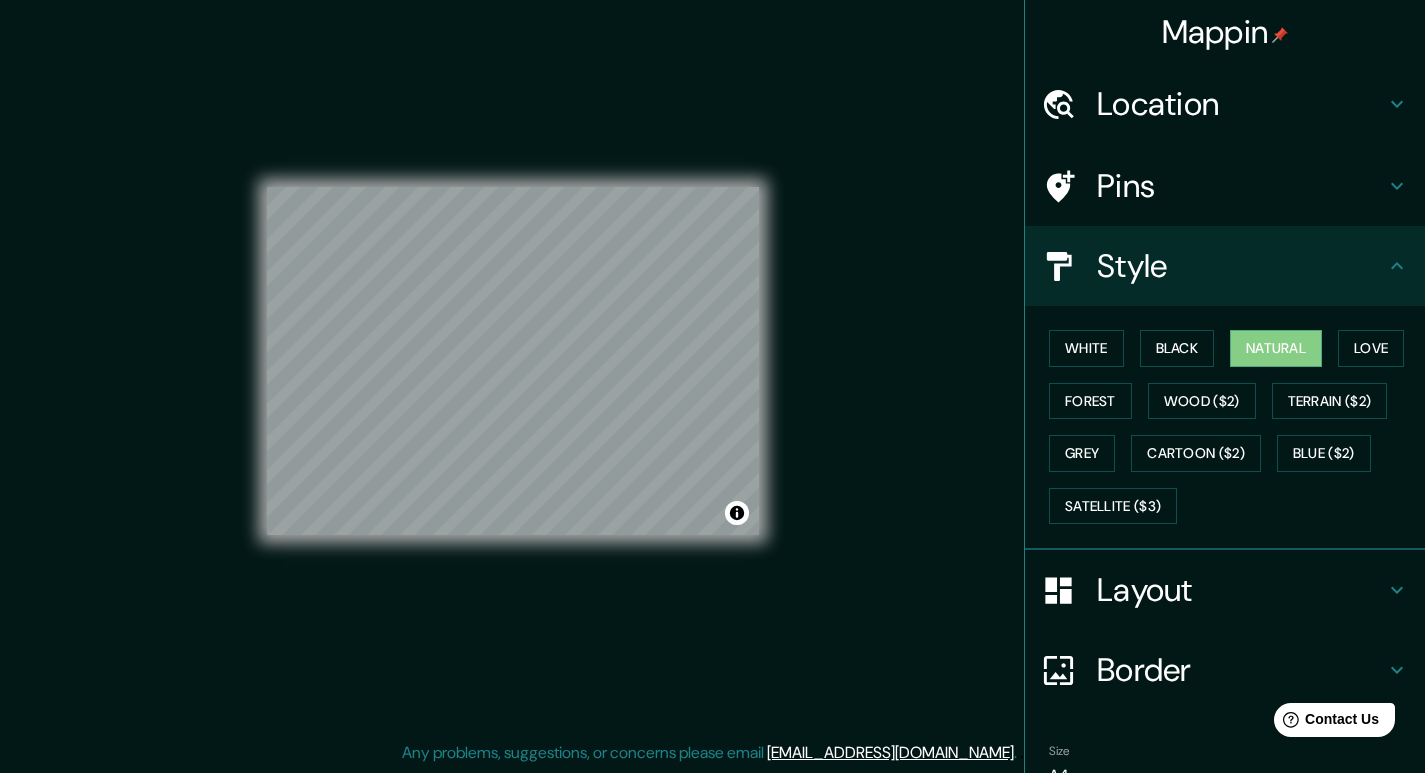 click on "© Mapbox   © OpenStreetMap   Improve this map" at bounding box center (513, 361) 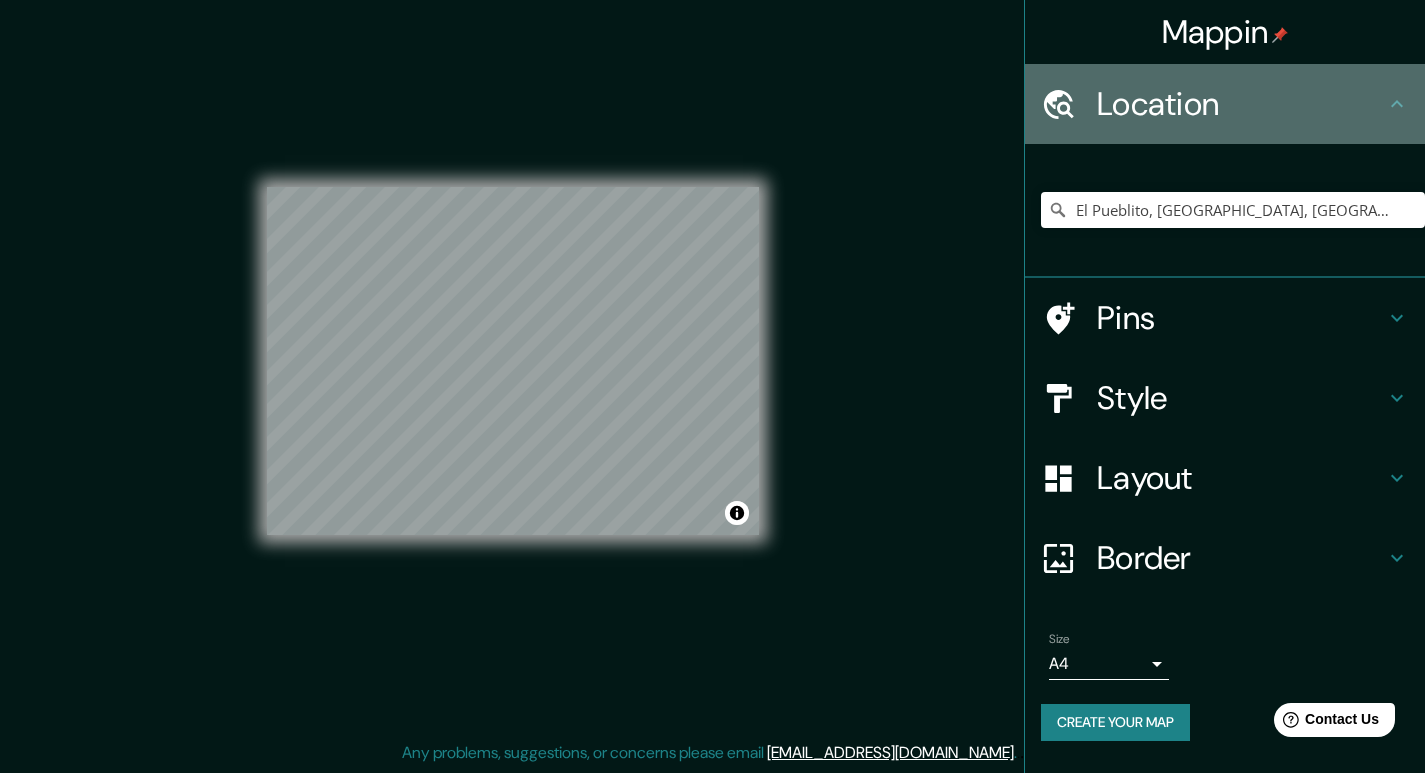 click on "Location" at bounding box center [1241, 104] 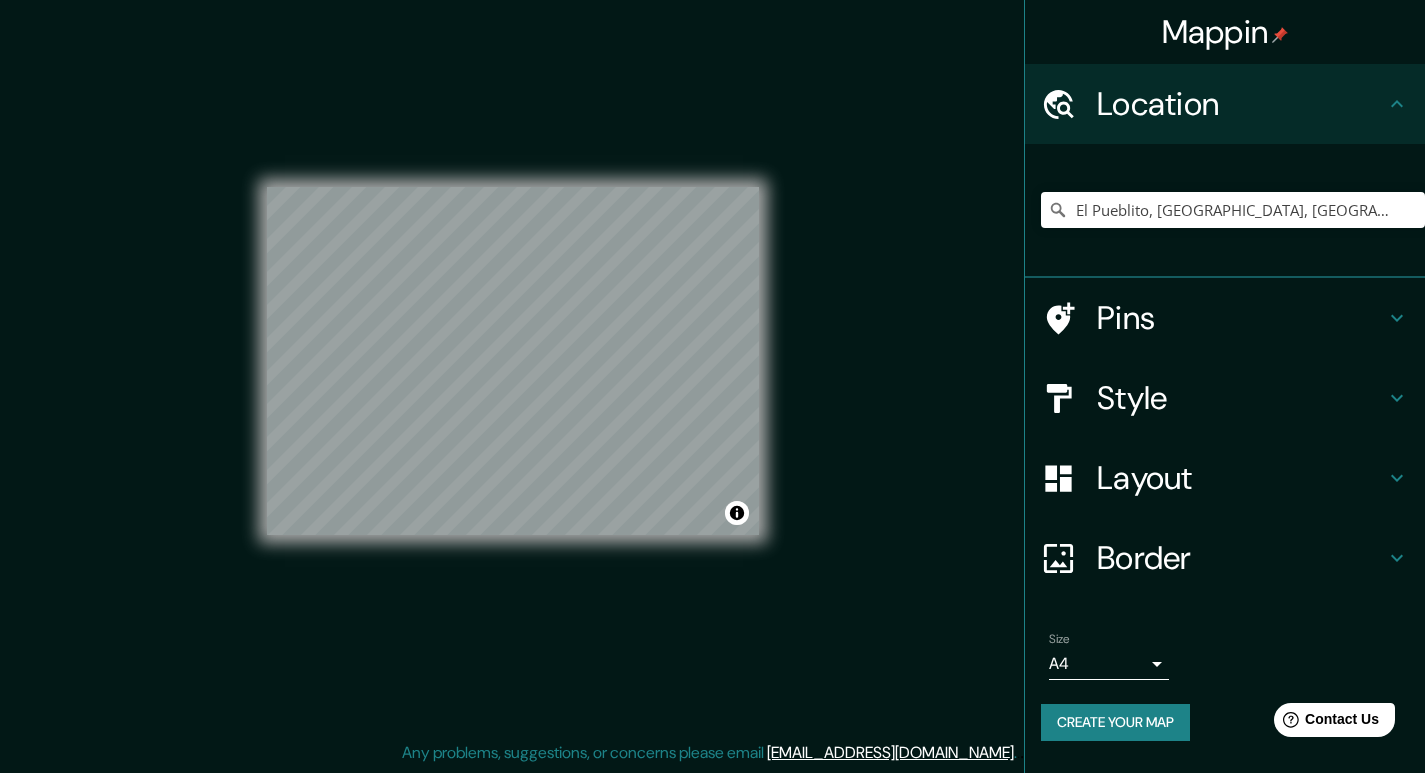 click on "Style" at bounding box center [1225, 398] 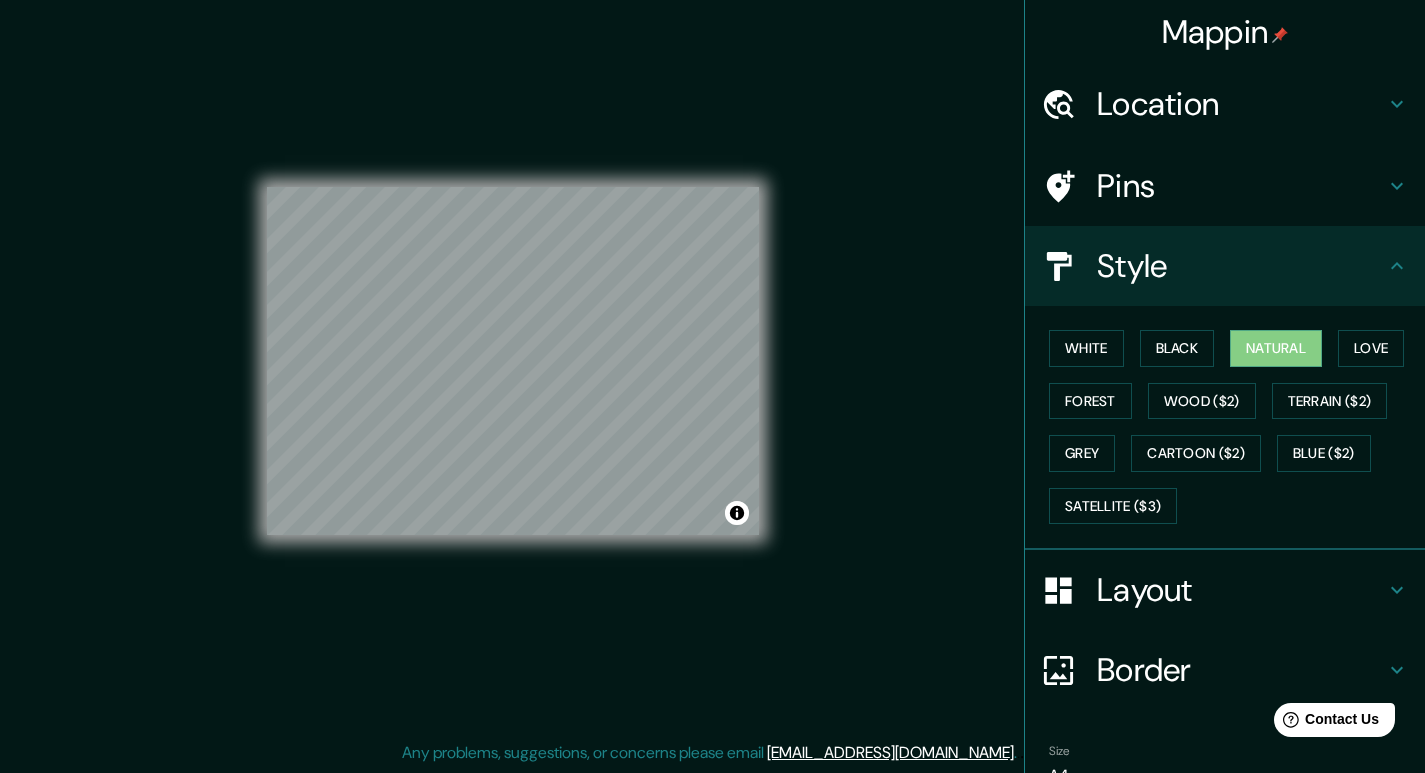 click on "Pins" at bounding box center [1241, 186] 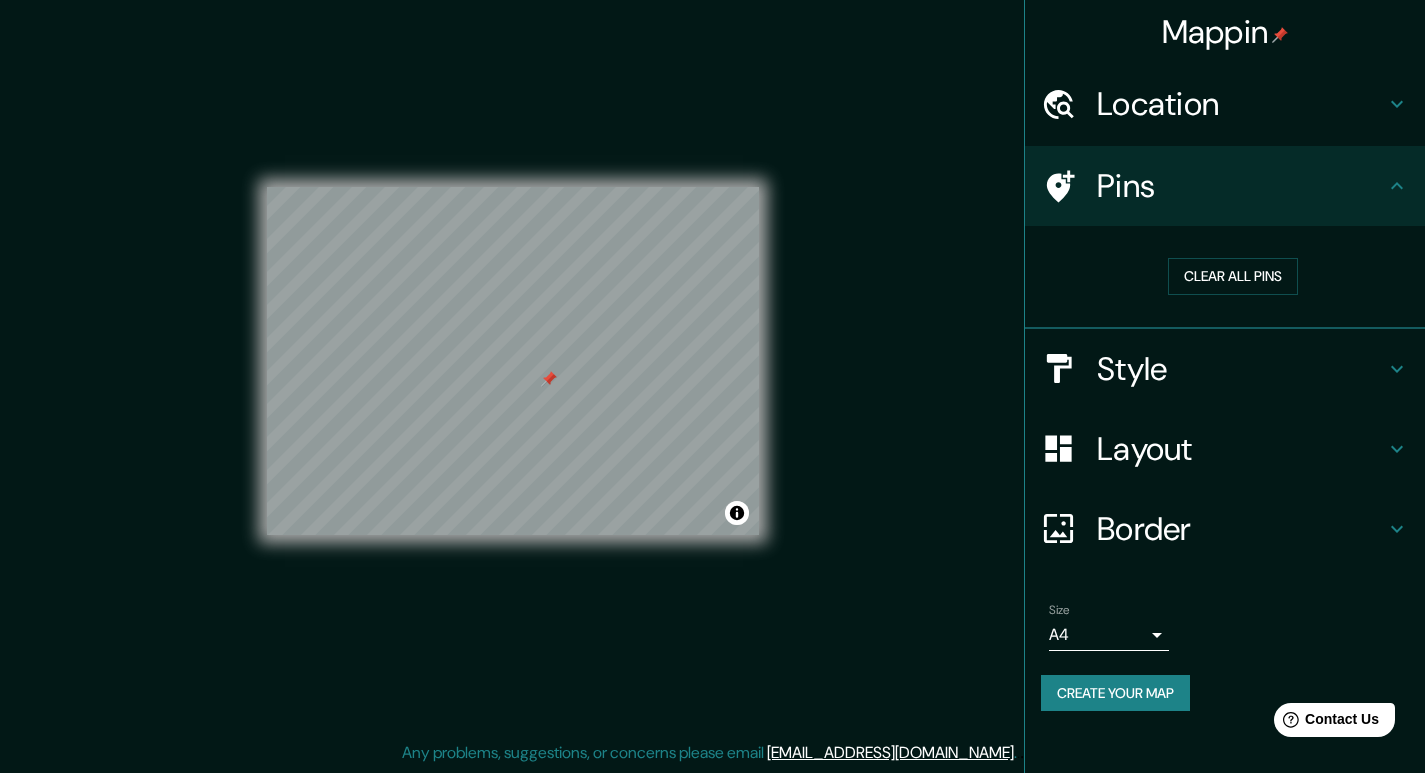 click on "Location" at bounding box center [1241, 104] 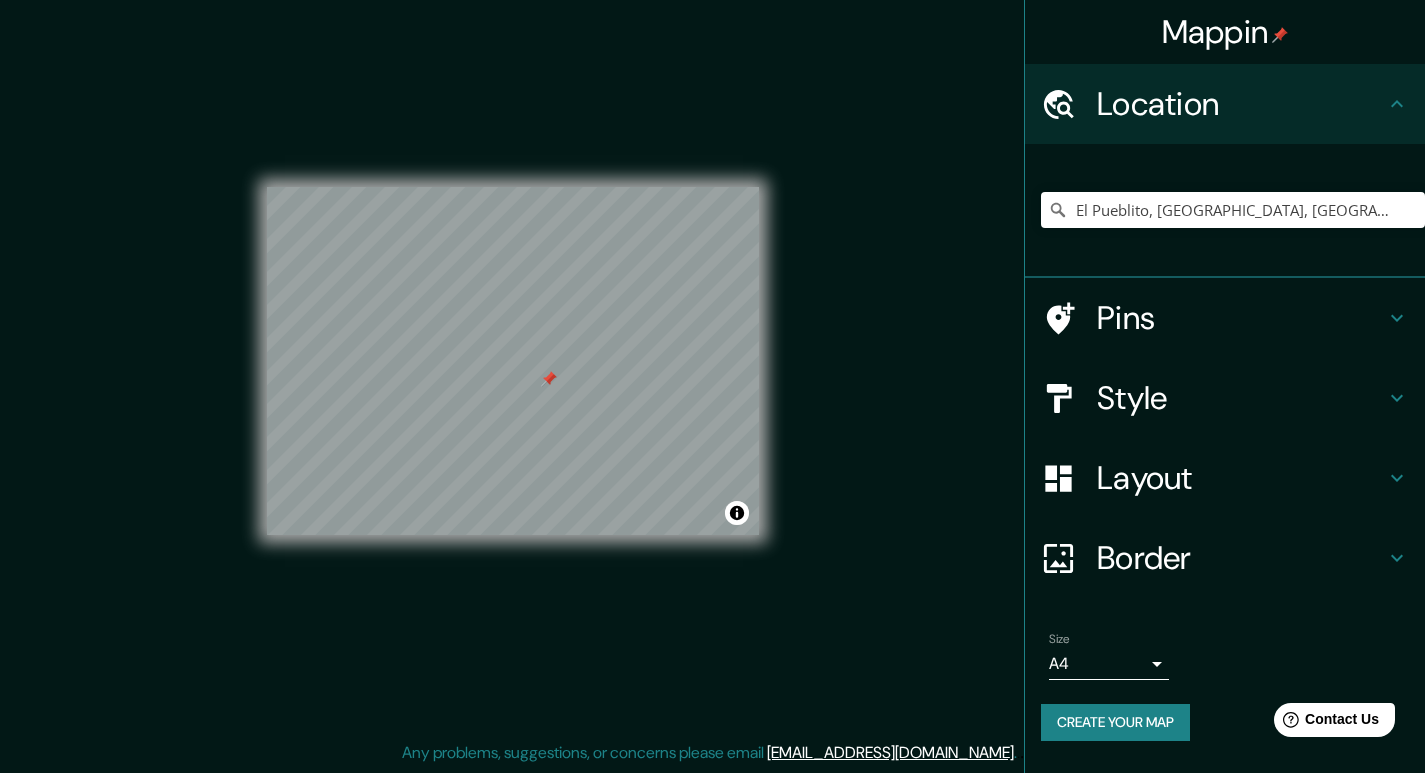 click on "Location" at bounding box center (1241, 104) 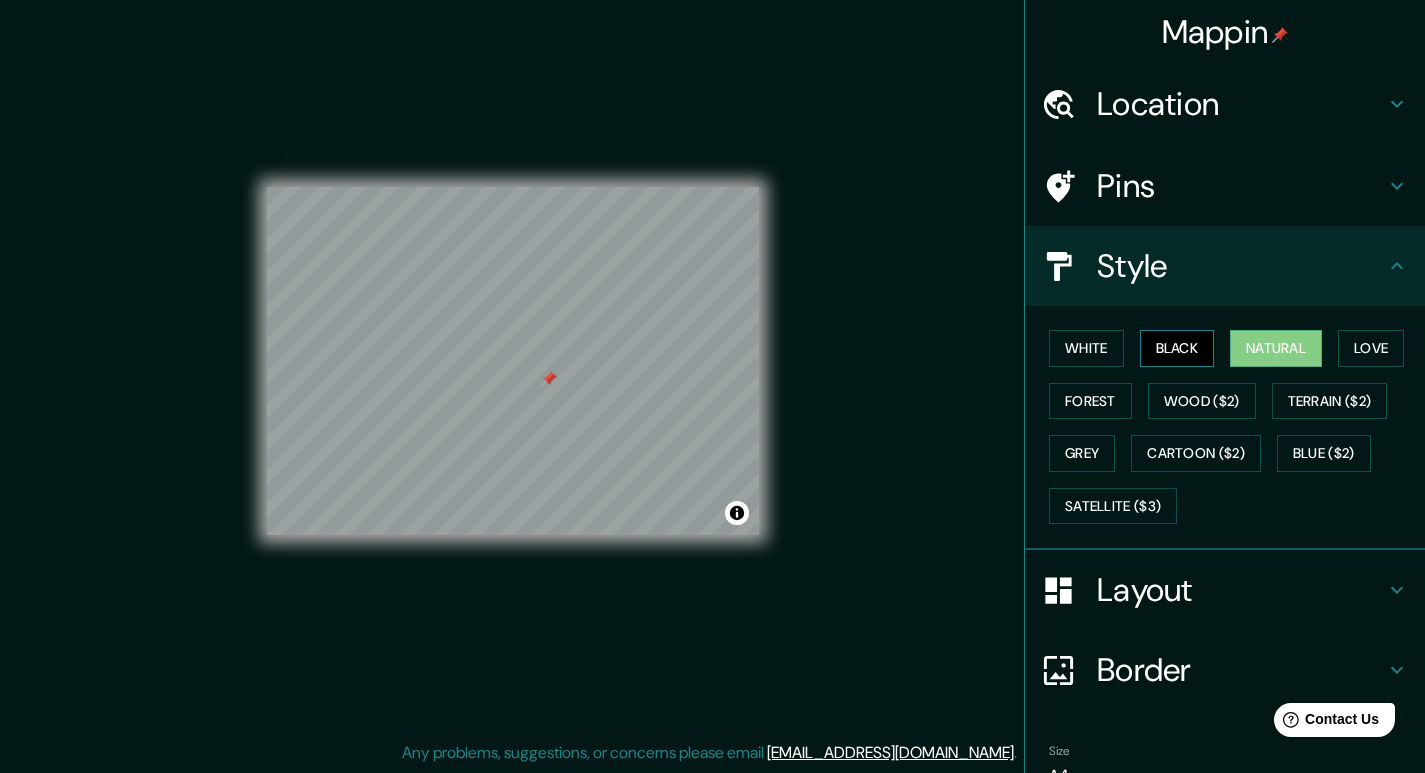 click on "Black" at bounding box center [1177, 348] 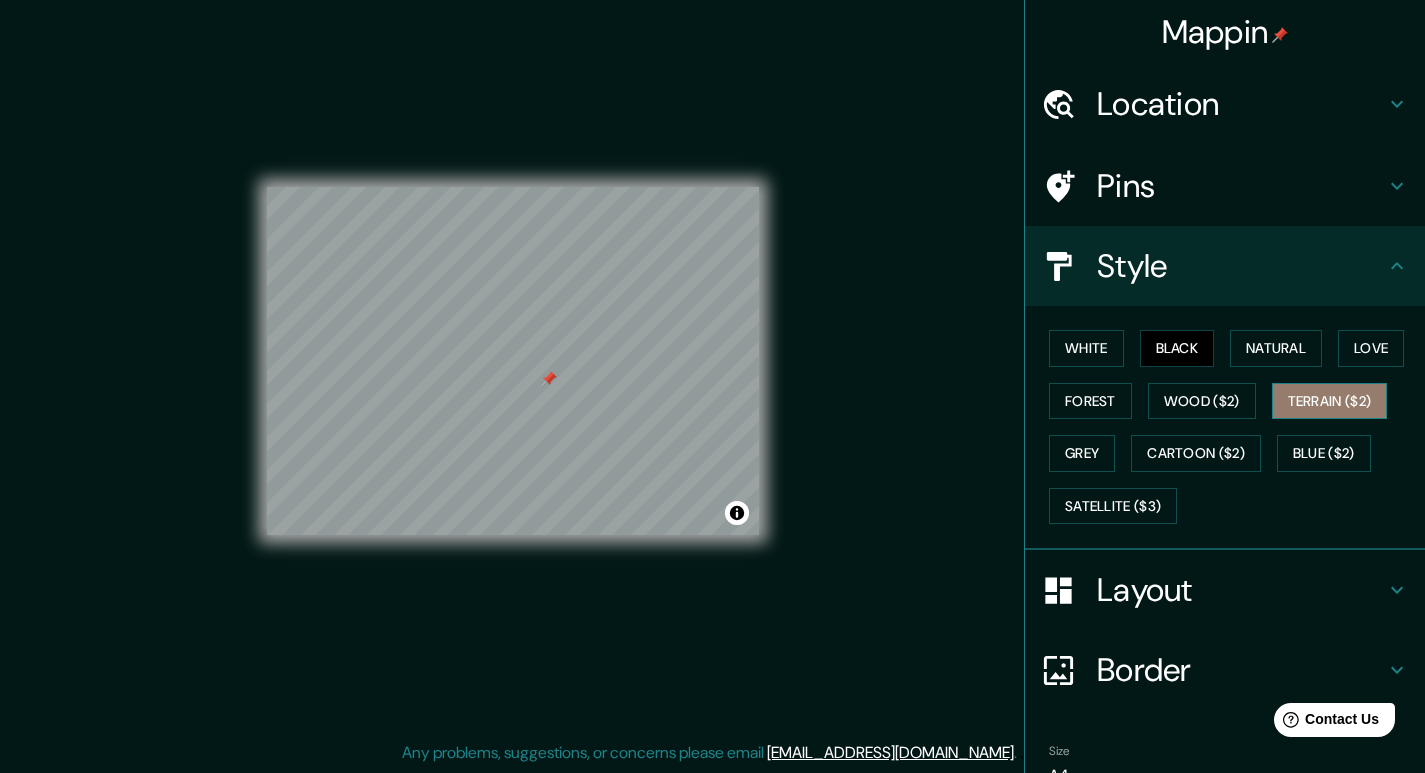click on "Terrain ($2)" at bounding box center [1330, 401] 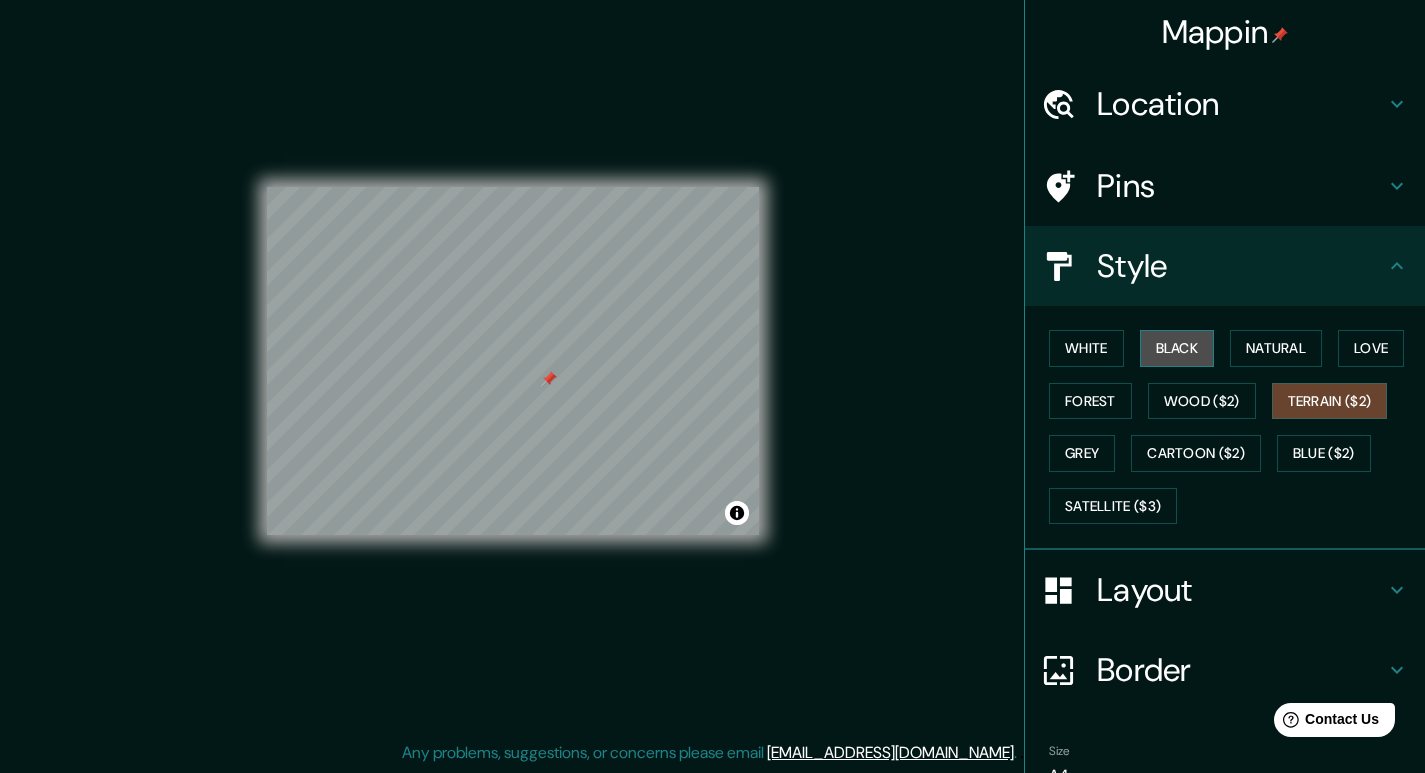 click on "Black" at bounding box center (1177, 348) 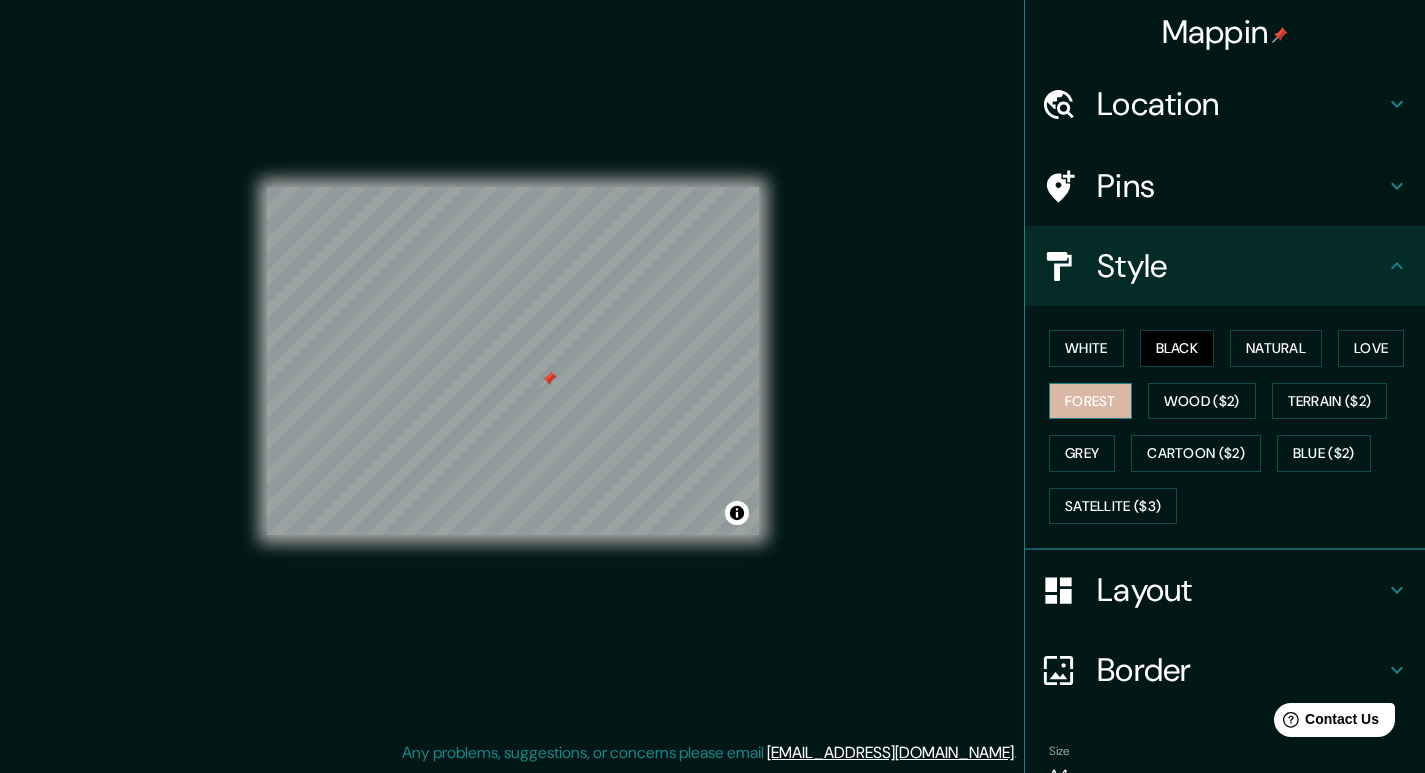 click on "Forest" at bounding box center [1090, 401] 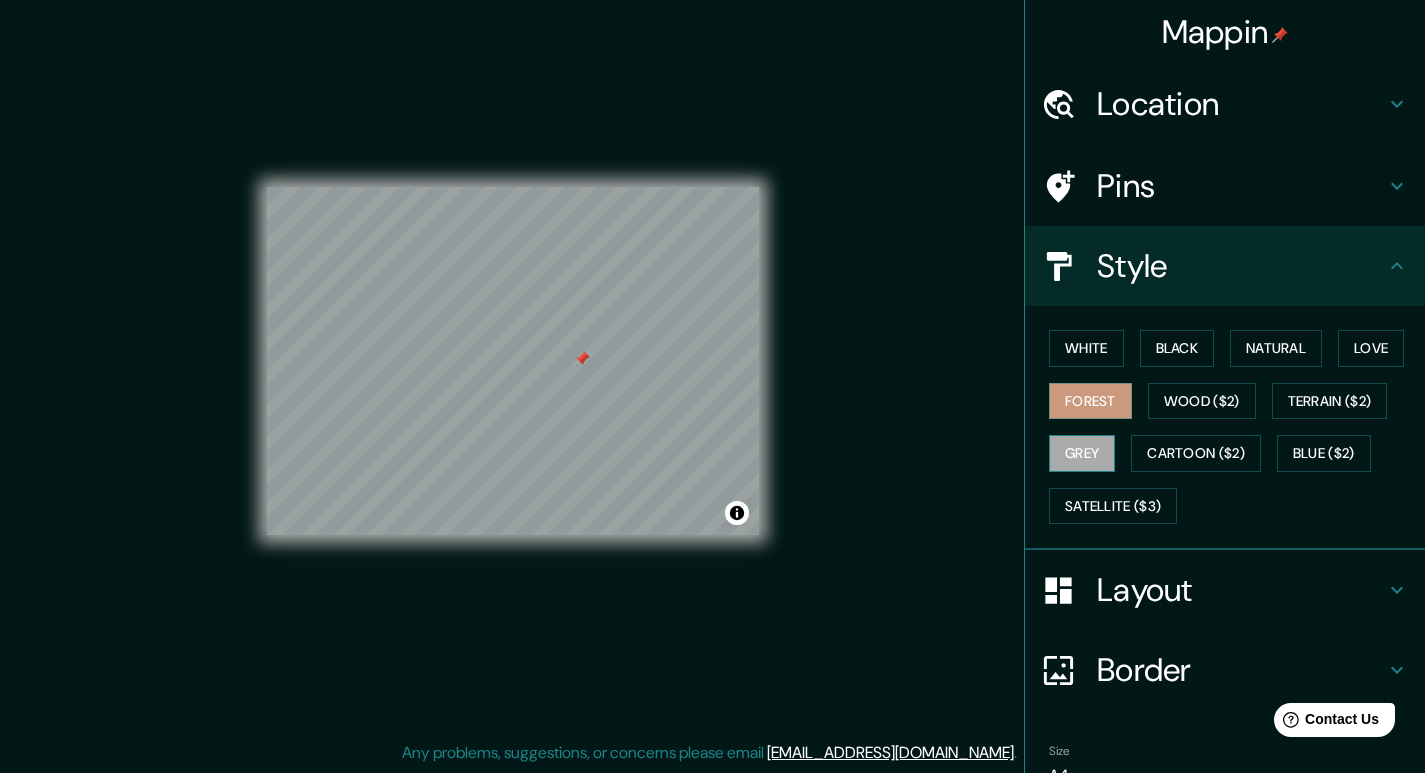 click on "Grey" at bounding box center (1082, 453) 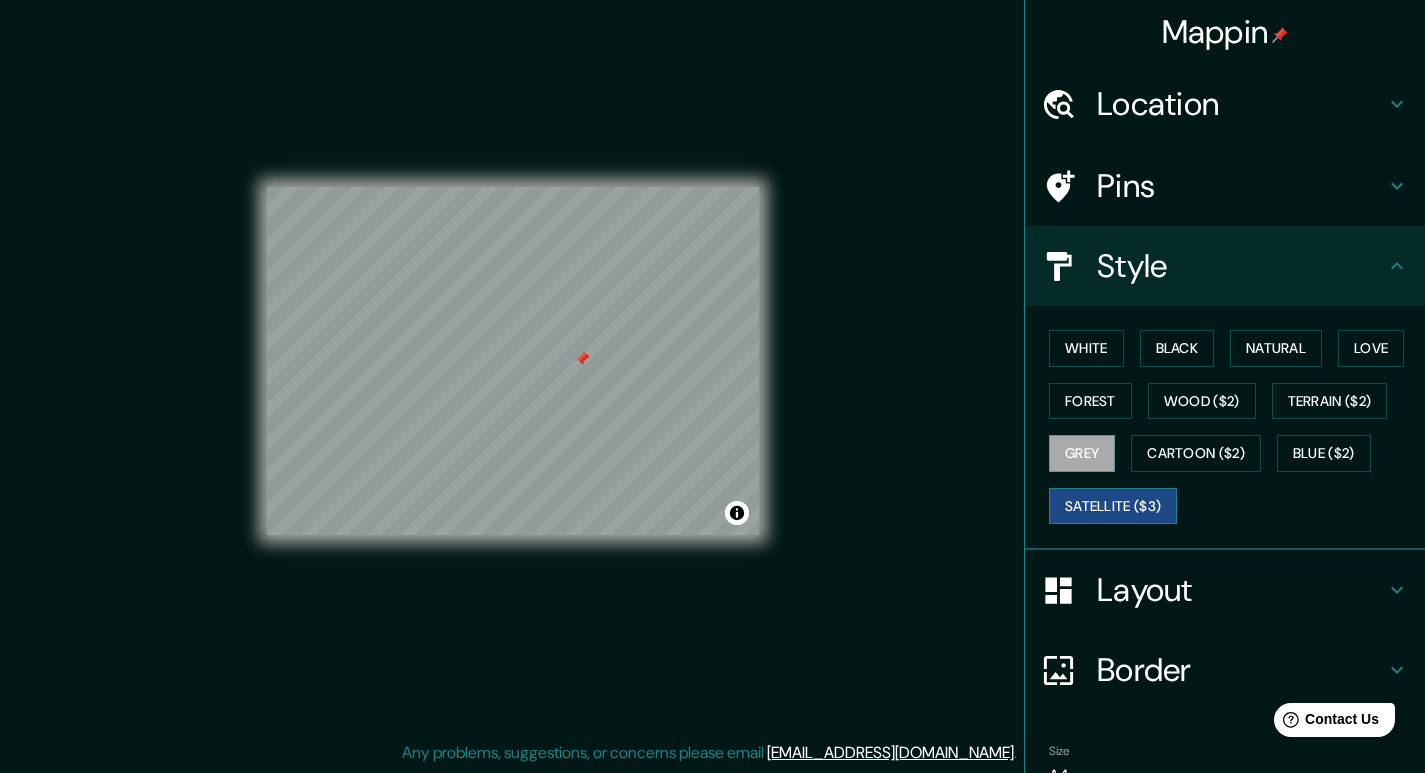click on "Satellite ($3)" at bounding box center [1113, 506] 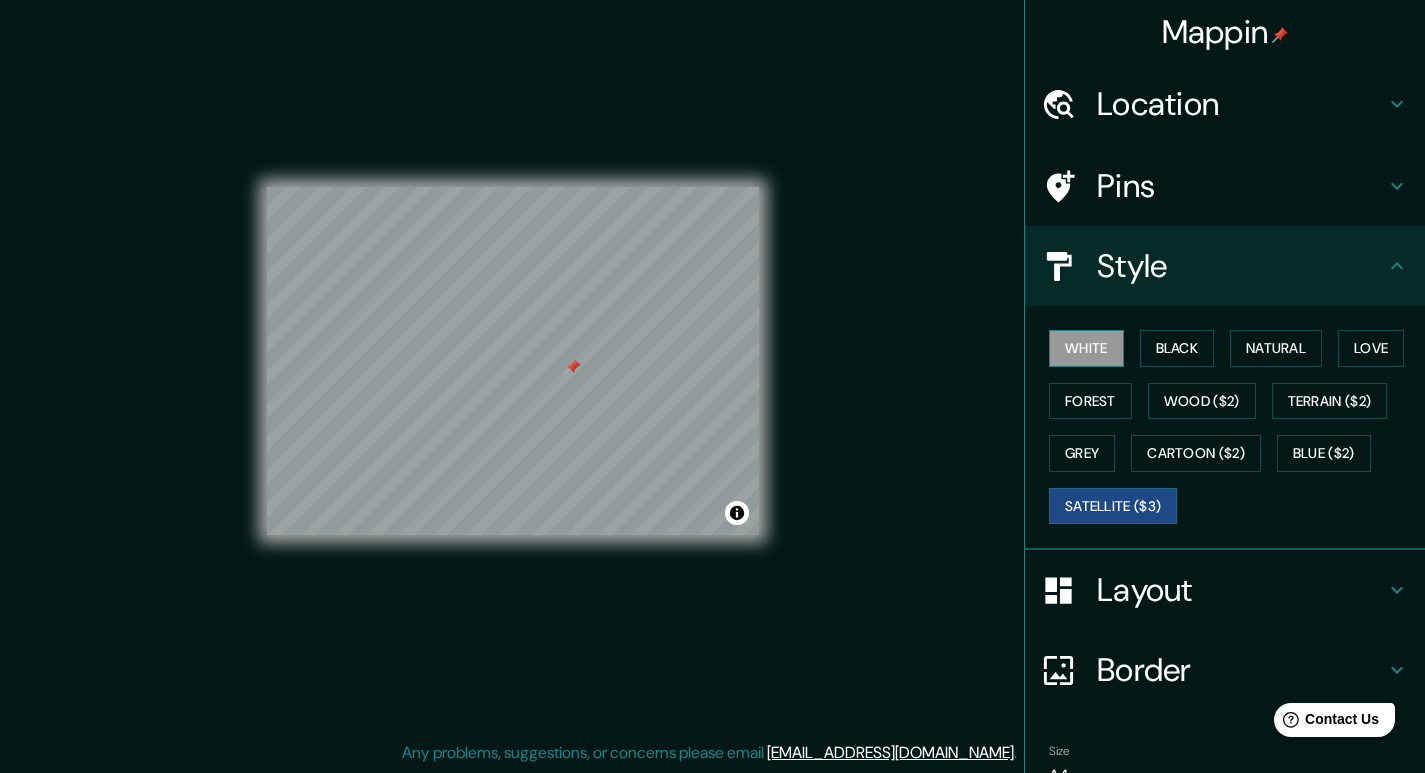 click on "White" at bounding box center [1086, 348] 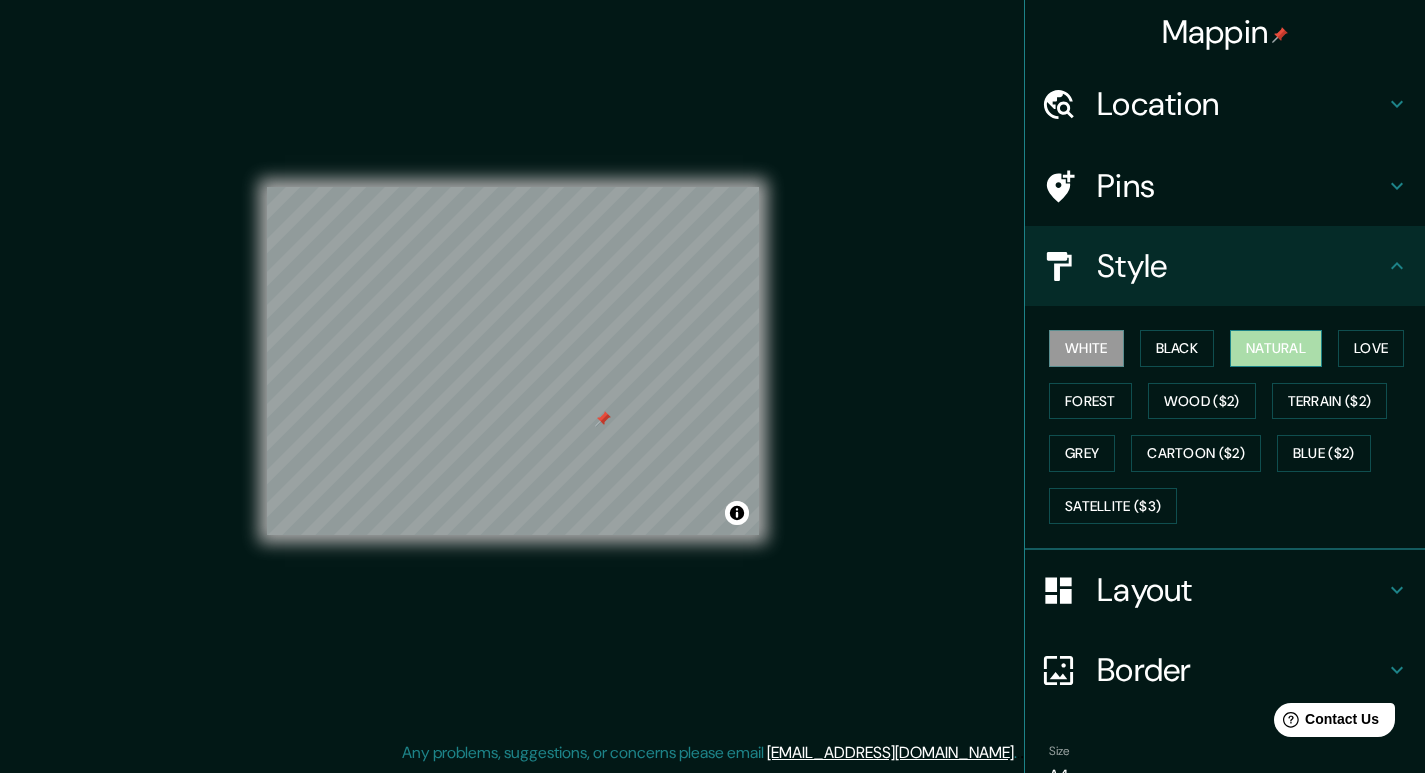 click on "Natural" at bounding box center (1276, 348) 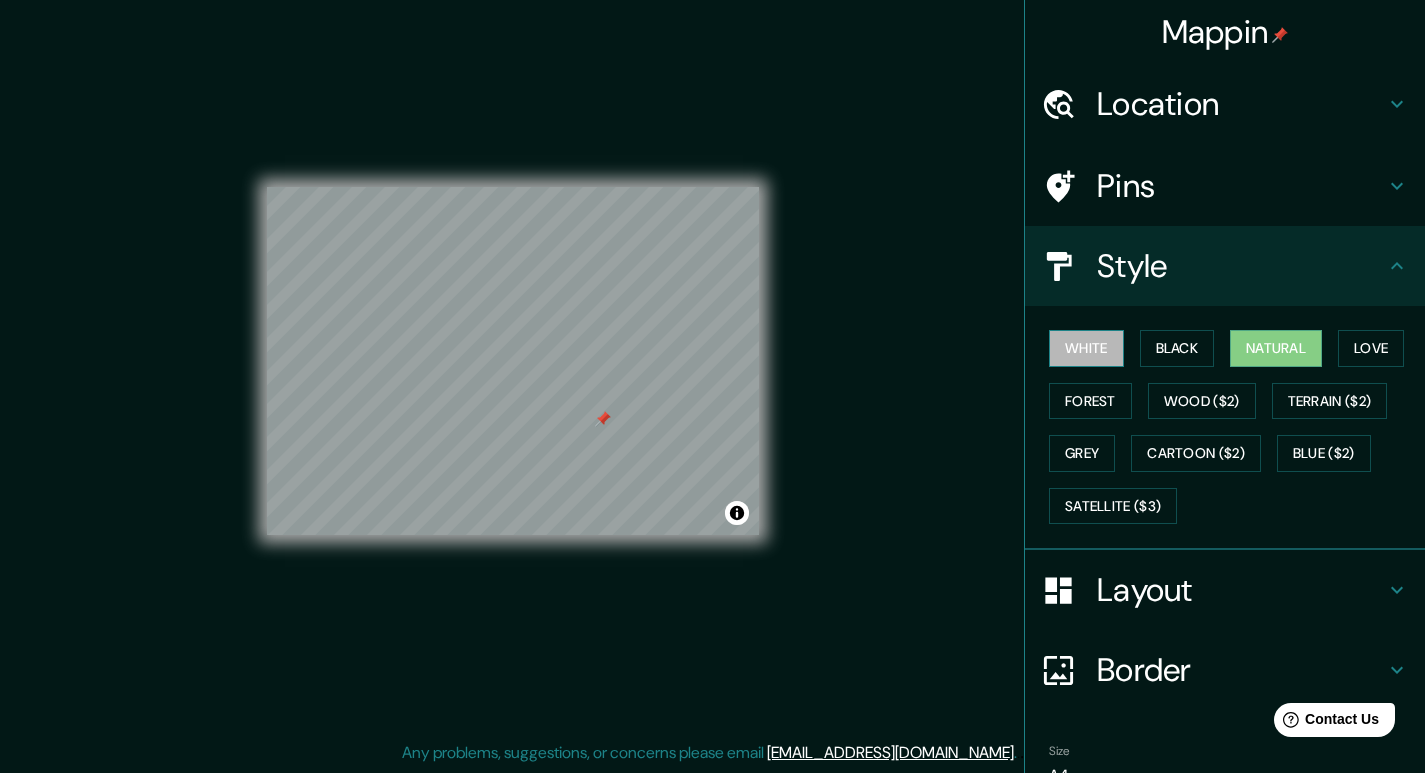 click on "White" at bounding box center [1086, 348] 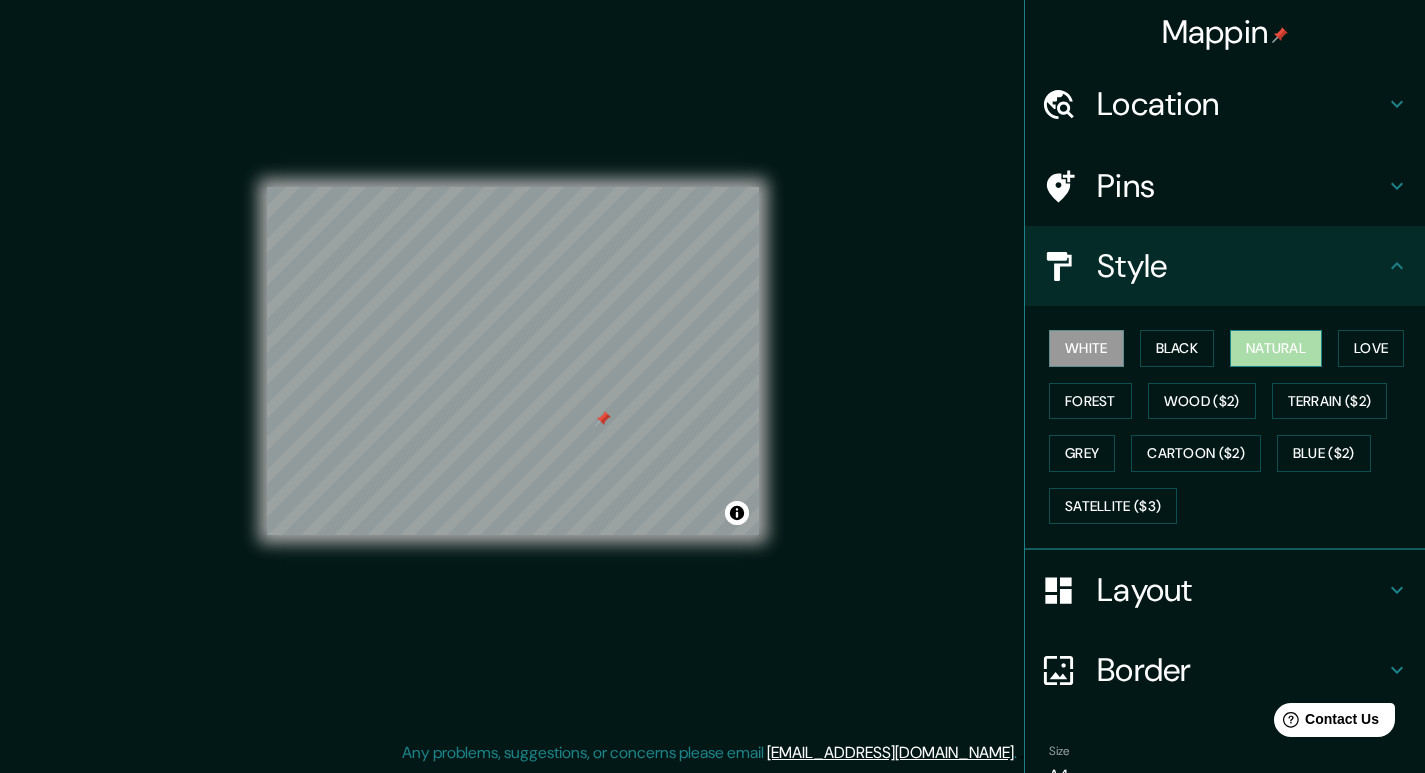 drag, startPoint x: 1295, startPoint y: 341, endPoint x: 1261, endPoint y: 347, distance: 34.525352 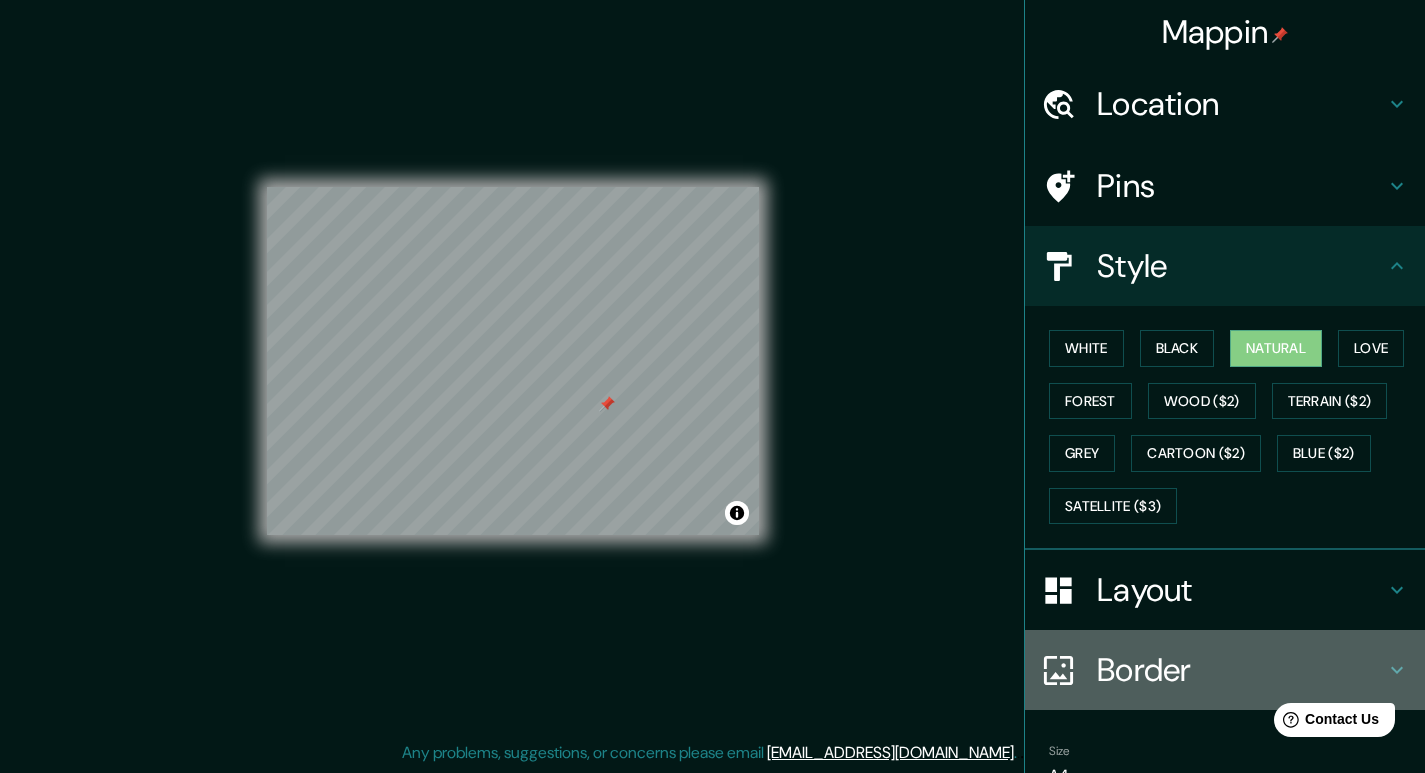 click on "Border" at bounding box center (1241, 670) 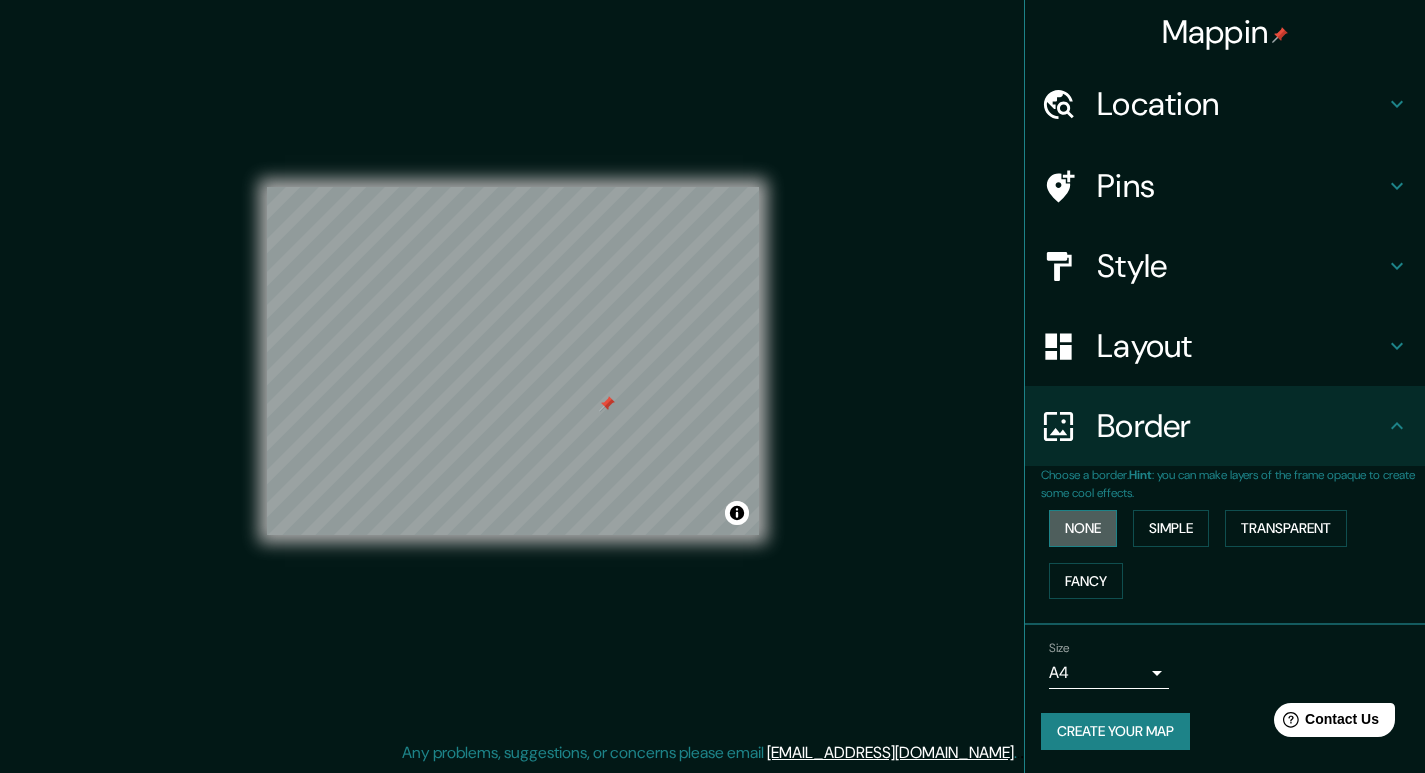 click on "None" at bounding box center [1083, 528] 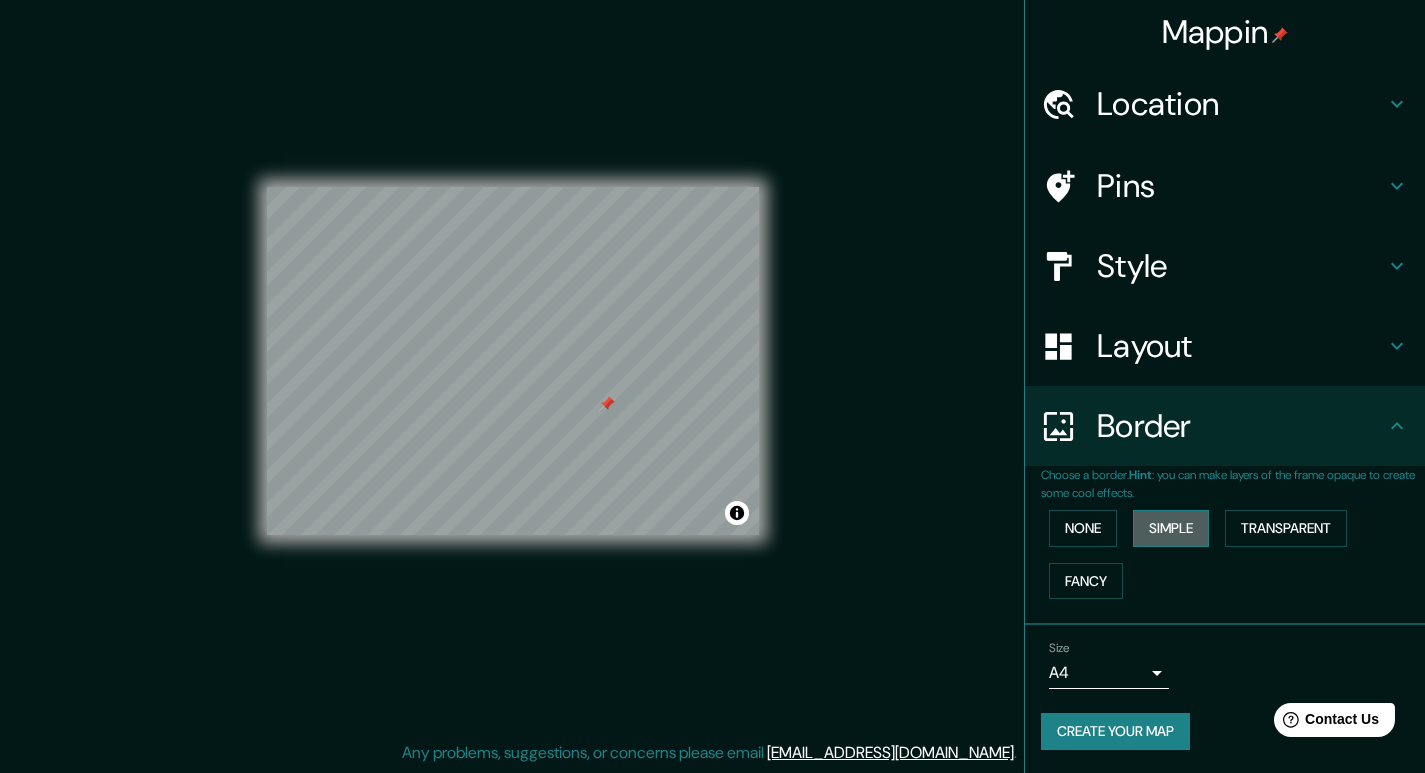 click on "Simple" at bounding box center (1171, 528) 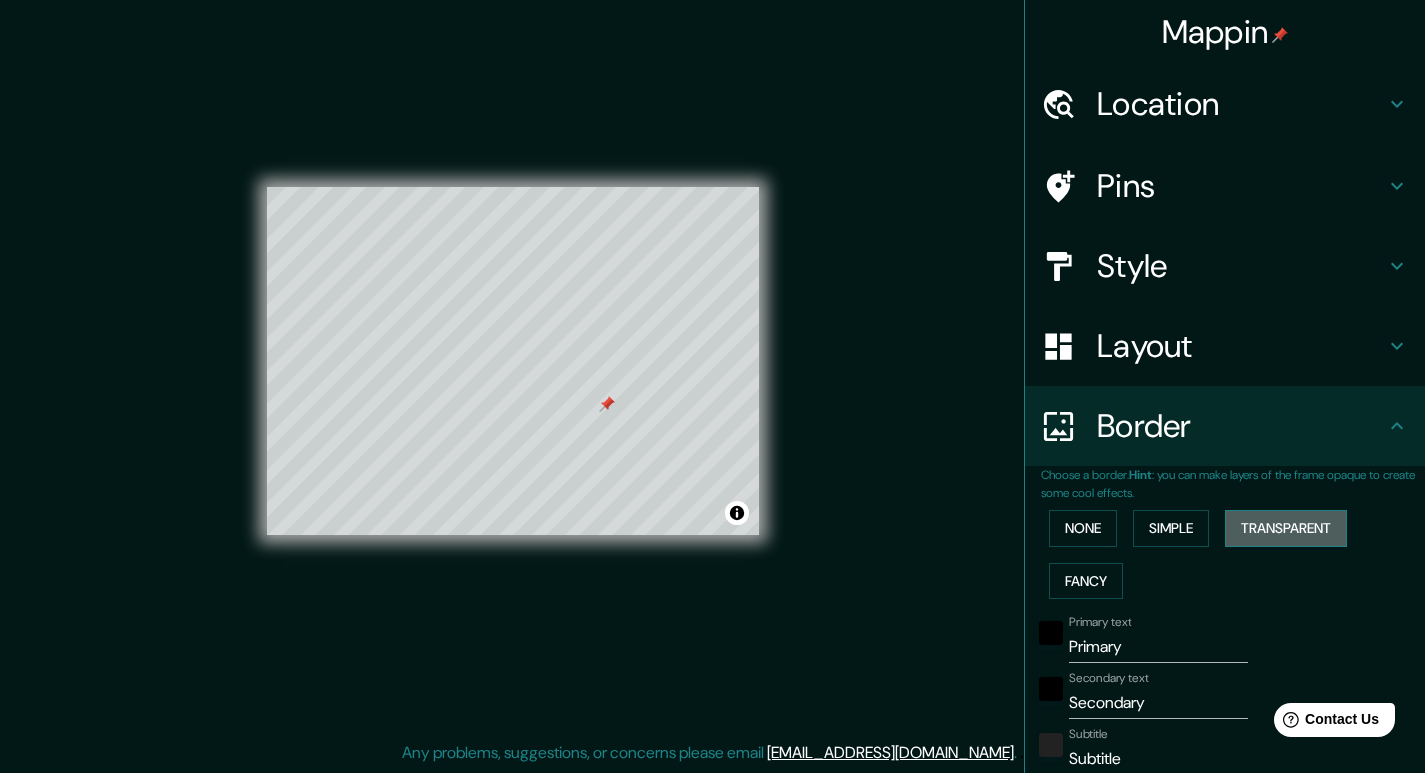 click on "Transparent" at bounding box center (1286, 528) 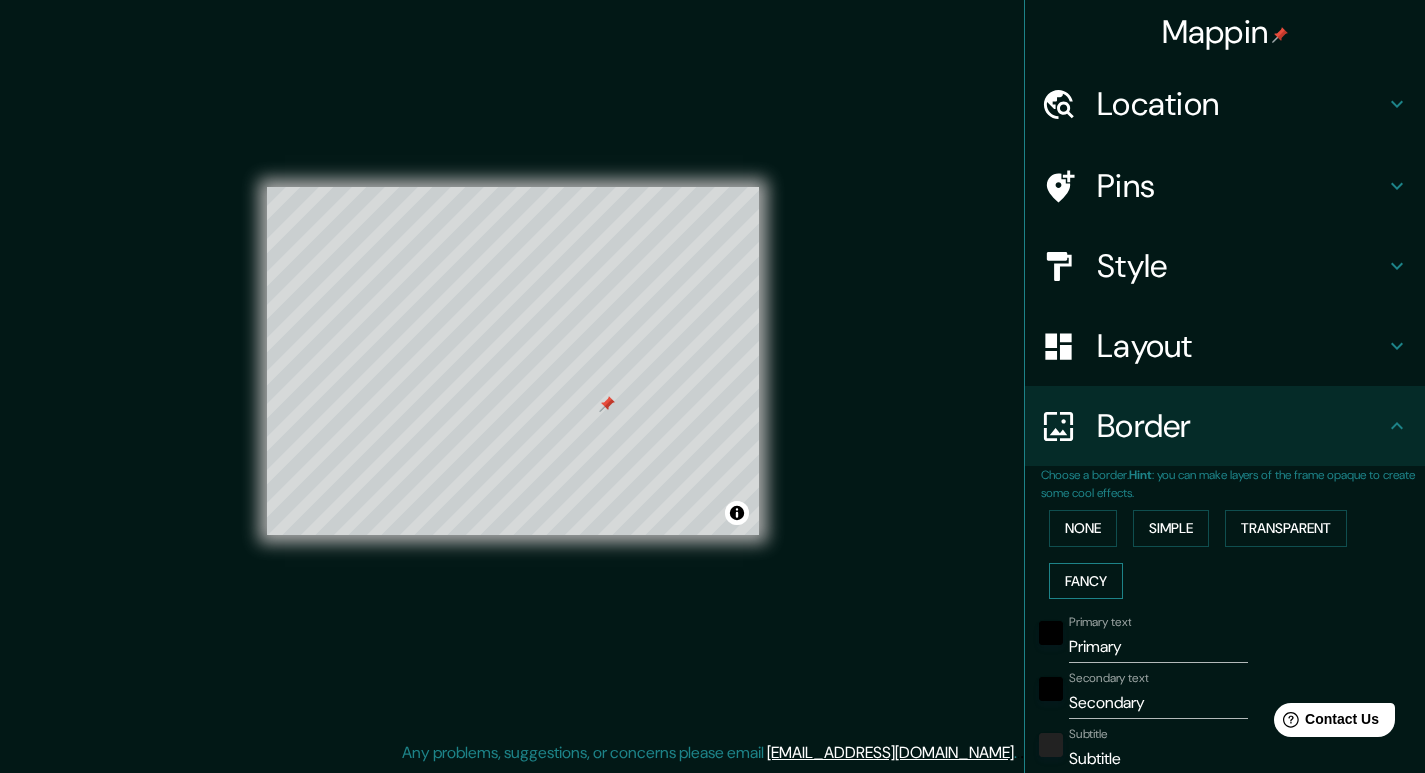 click on "Fancy" at bounding box center [1086, 581] 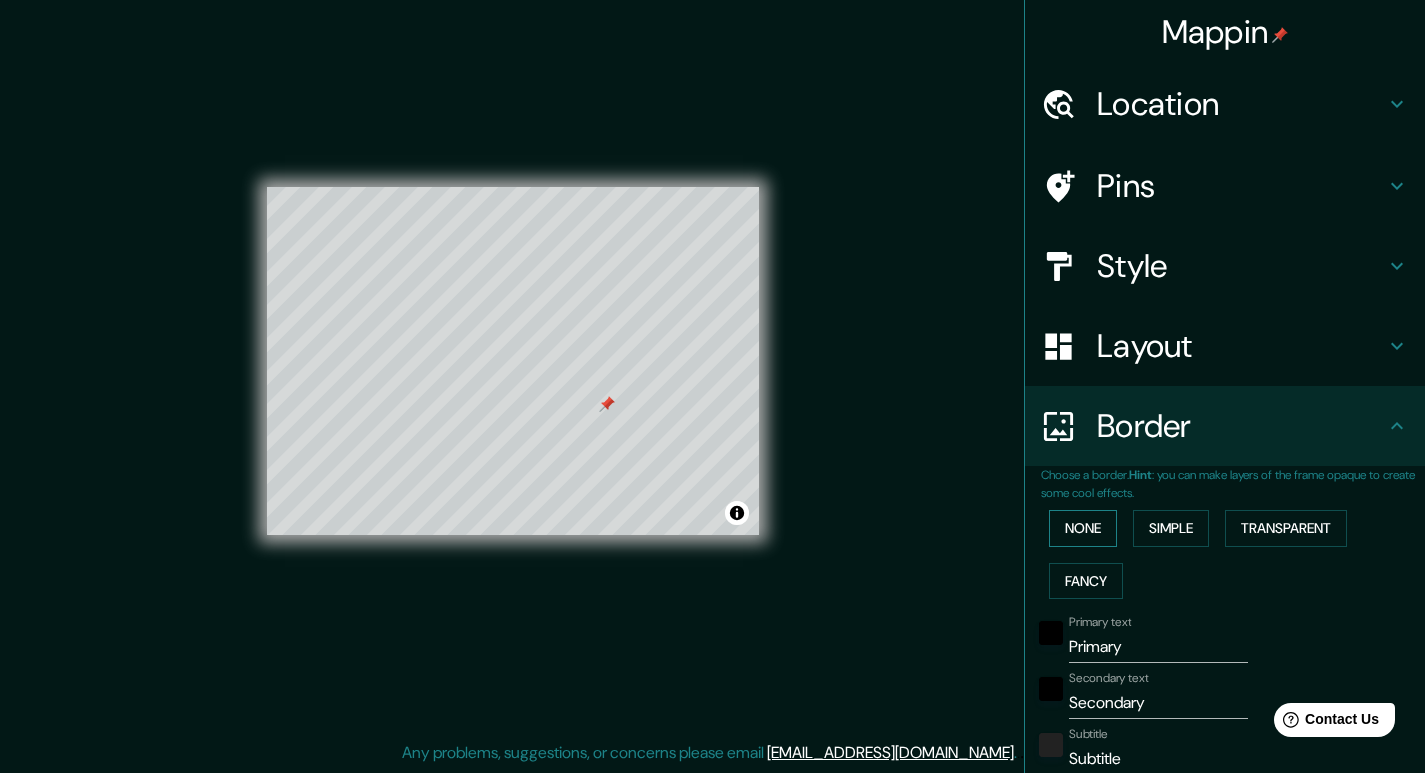 click on "None" at bounding box center [1083, 528] 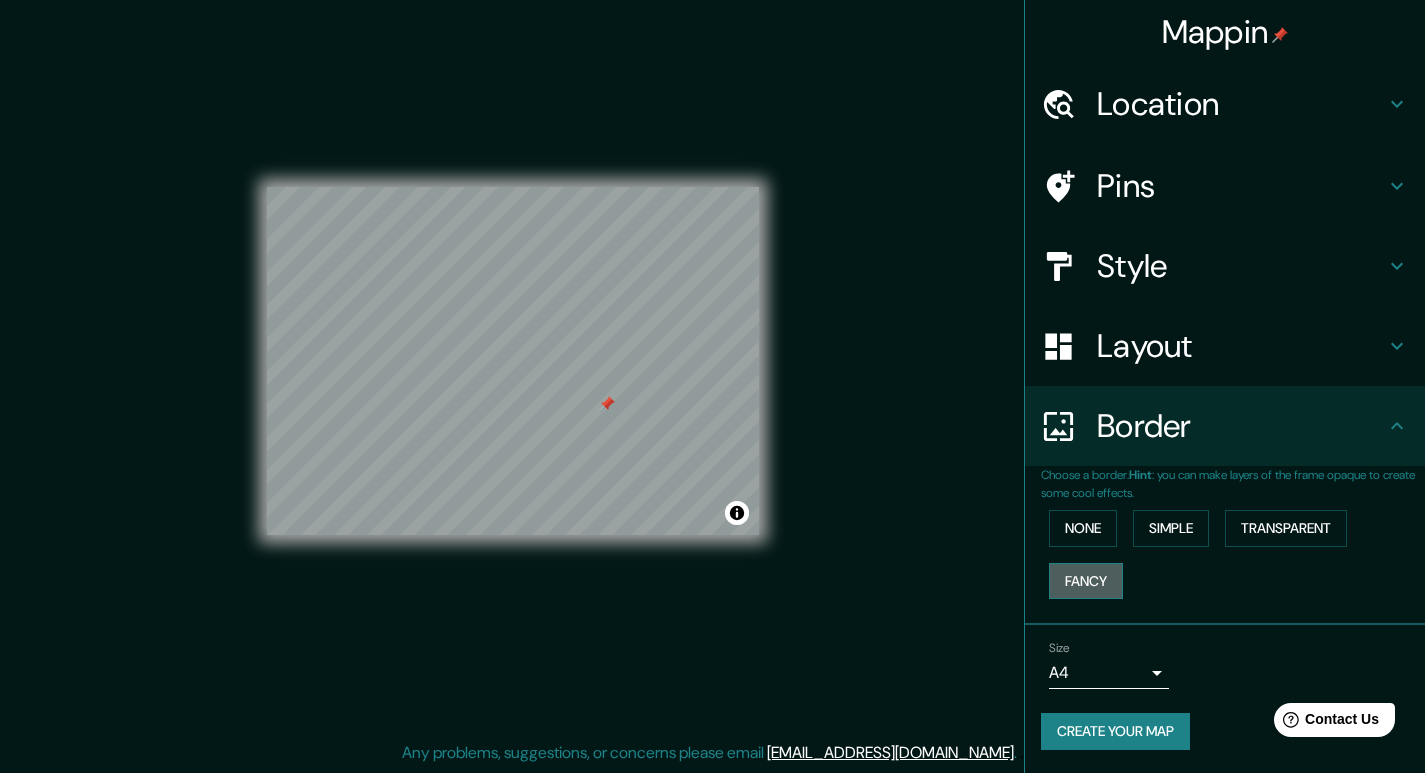 click on "Fancy" at bounding box center (1086, 581) 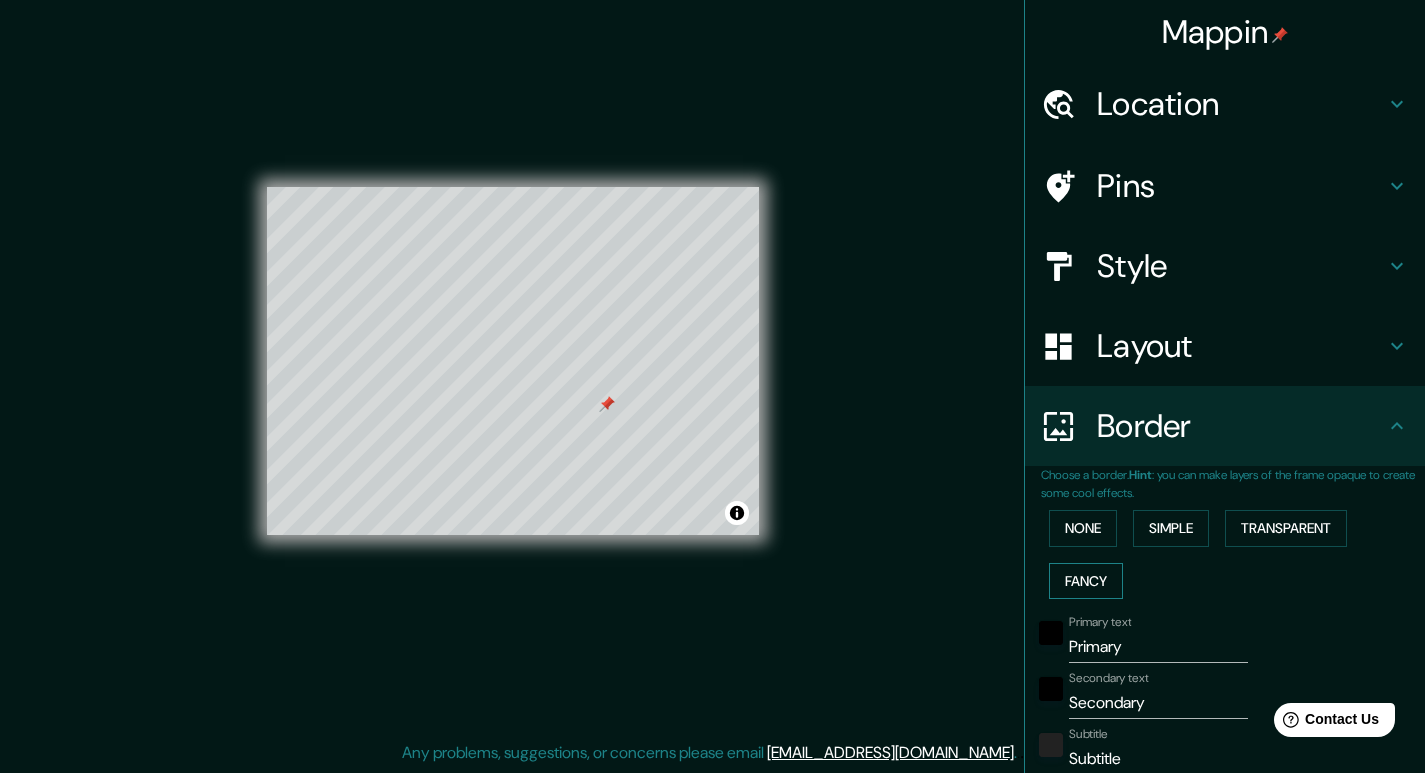 click on "Fancy" at bounding box center [1086, 581] 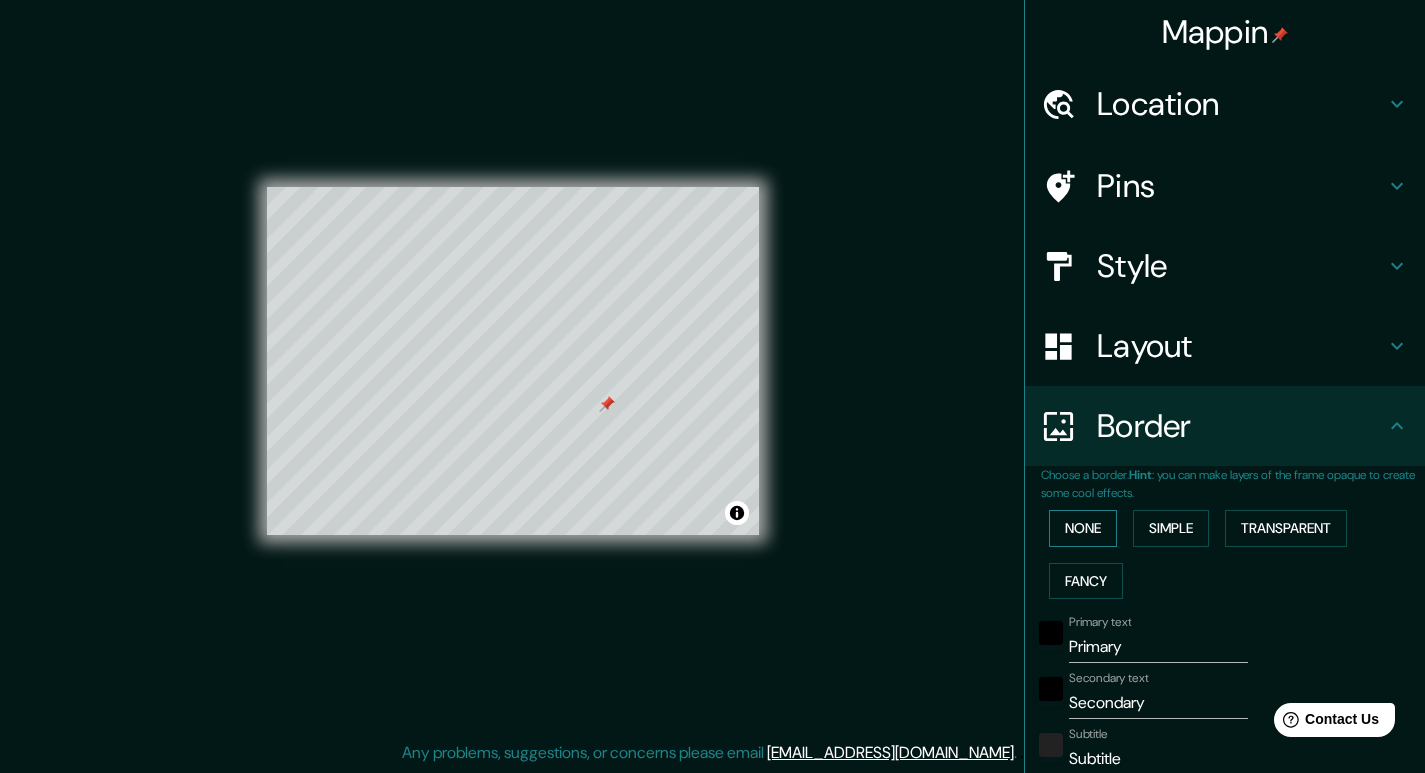 click on "None" at bounding box center (1083, 528) 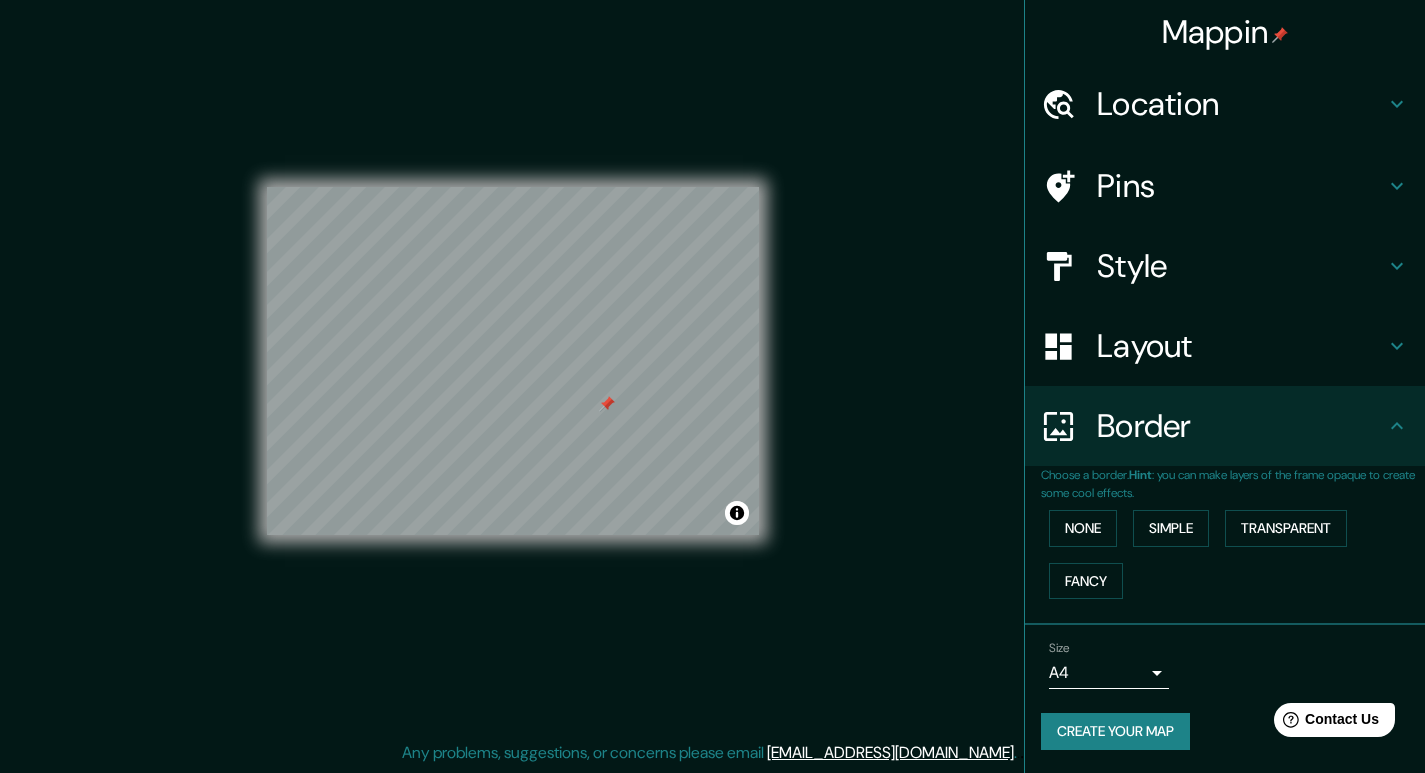 scroll, scrollTop: 1, scrollLeft: 0, axis: vertical 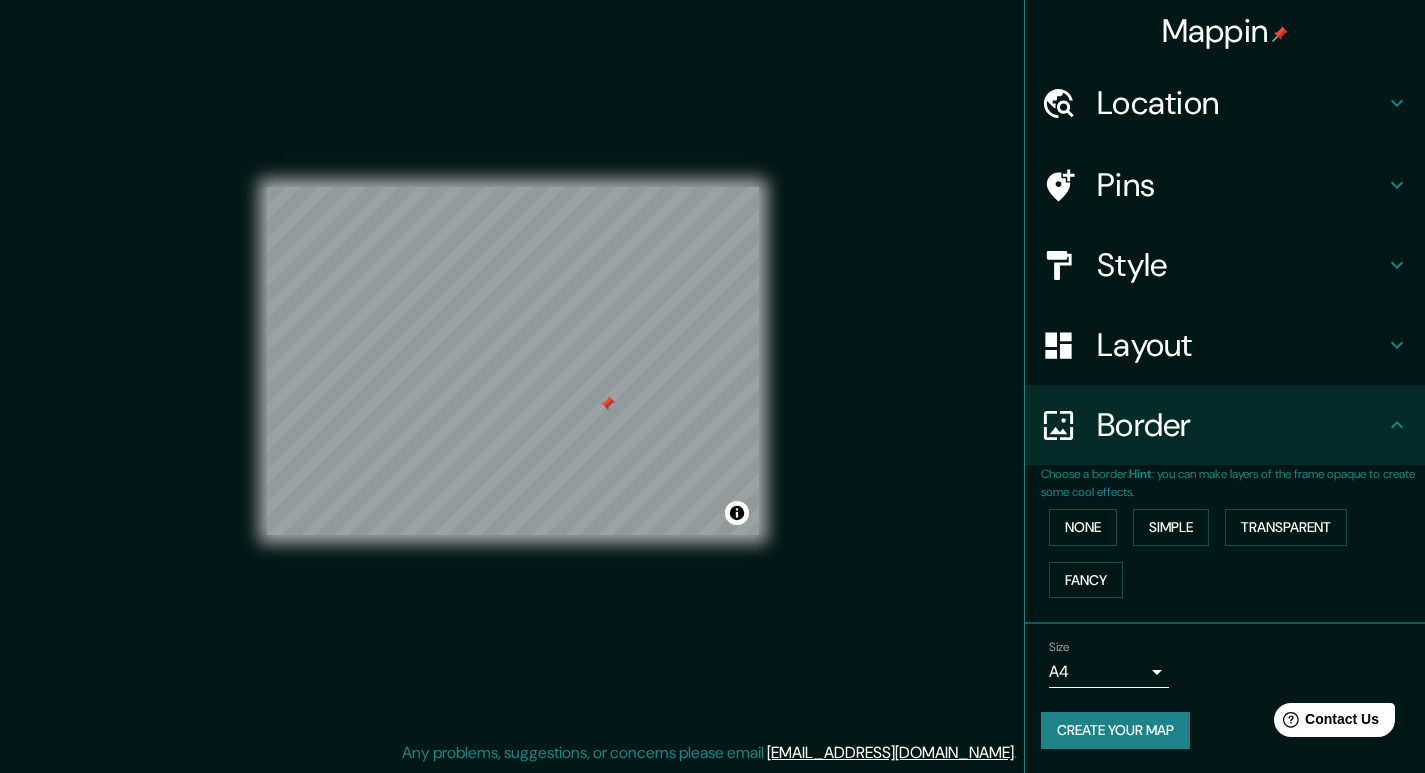 click on "Mappin Location [GEOGRAPHIC_DATA], [GEOGRAPHIC_DATA], [GEOGRAPHIC_DATA] Pins Style Layout Border Choose a border.  Hint : you can make layers of the frame opaque to create some cool effects. None Simple Transparent Fancy Size A4 single Create your map © Mapbox   © OpenStreetMap   Improve this map Any problems, suggestions, or concerns please email    [EMAIL_ADDRESS][DOMAIN_NAME] . . ." at bounding box center [712, 367] 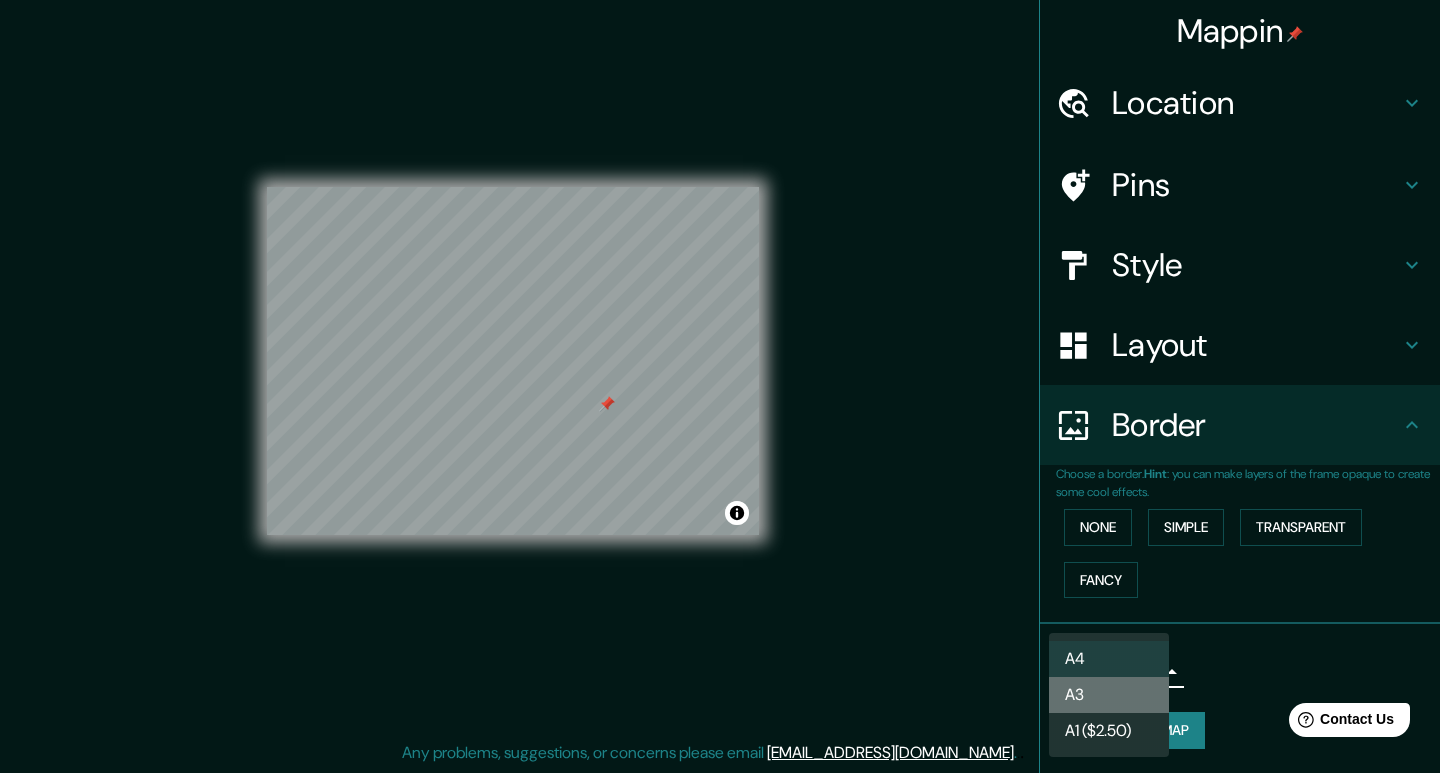 click on "A3" at bounding box center (1109, 695) 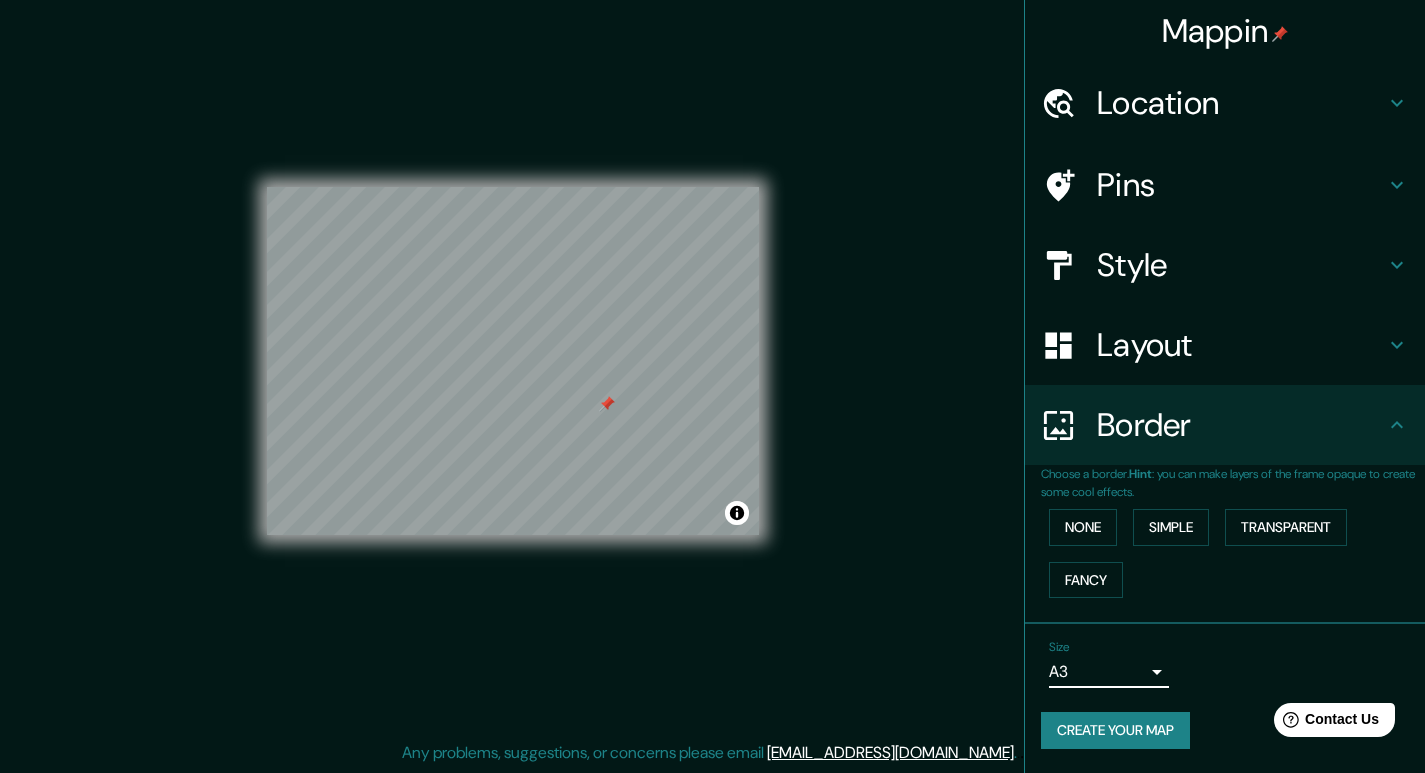 click on "Mappin Location [GEOGRAPHIC_DATA], [GEOGRAPHIC_DATA], [GEOGRAPHIC_DATA] Pins Style Layout Border Choose a border.  Hint : you can make layers of the frame opaque to create some cool effects. None Simple Transparent Fancy Size A3 a4 Create your map © Mapbox   © OpenStreetMap   Improve this map Any problems, suggestions, or concerns please email    [EMAIL_ADDRESS][DOMAIN_NAME] . . ." at bounding box center (712, 367) 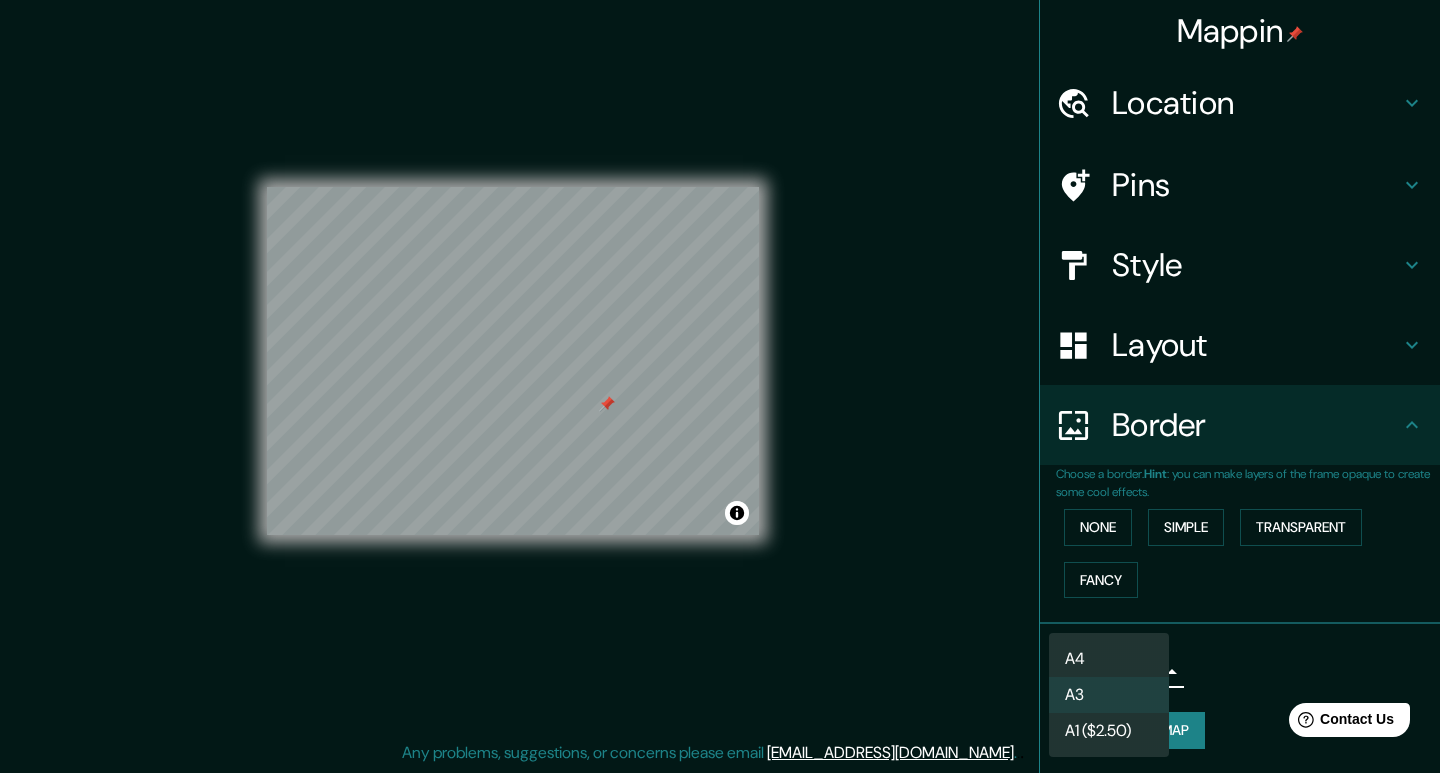 click on "A4 A3 A1 ($2.50)" at bounding box center [1109, 695] 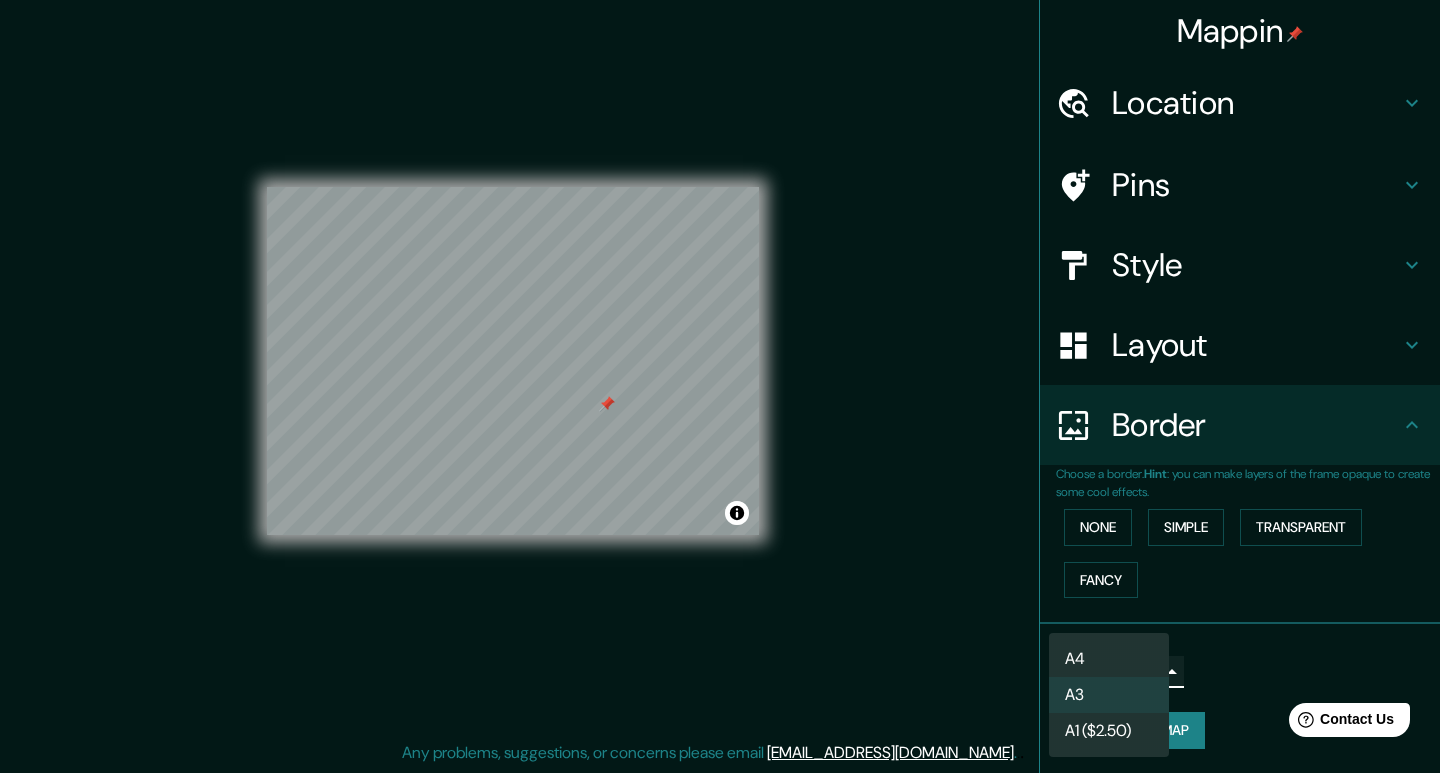type on "single" 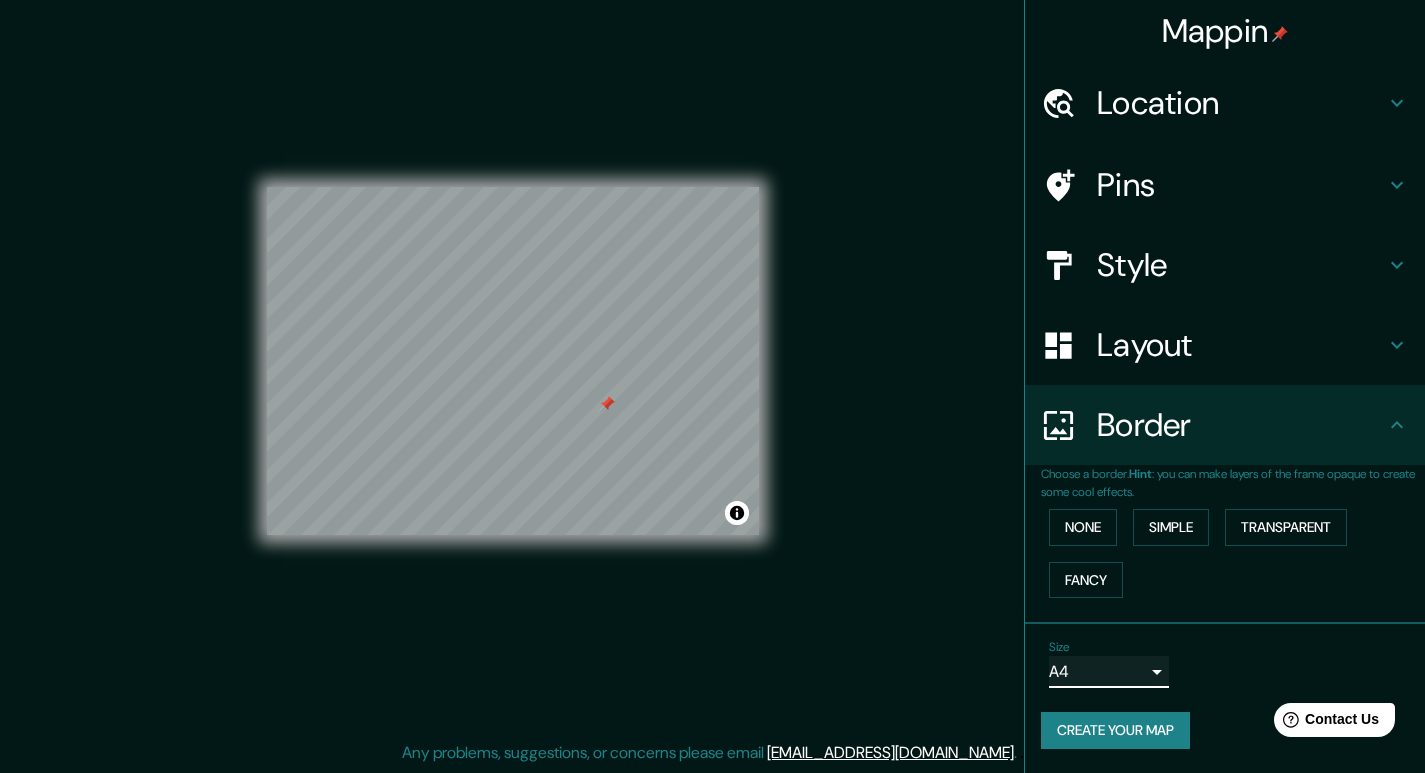 scroll, scrollTop: 0, scrollLeft: 0, axis: both 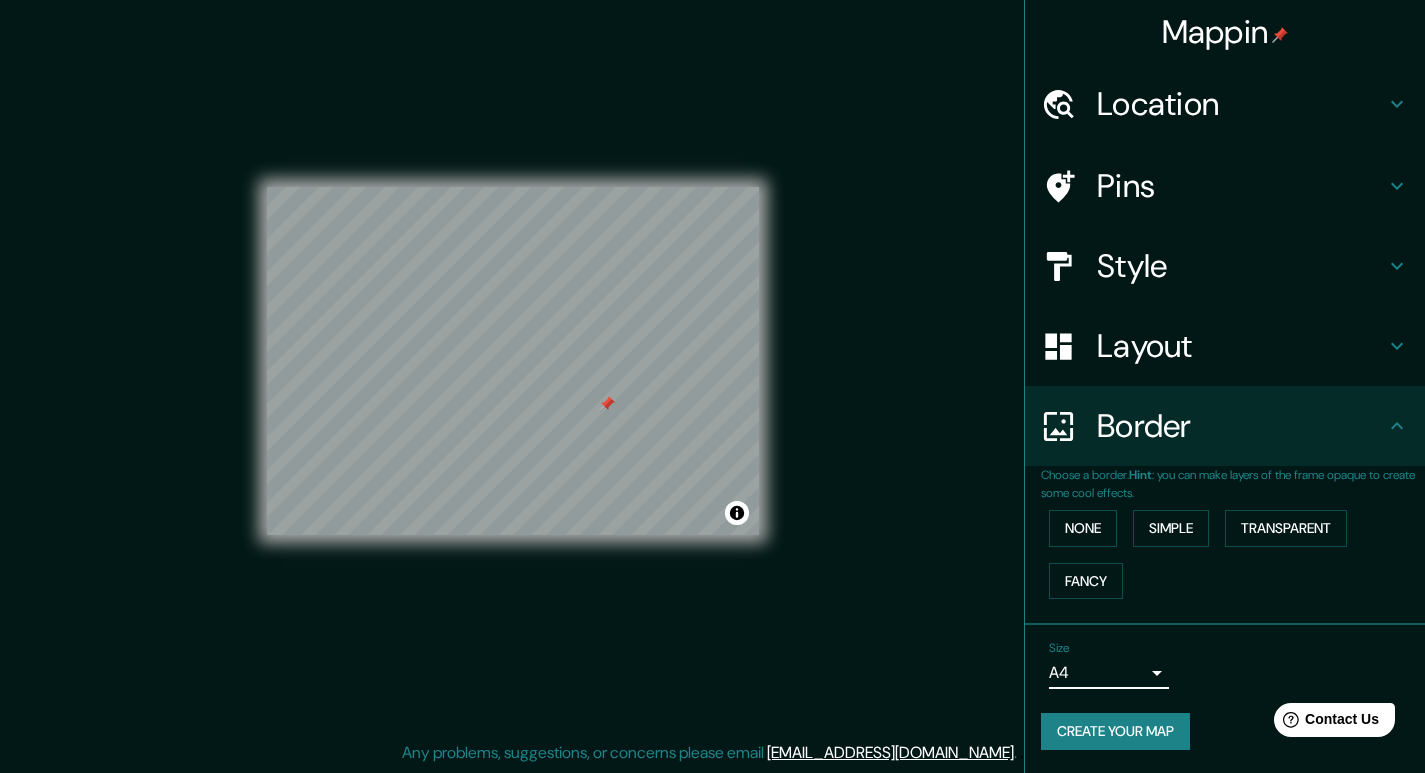 click on "Pins" at bounding box center [1241, 186] 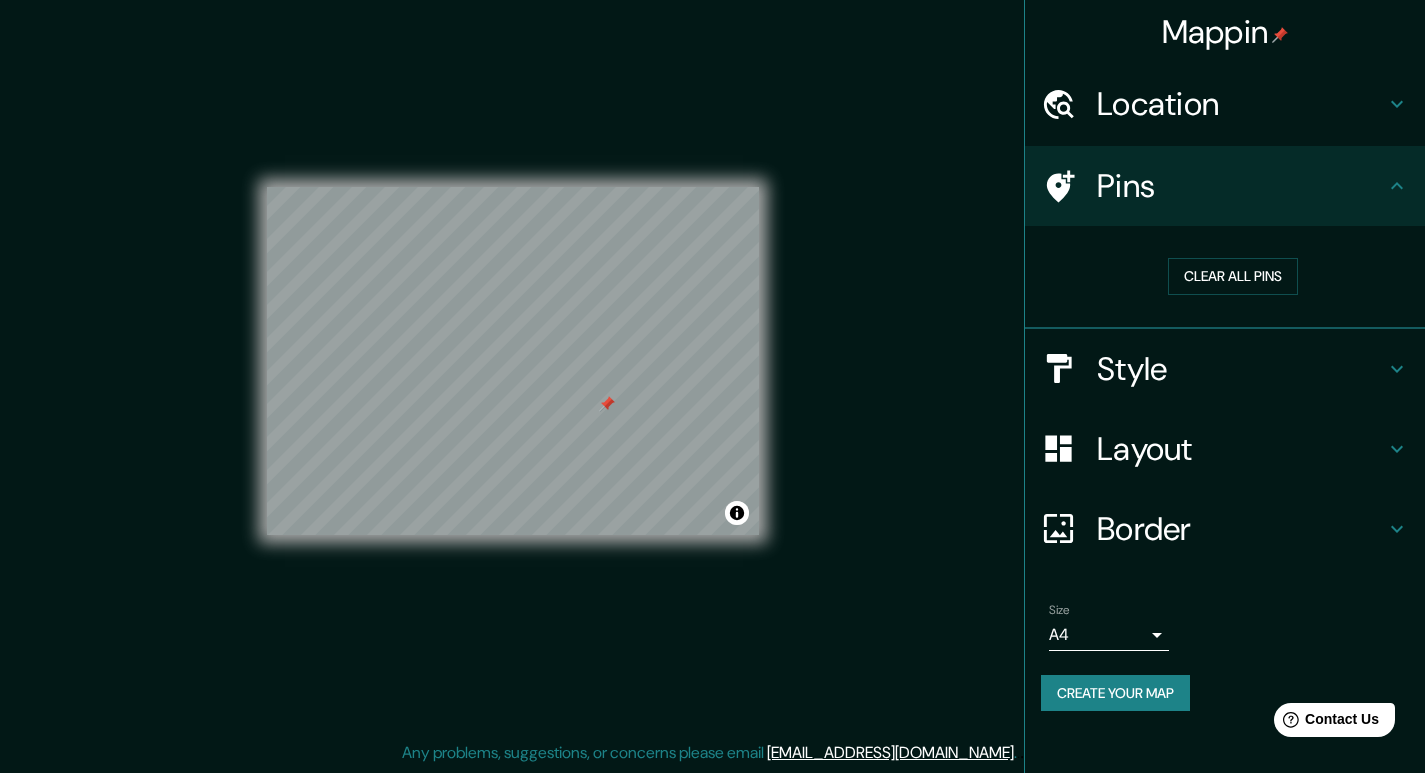 click on "Pins" at bounding box center (1241, 186) 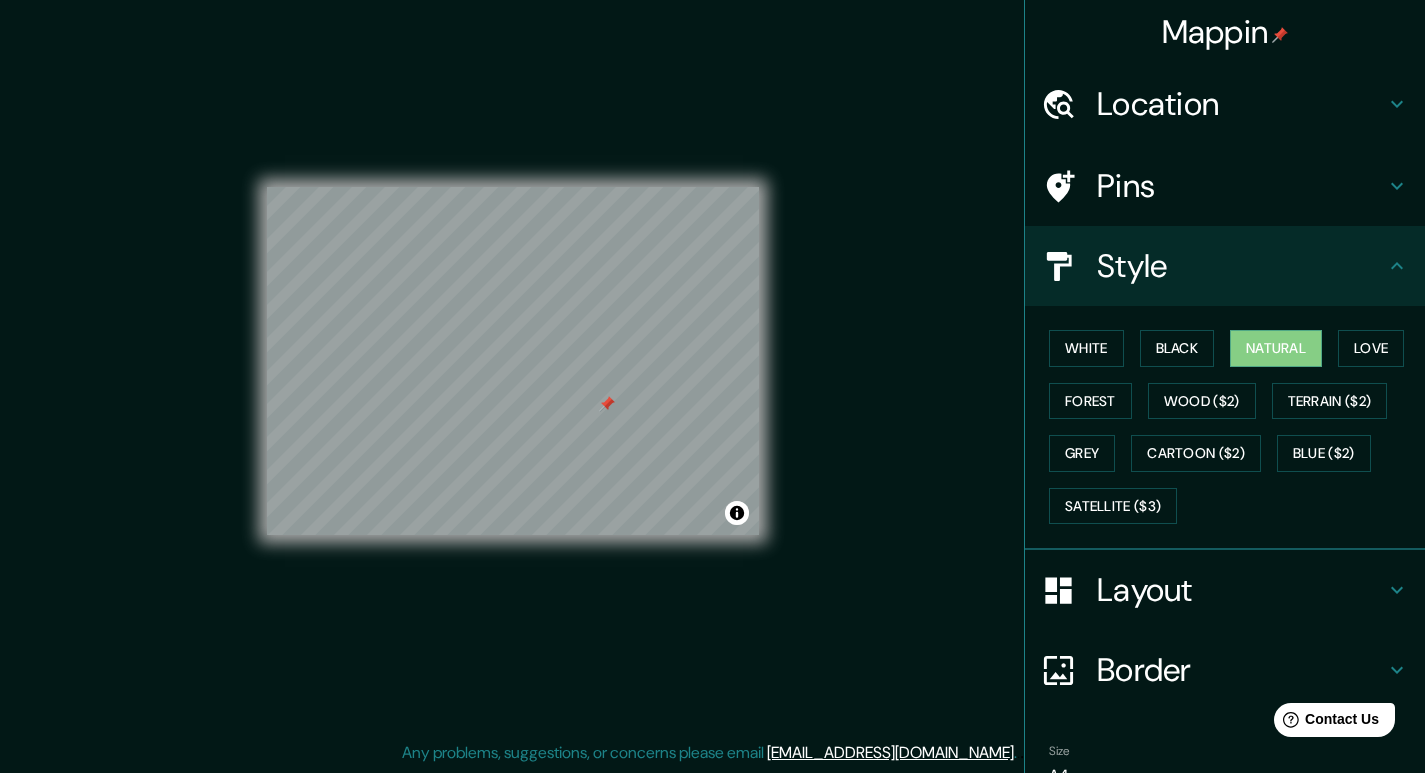 click on "Location" at bounding box center (1241, 104) 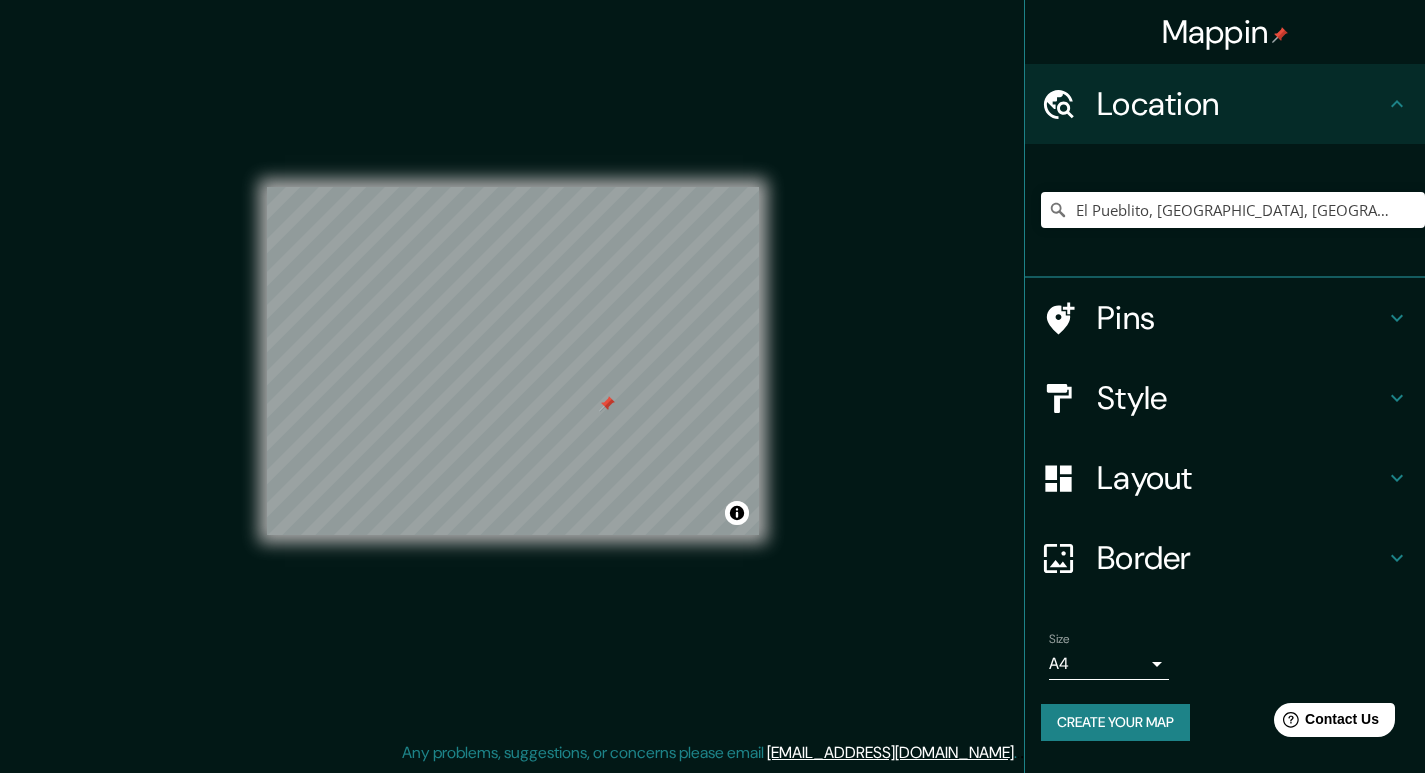click on "Location" at bounding box center (1241, 104) 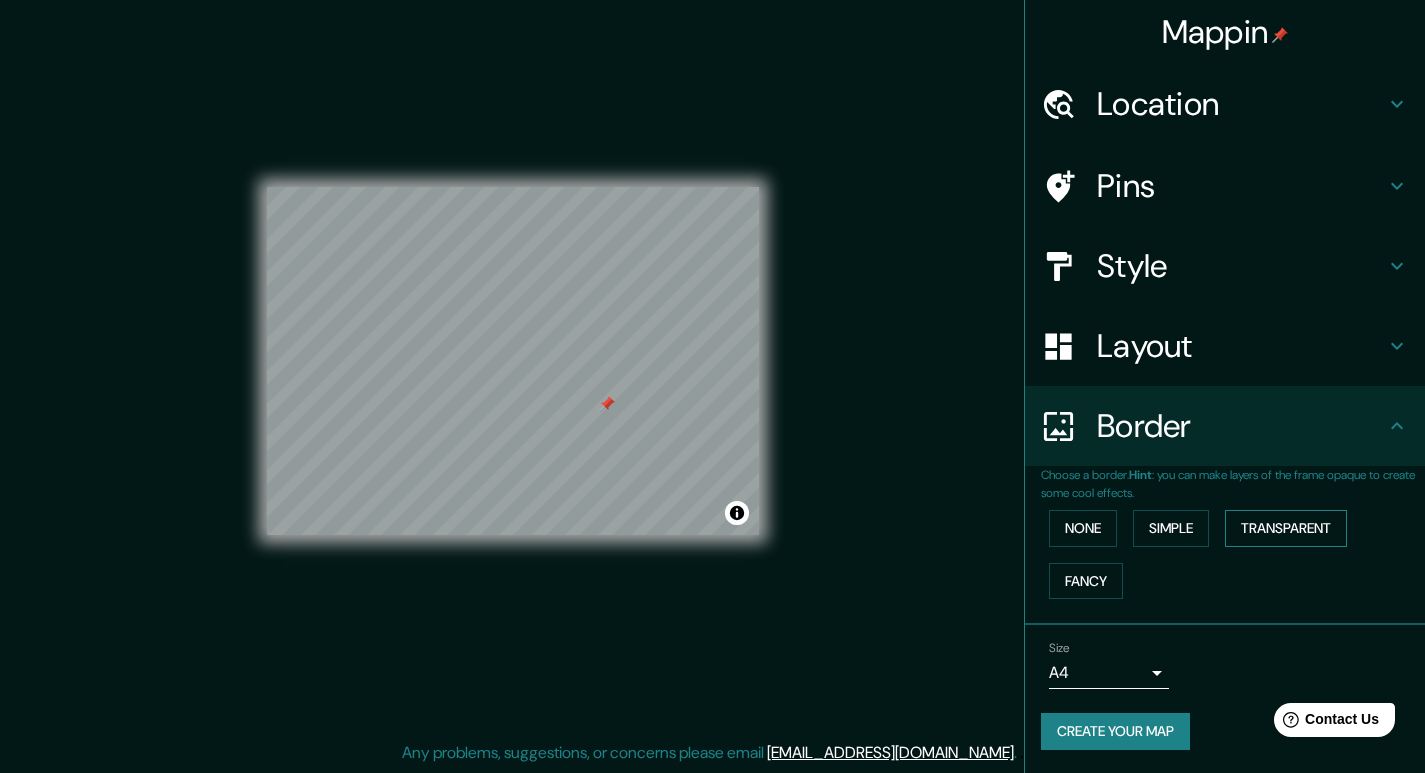 click on "Transparent" at bounding box center (1286, 528) 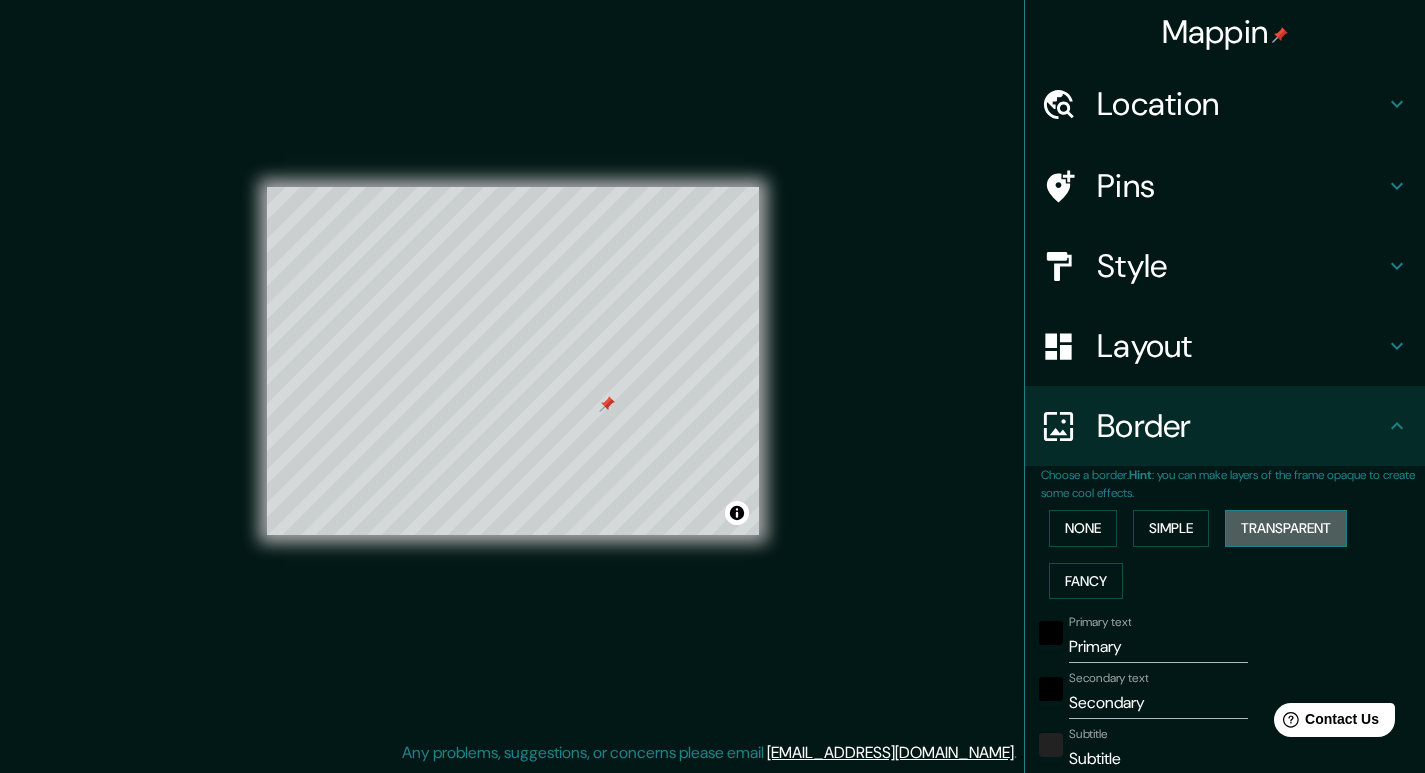 click on "Transparent" at bounding box center (1286, 528) 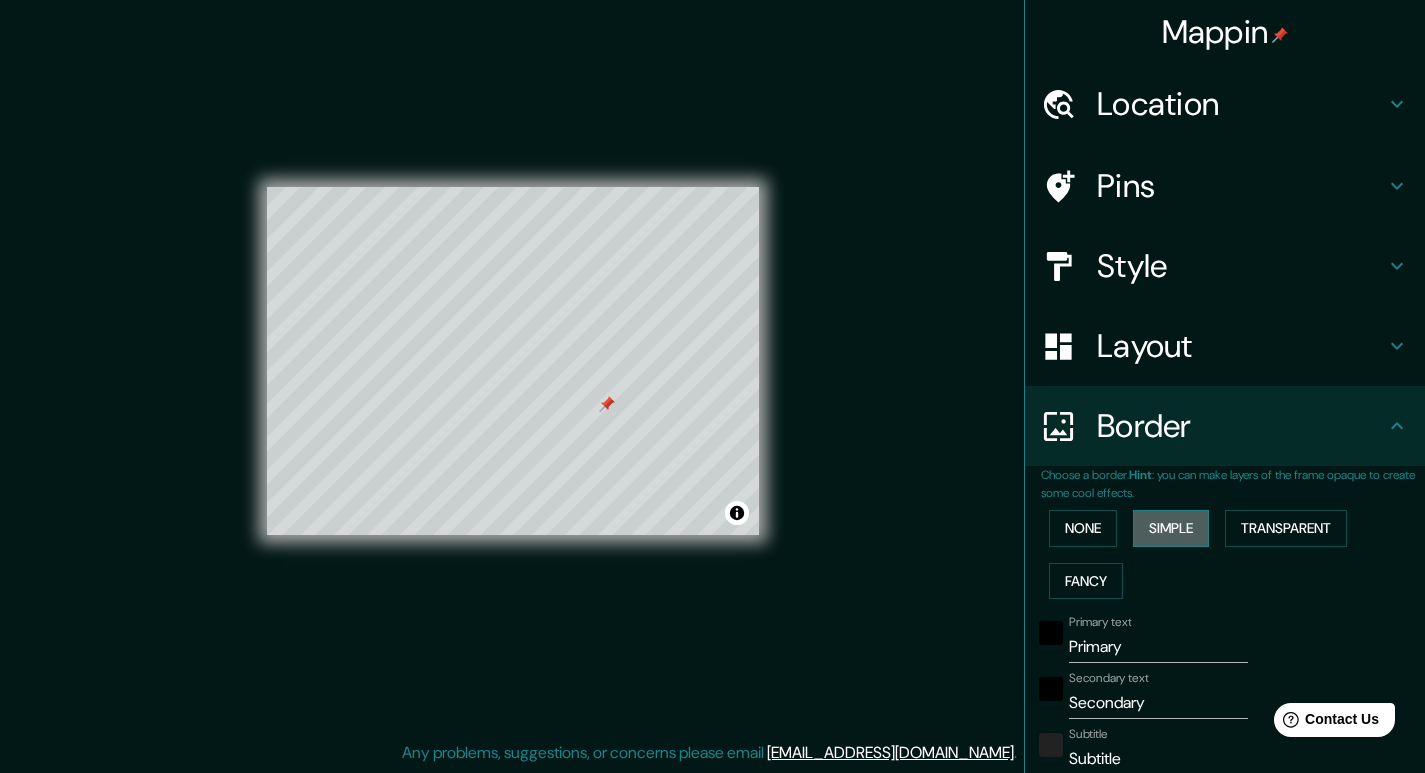 click on "Simple" at bounding box center [1171, 528] 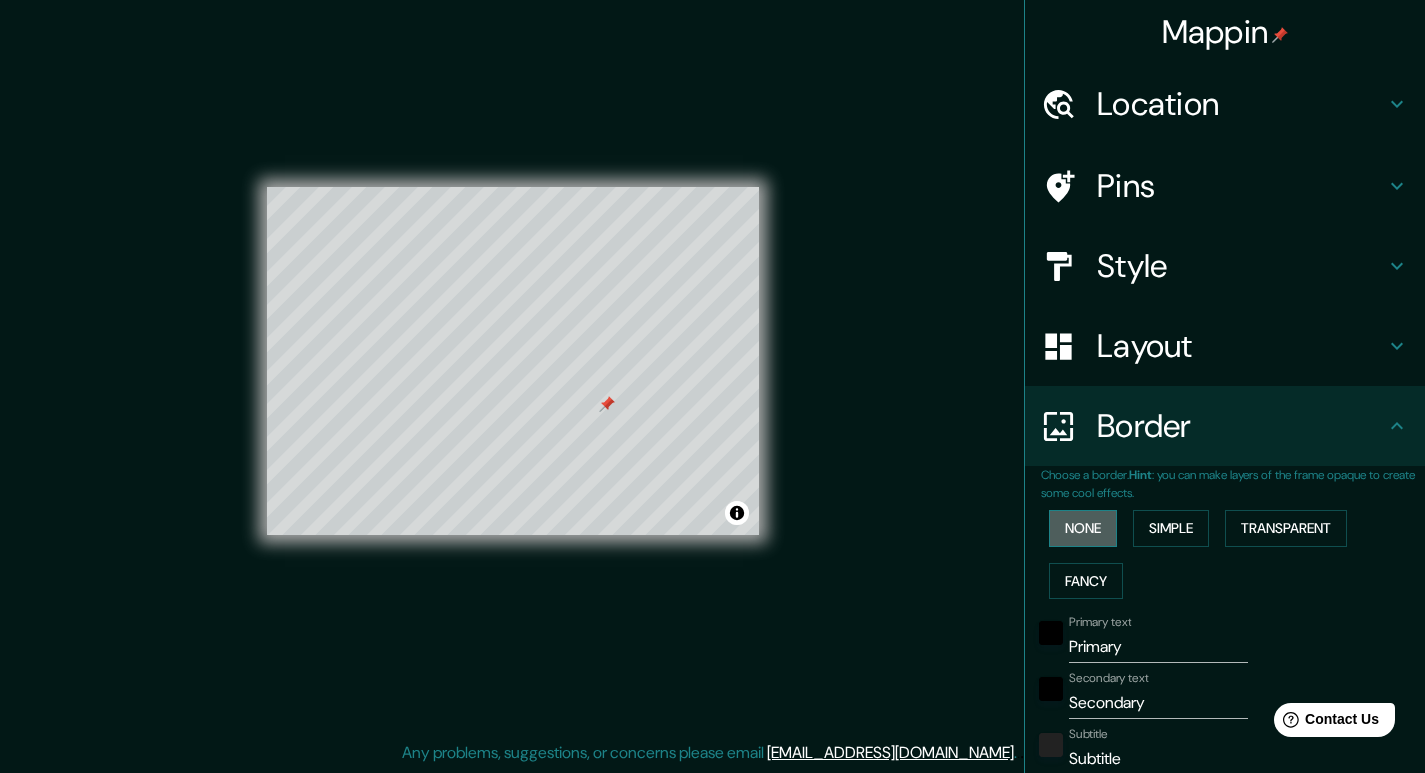 click on "None" at bounding box center [1083, 528] 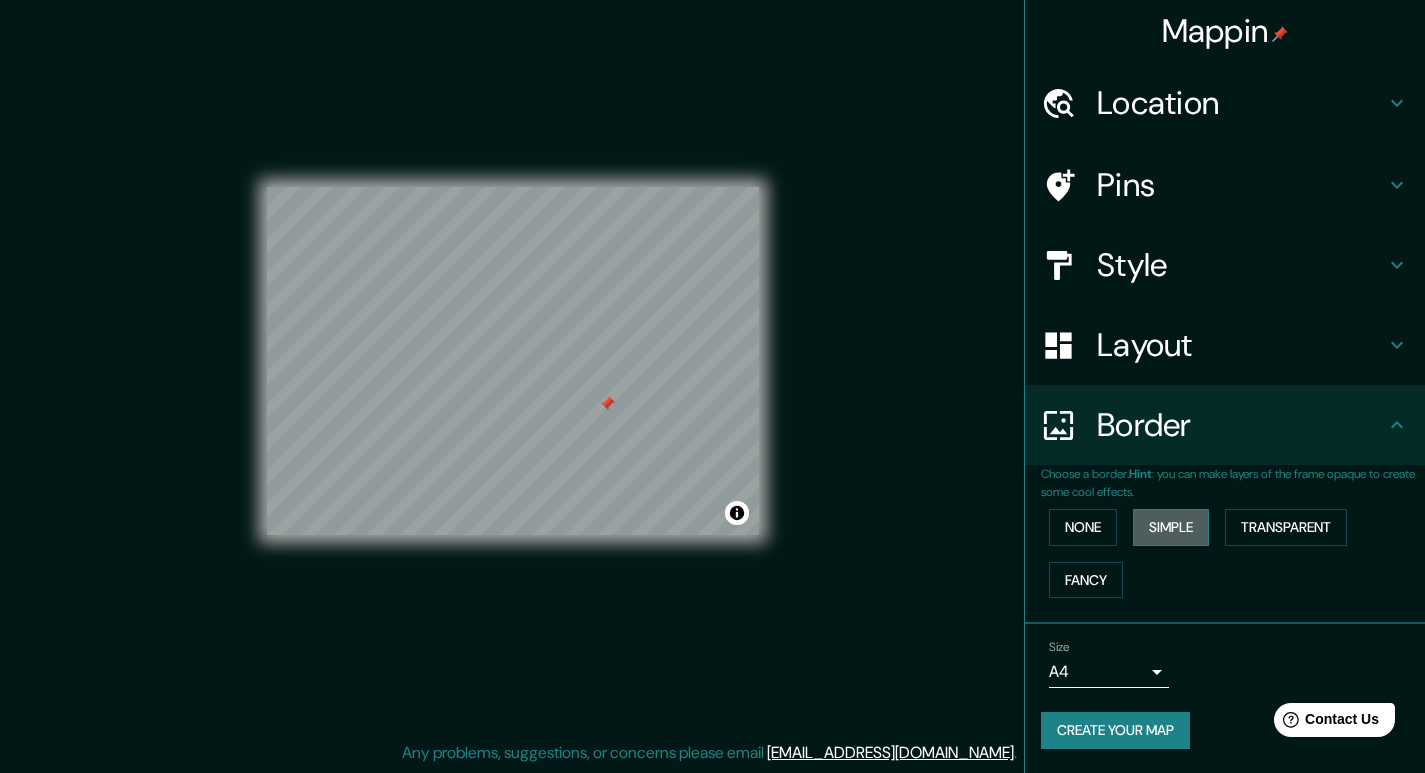 click on "Simple" at bounding box center [1171, 527] 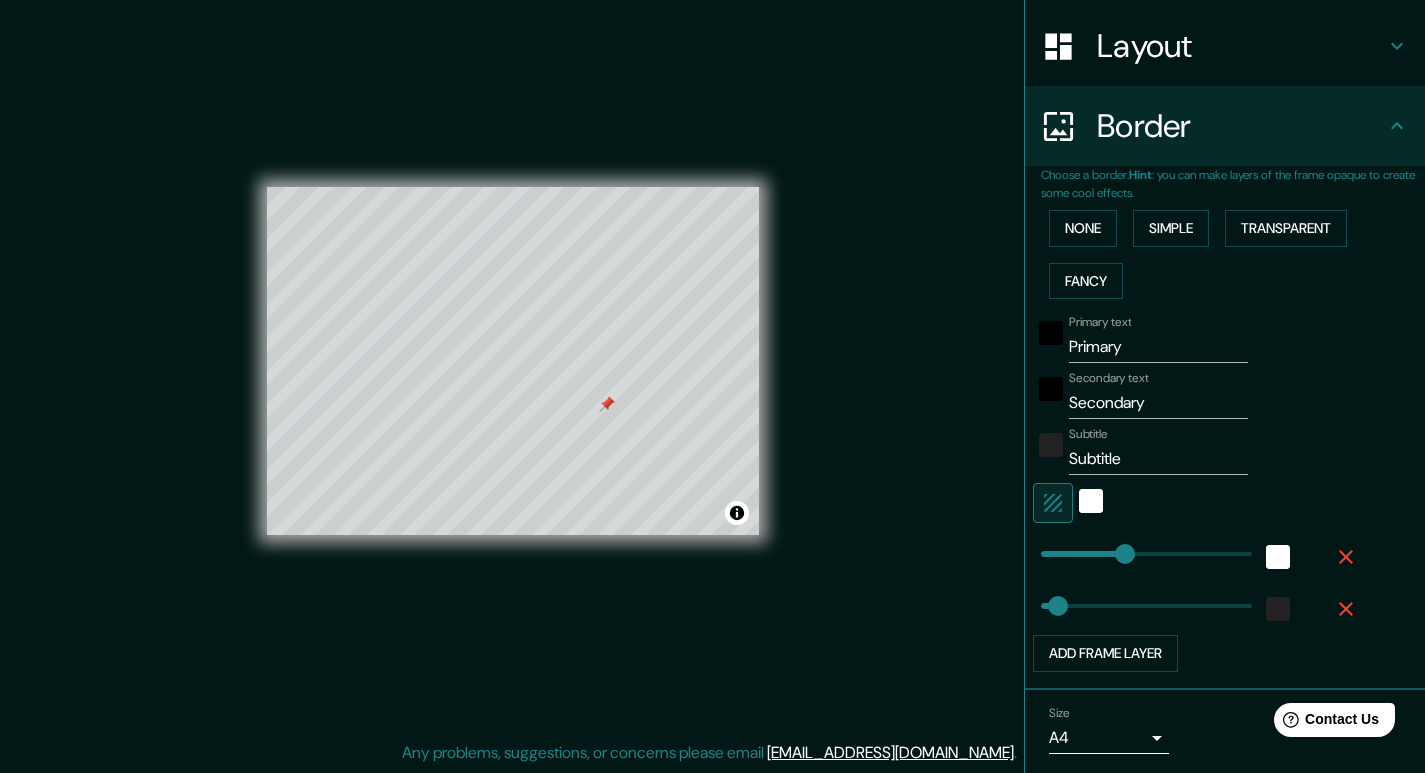 scroll, scrollTop: 265, scrollLeft: 0, axis: vertical 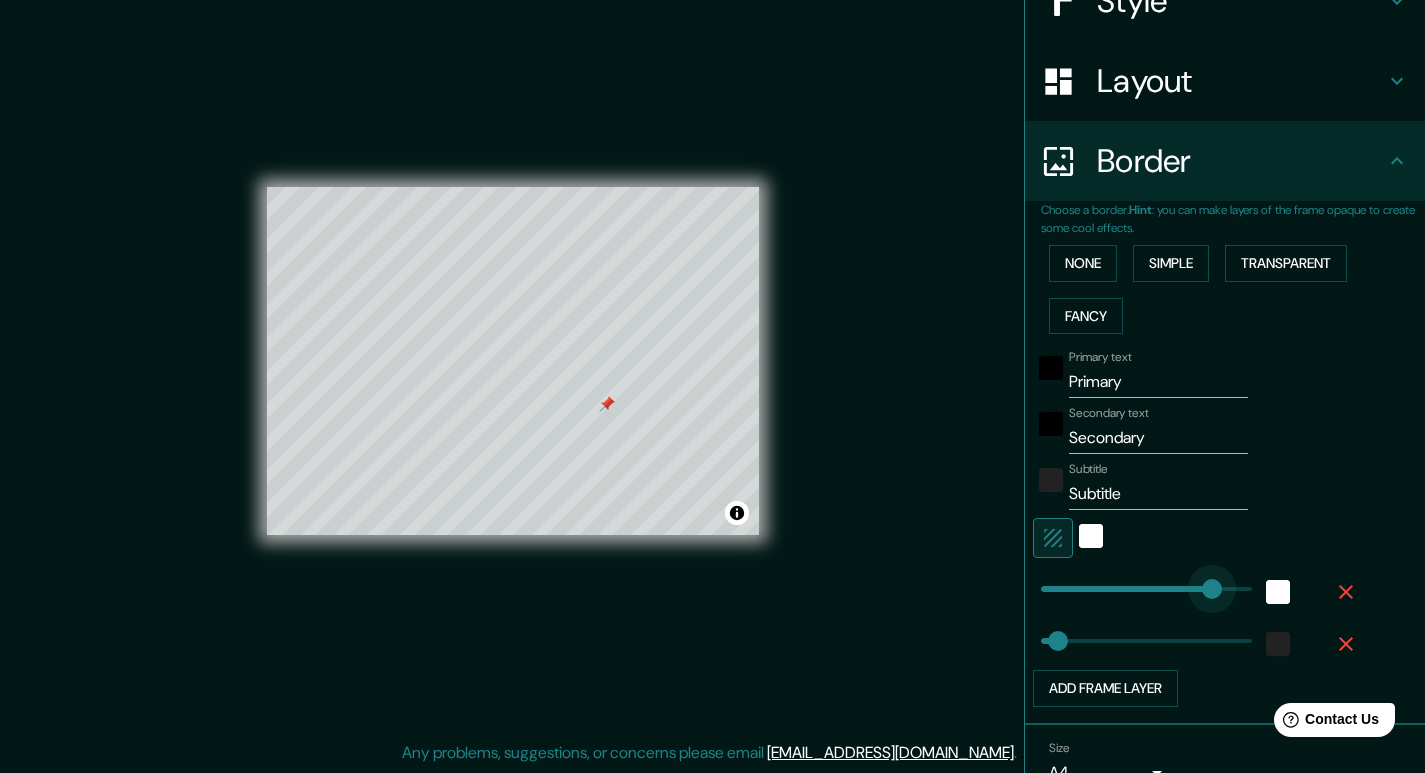 type on "432" 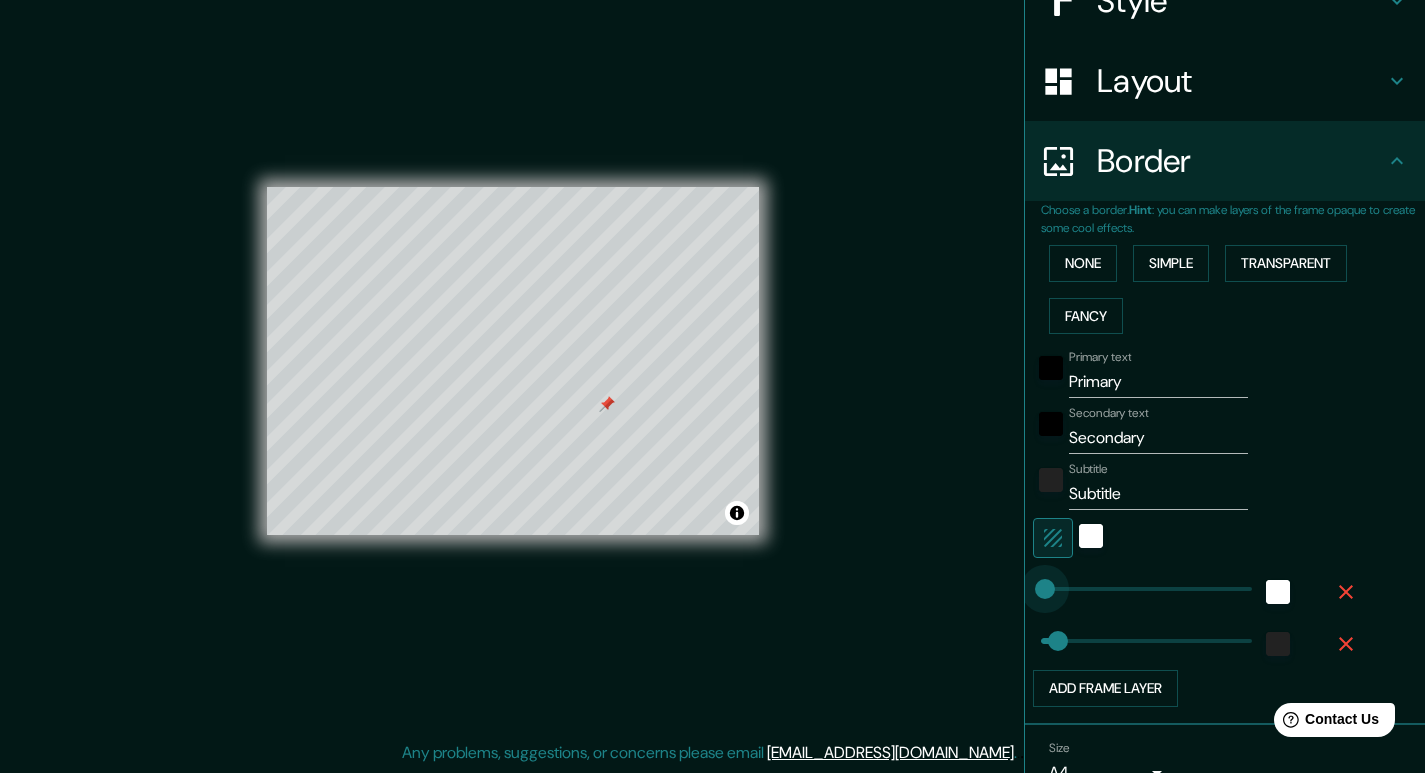 type on "0" 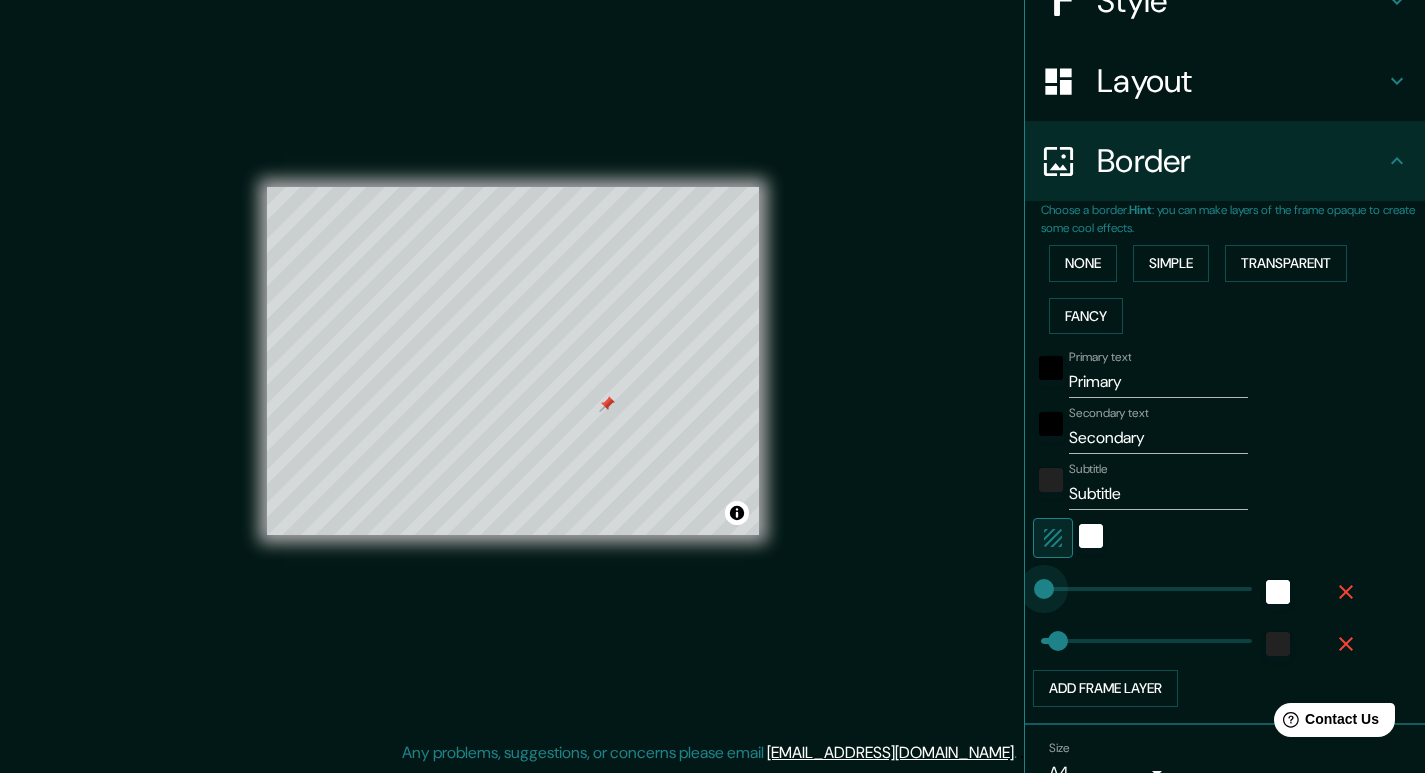 type on "9" 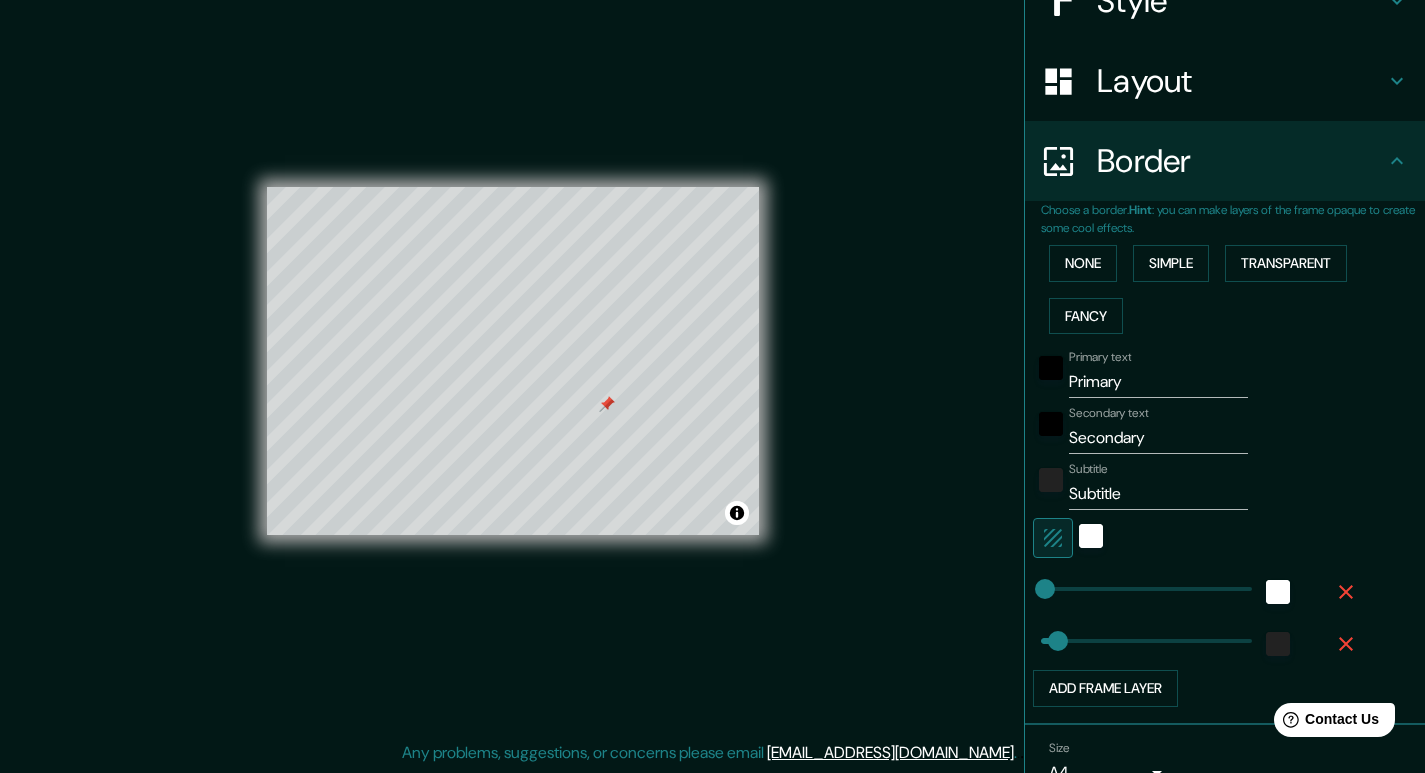click 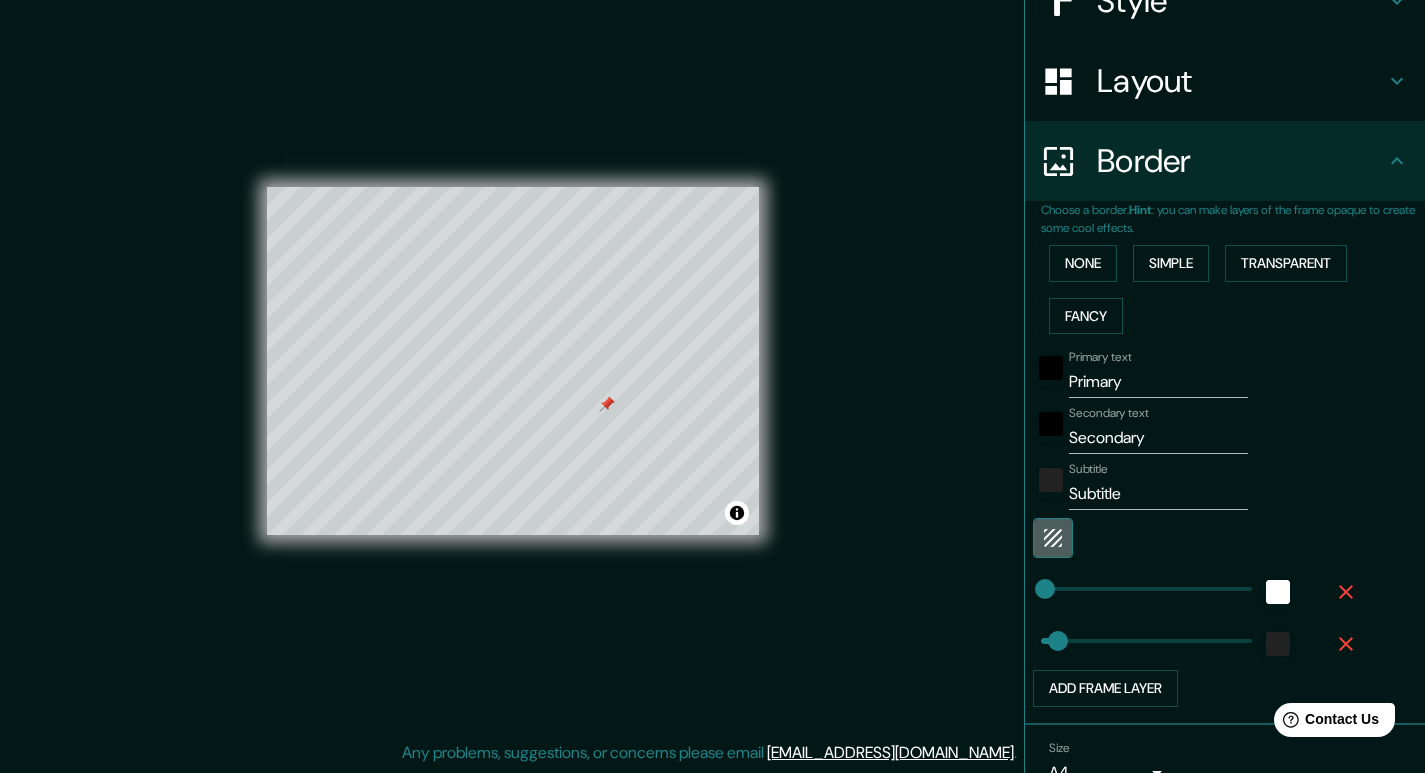 click 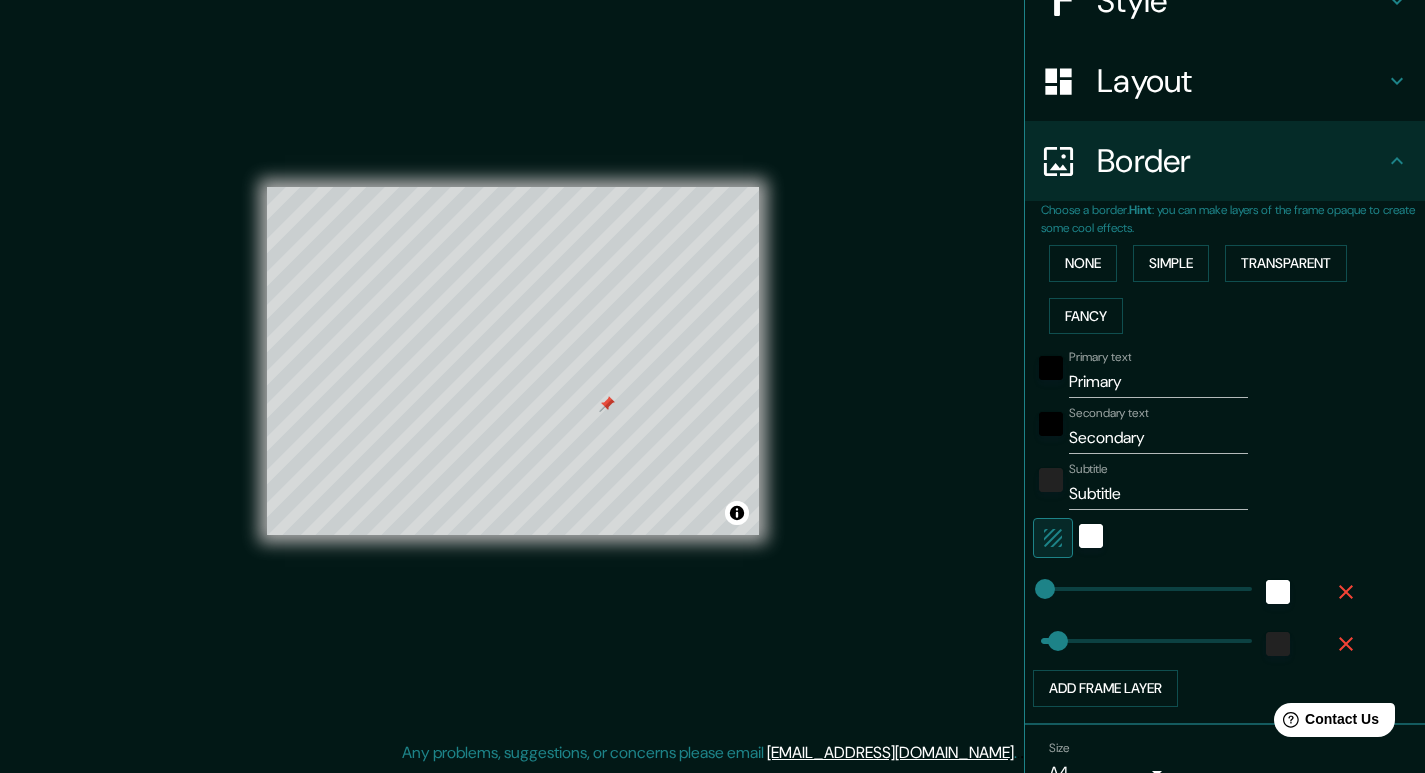 click 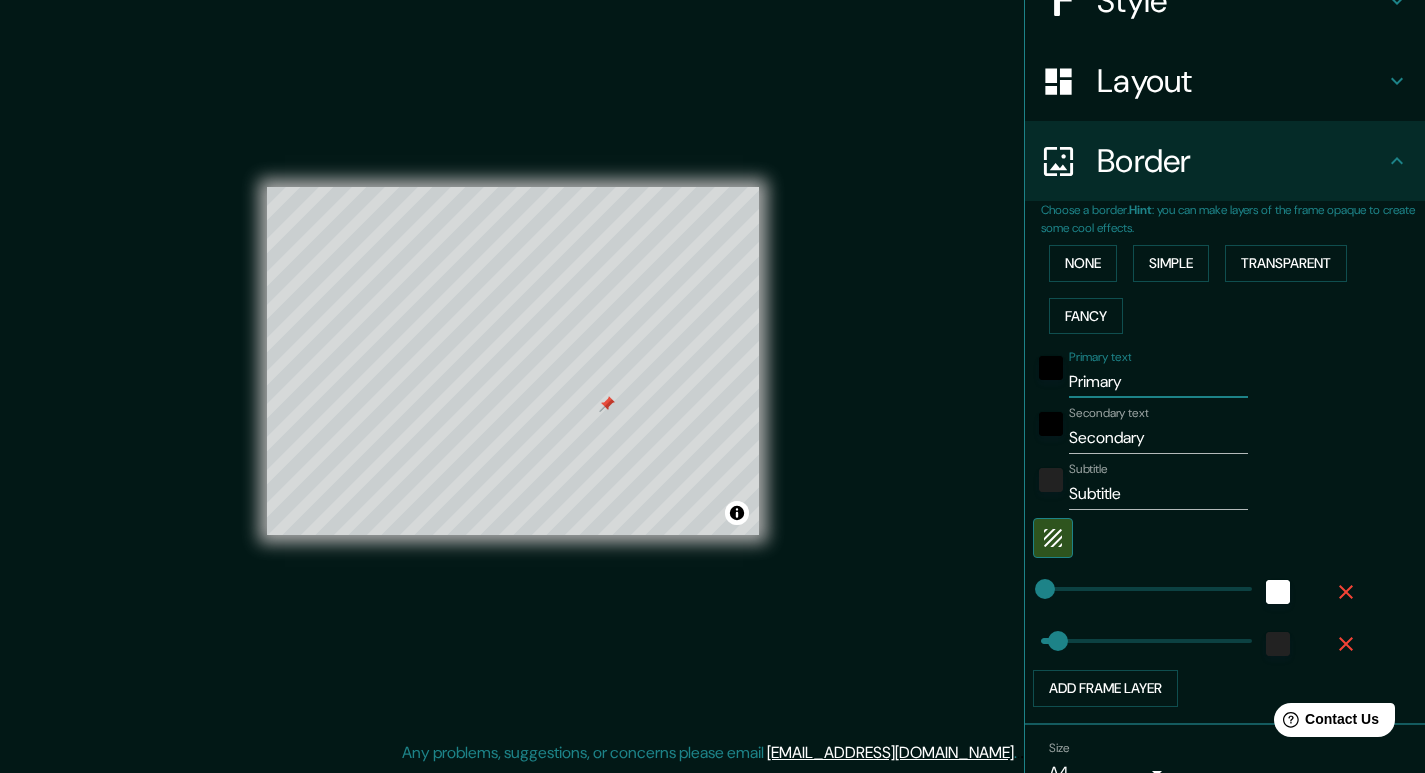 drag, startPoint x: 1110, startPoint y: 384, endPoint x: 1000, endPoint y: 398, distance: 110.88733 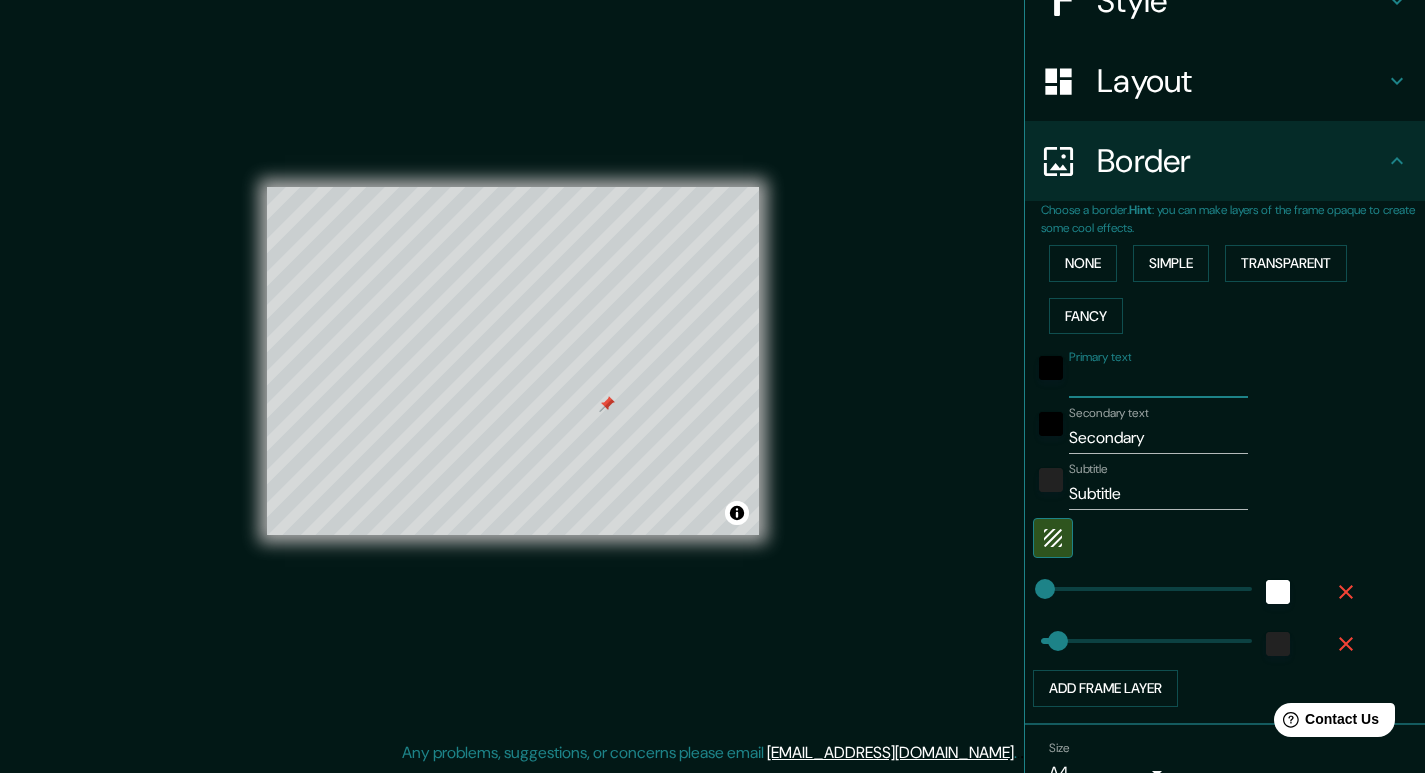 type 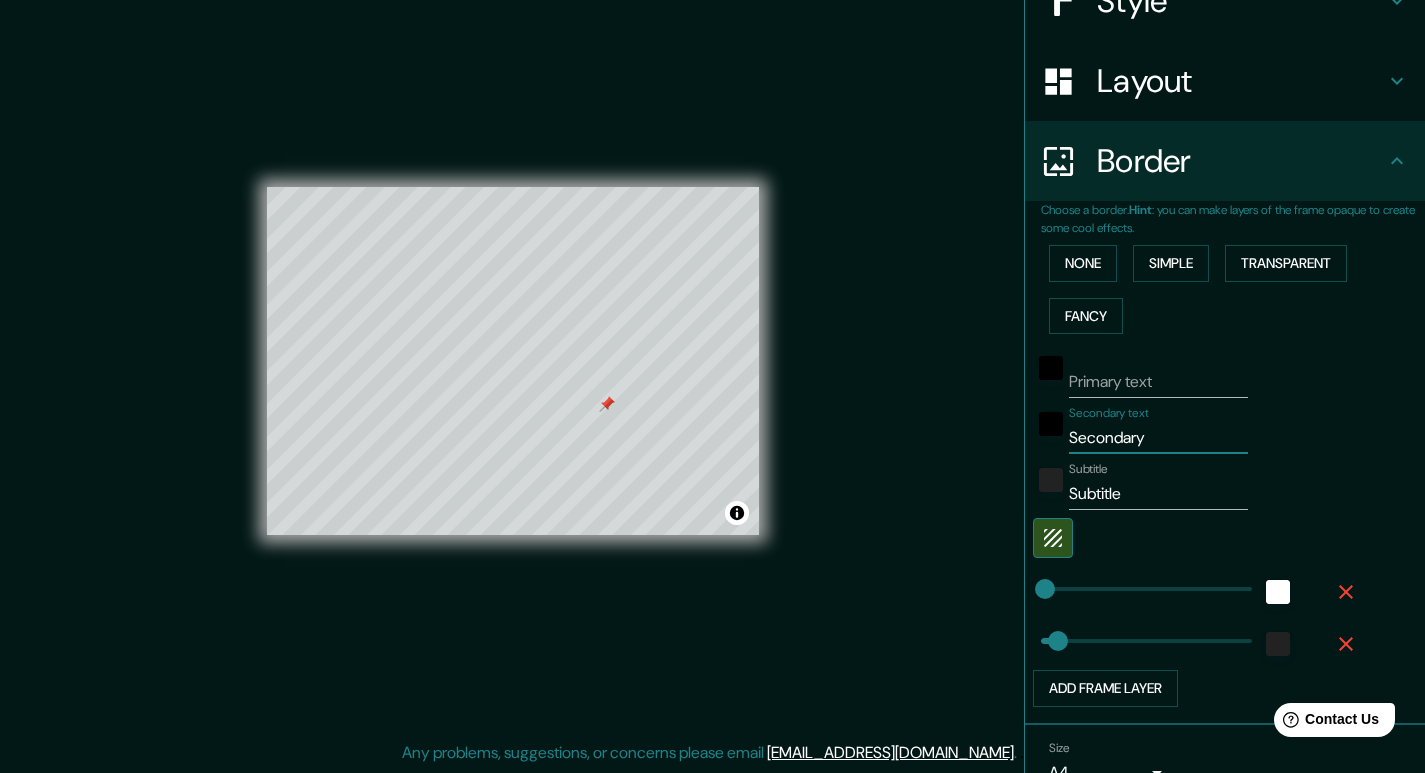 drag, startPoint x: 1143, startPoint y: 451, endPoint x: 991, endPoint y: 463, distance: 152.47295 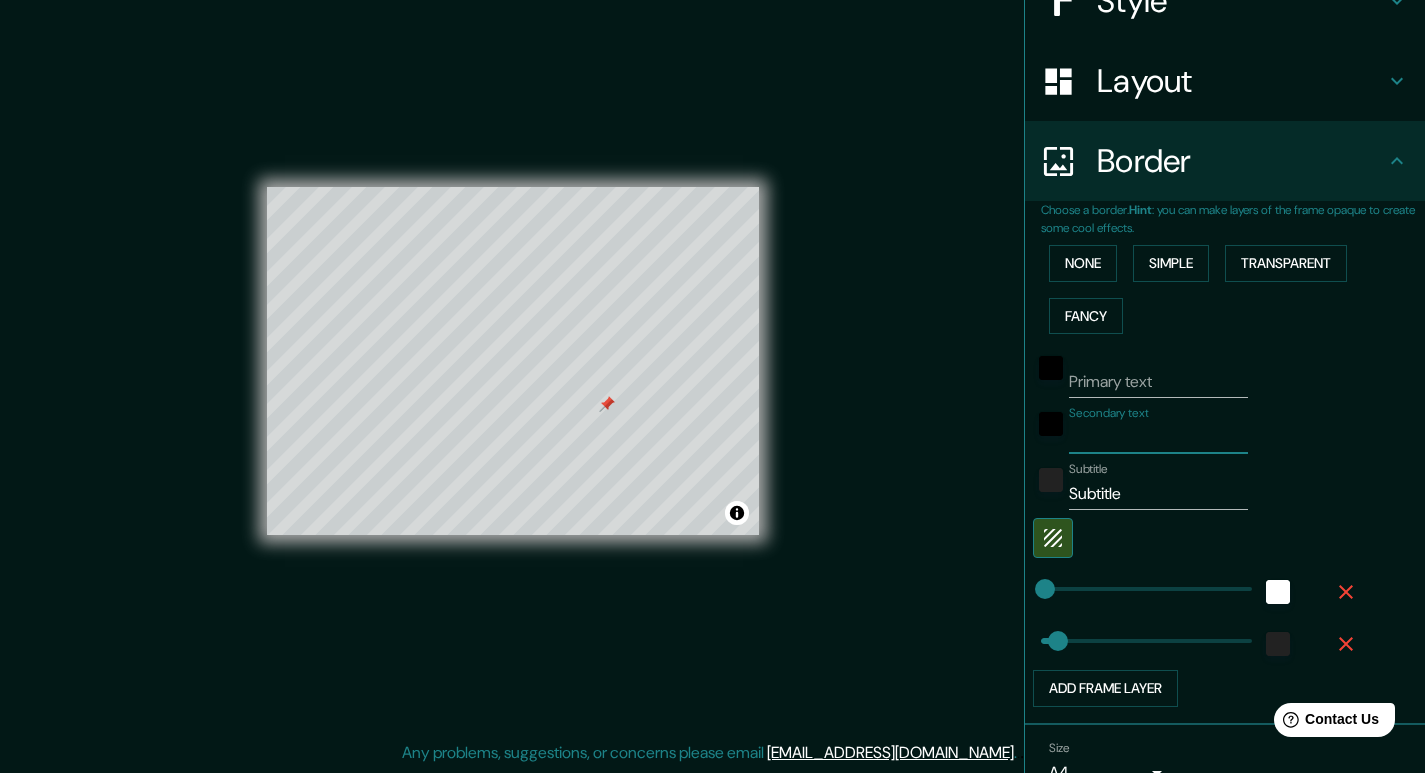 type 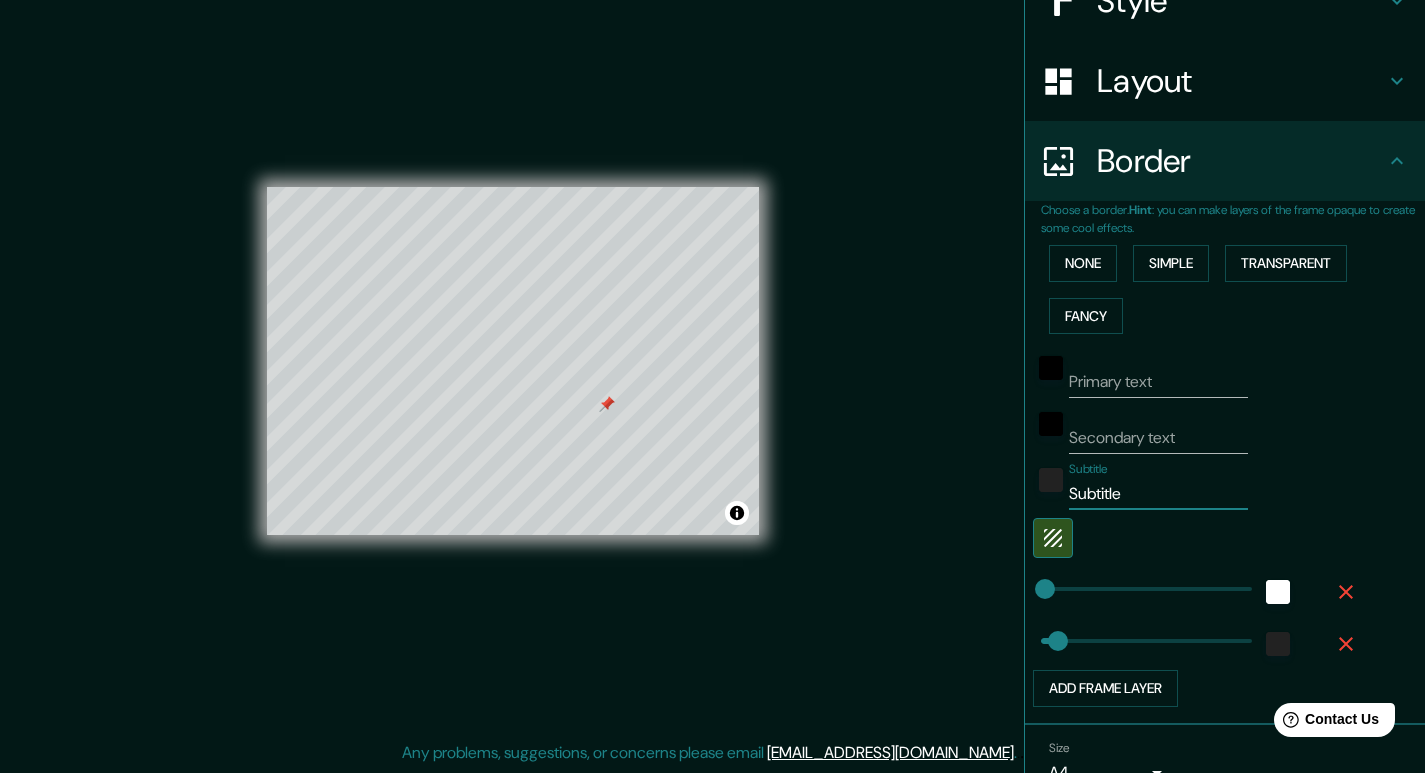 drag, startPoint x: 1132, startPoint y: 497, endPoint x: 907, endPoint y: 492, distance: 225.05554 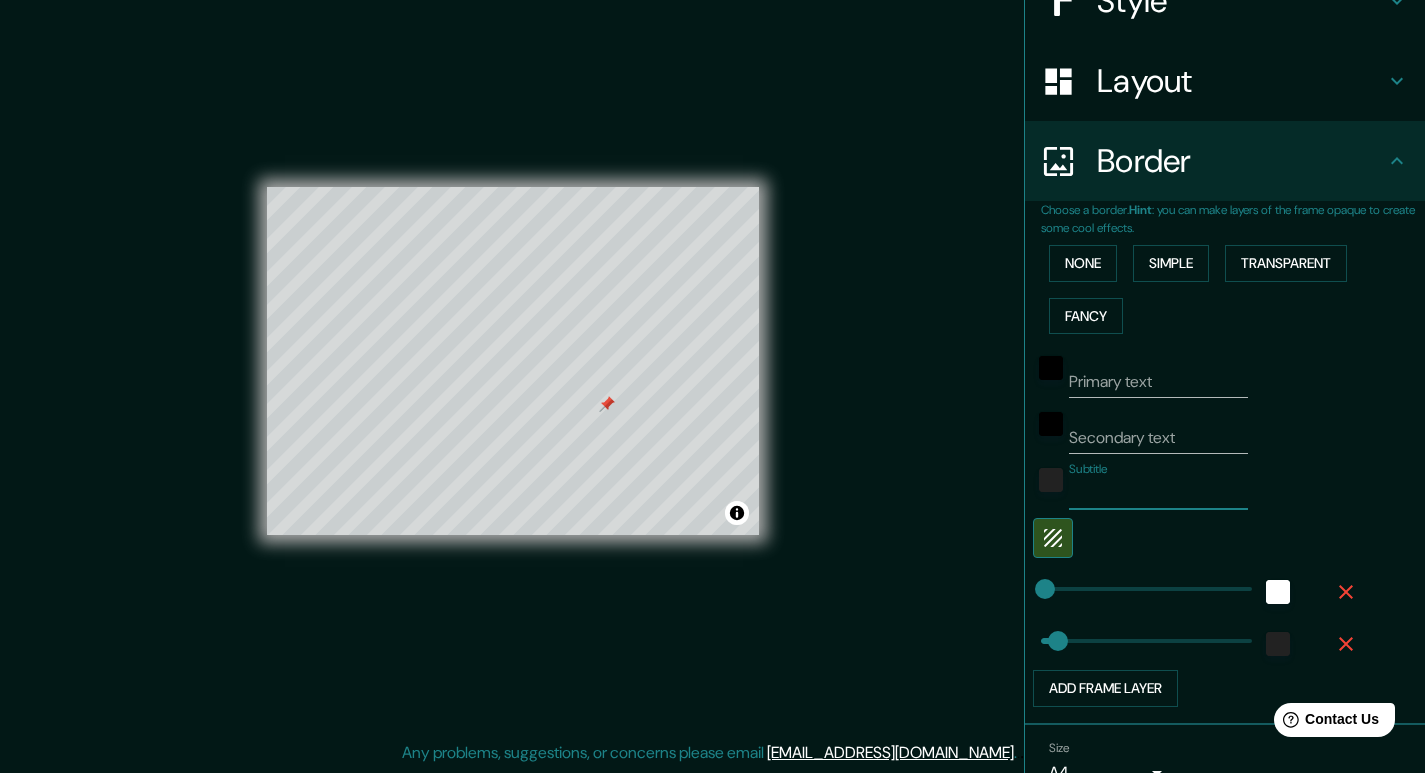 type on "39" 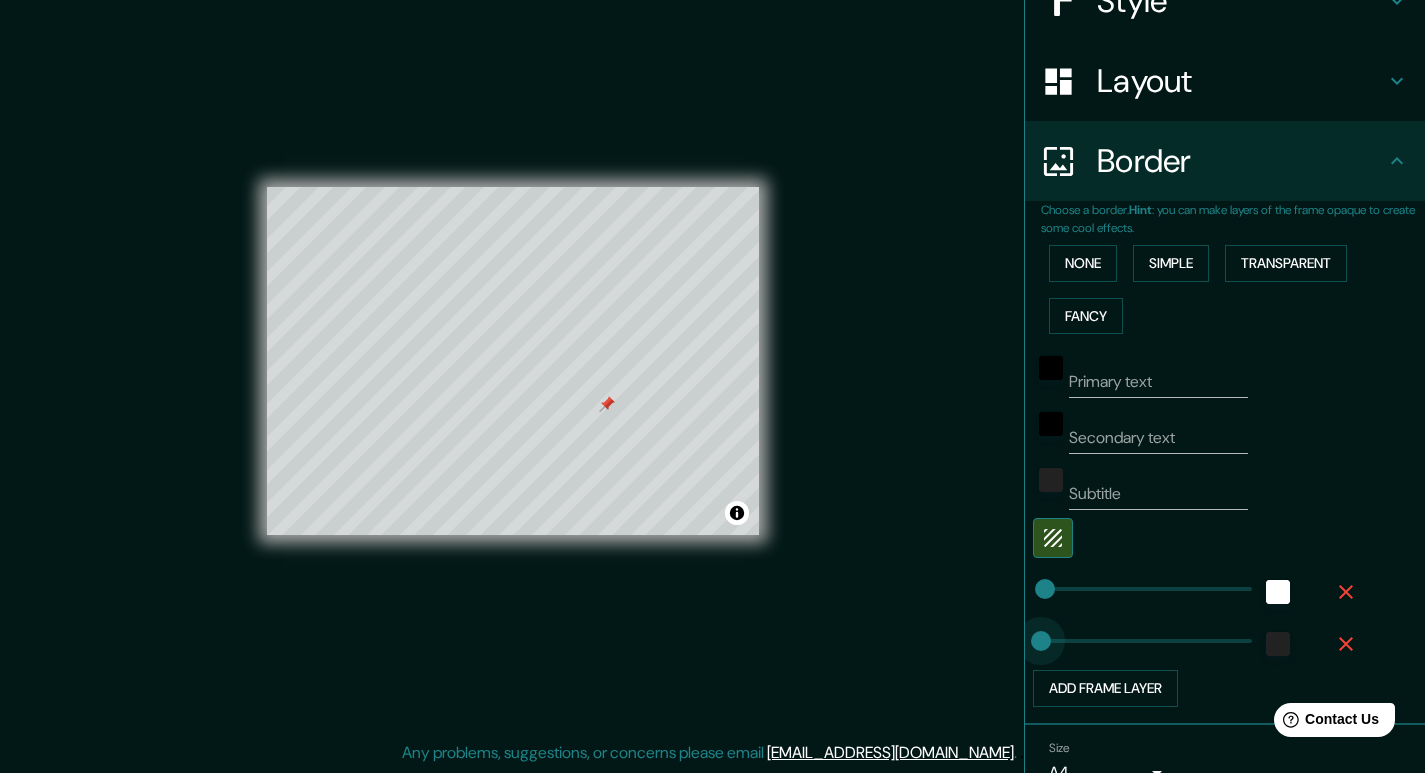 drag, startPoint x: 1032, startPoint y: 636, endPoint x: 991, endPoint y: 652, distance: 44.011364 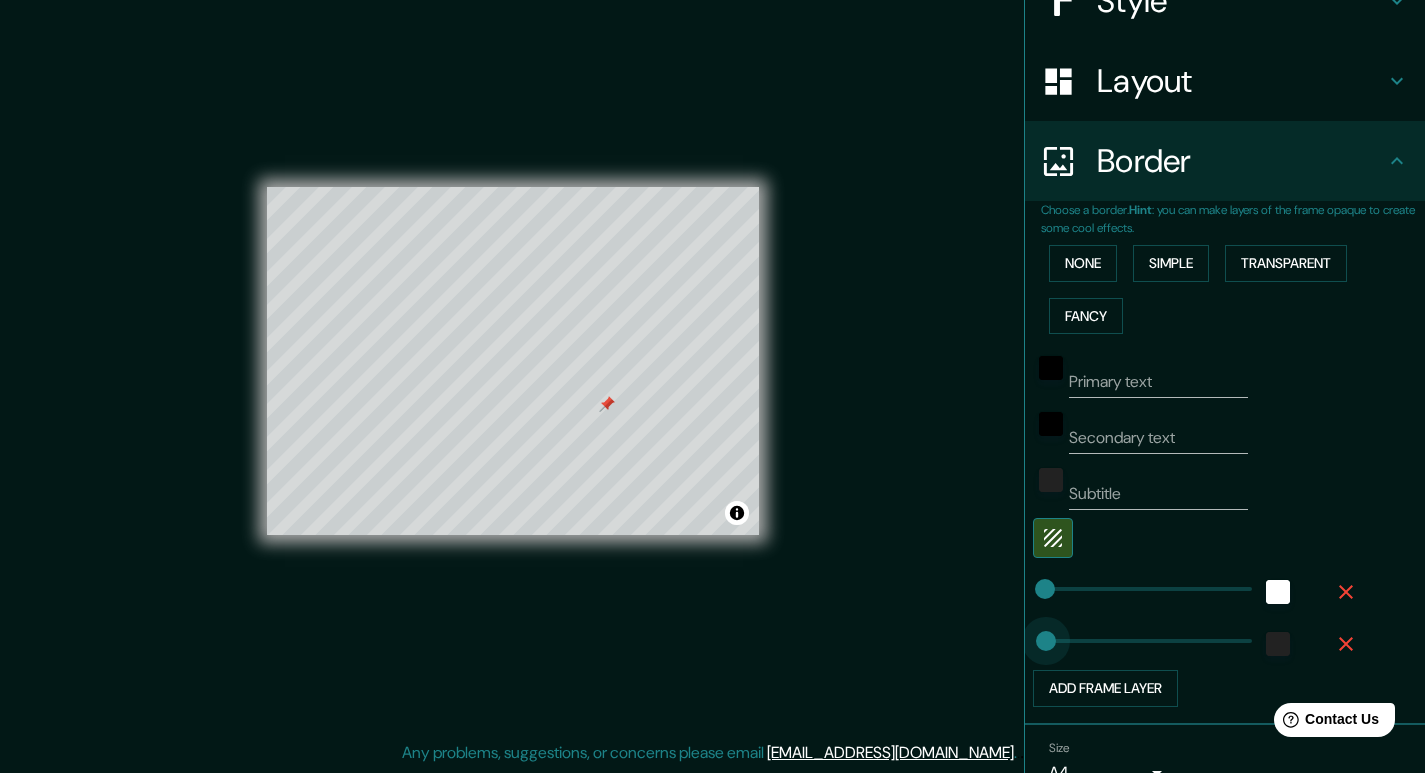 type on "19" 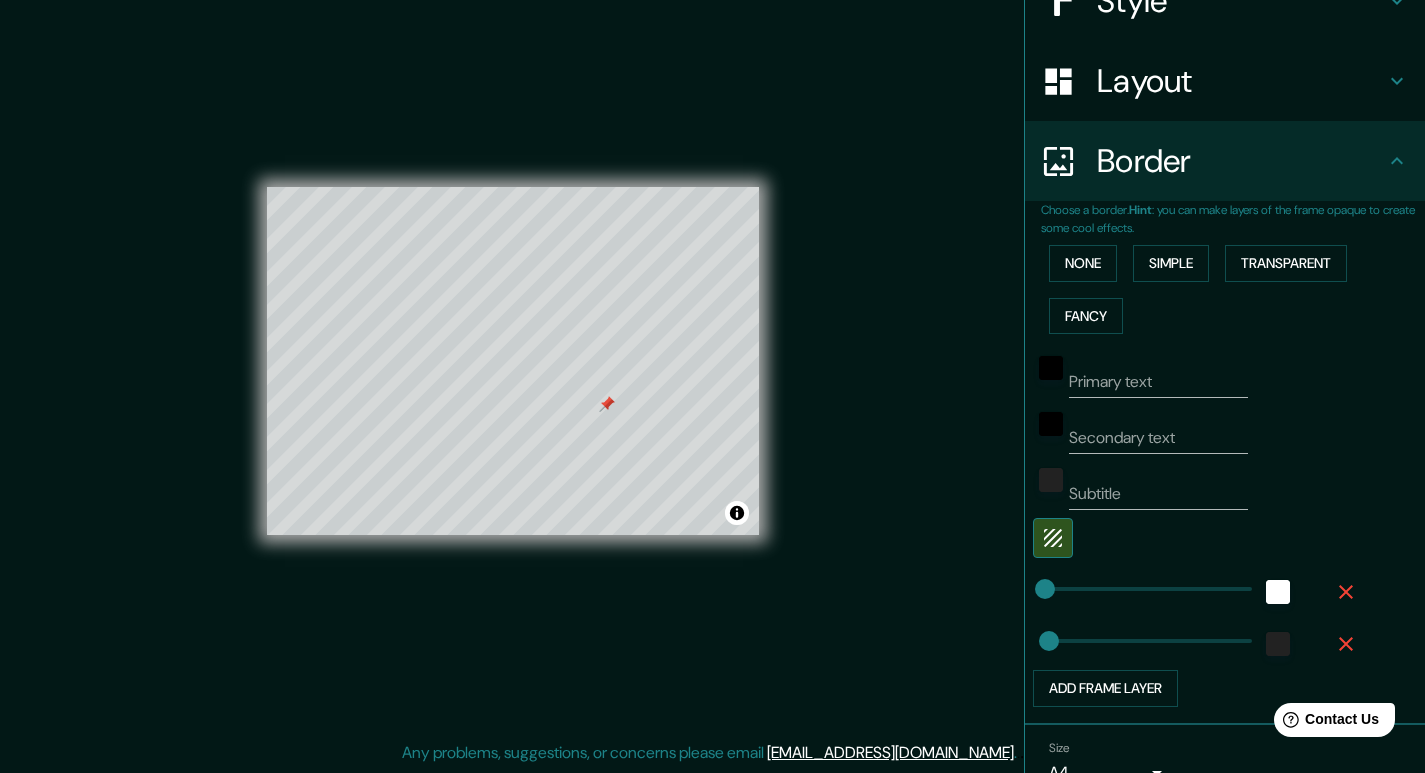 type on "0" 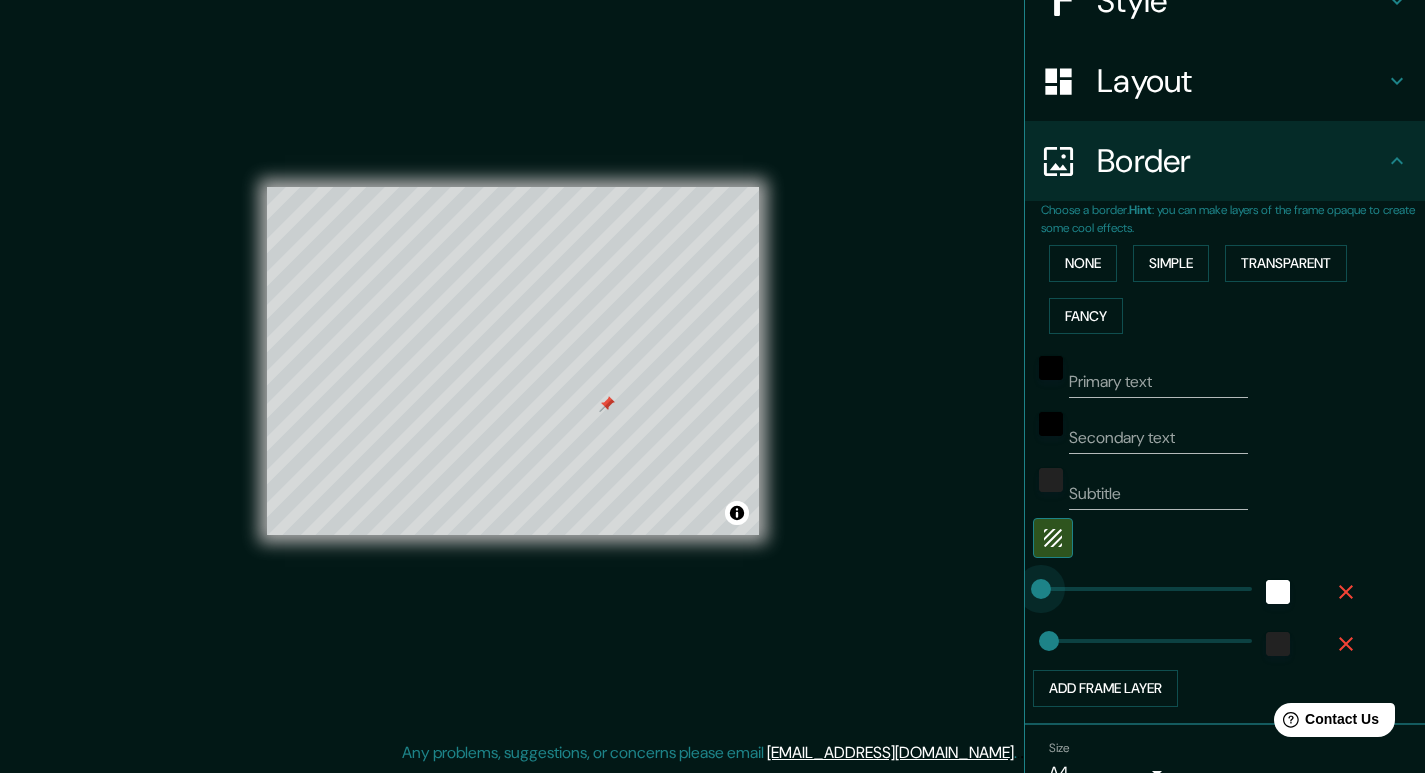drag, startPoint x: 1020, startPoint y: 588, endPoint x: 979, endPoint y: 600, distance: 42.72002 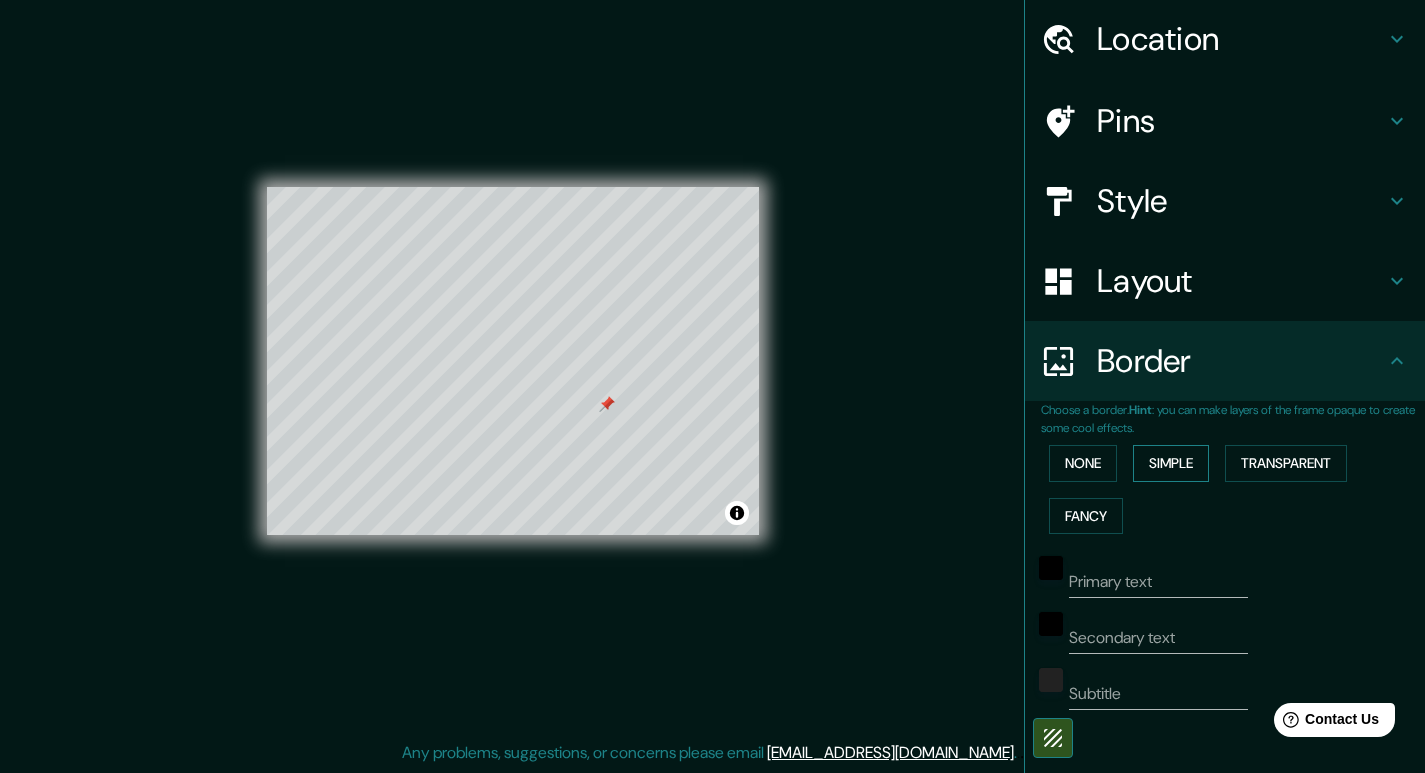 scroll, scrollTop: 0, scrollLeft: 0, axis: both 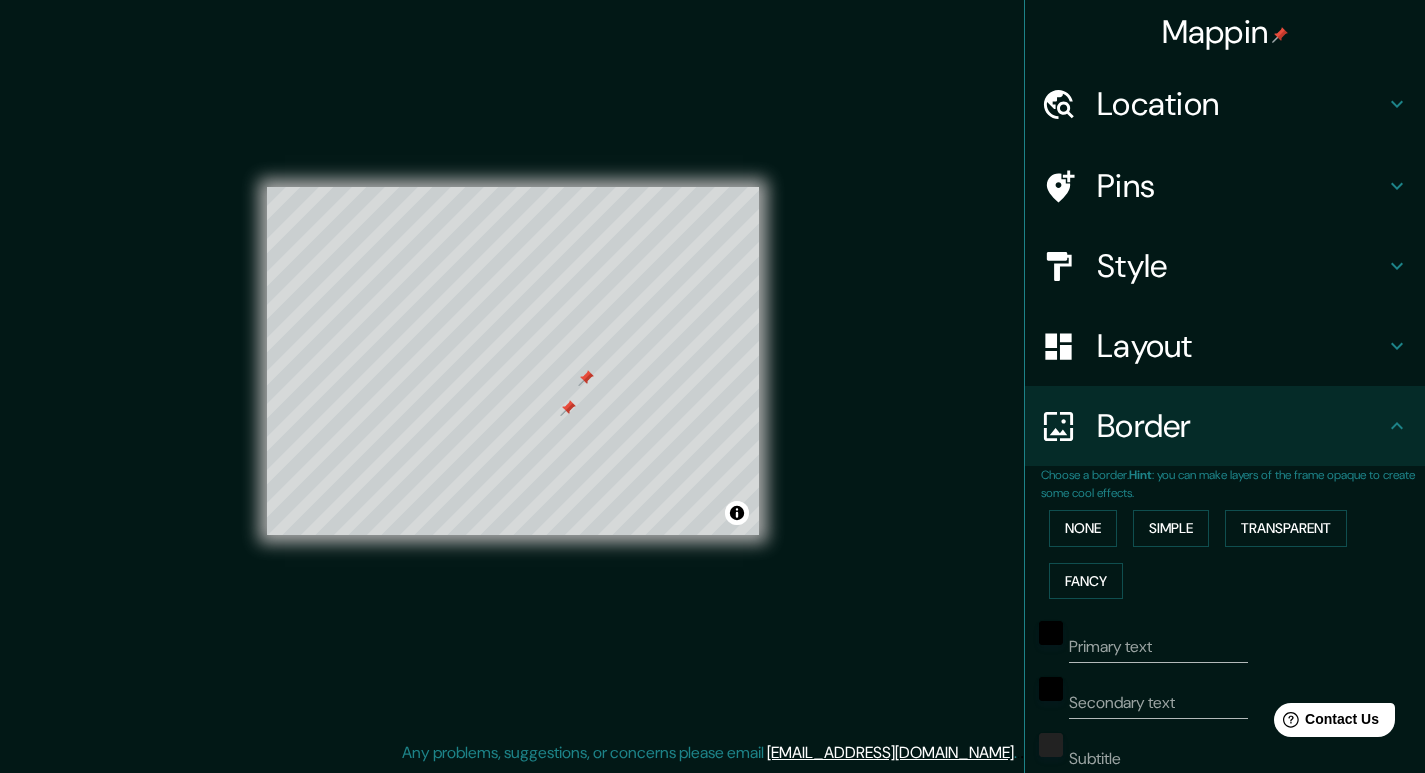 click at bounding box center [586, 378] 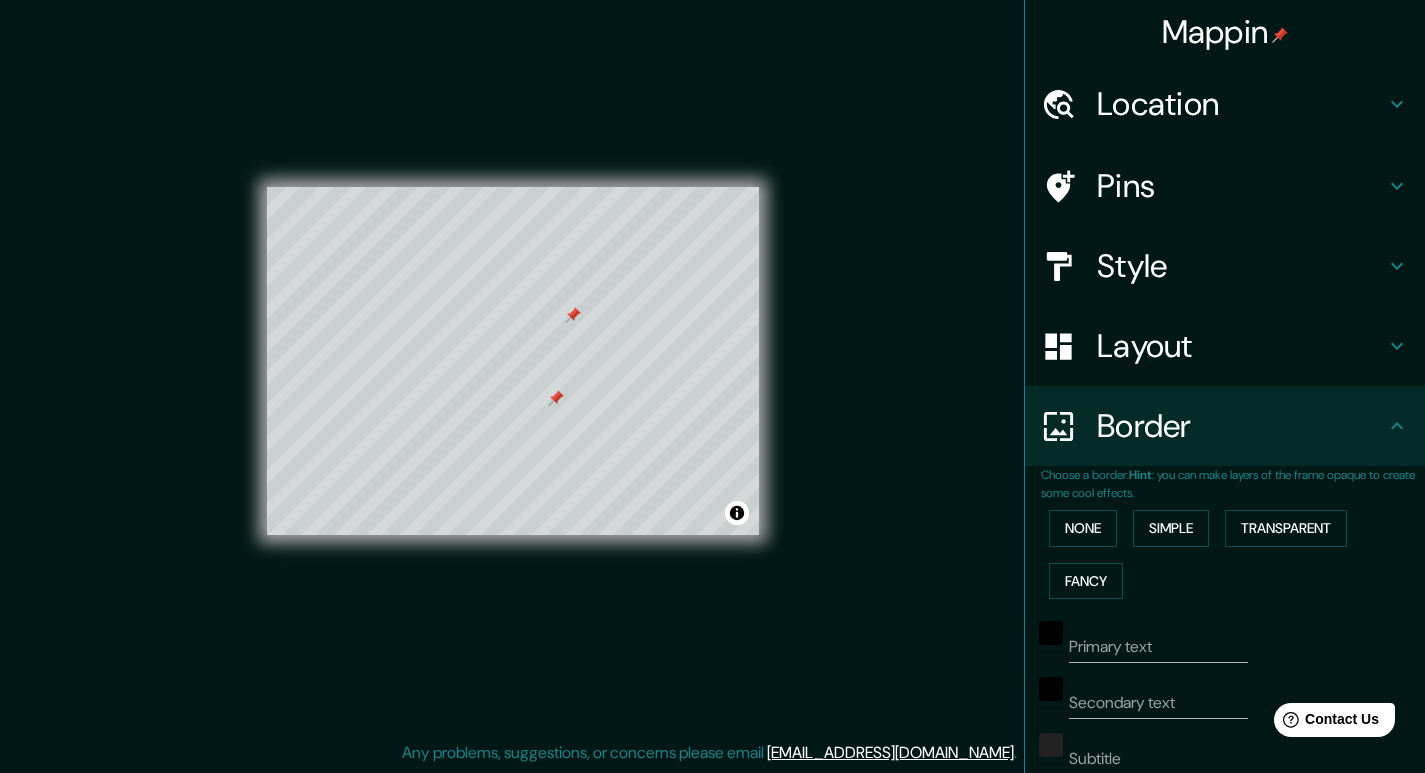 click at bounding box center [573, 315] 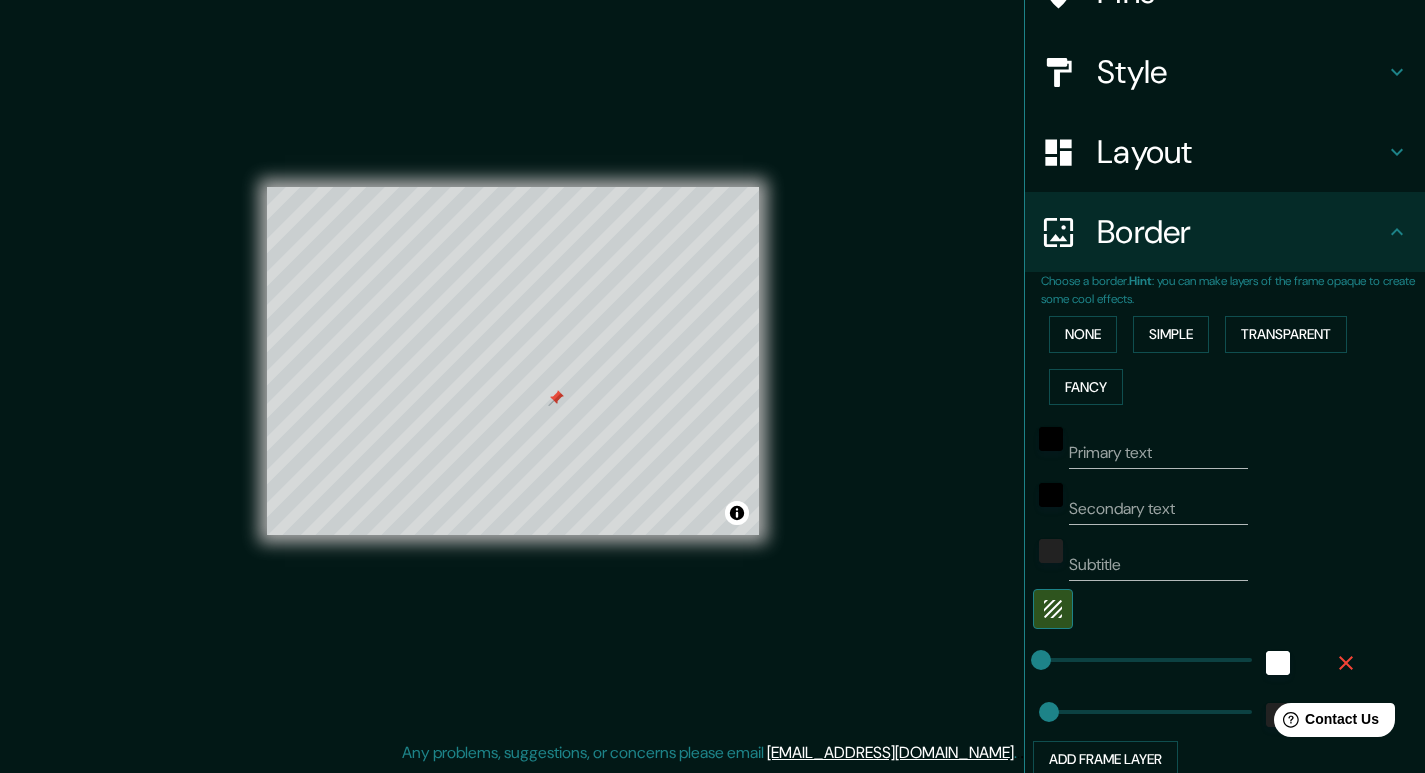 scroll, scrollTop: 365, scrollLeft: 0, axis: vertical 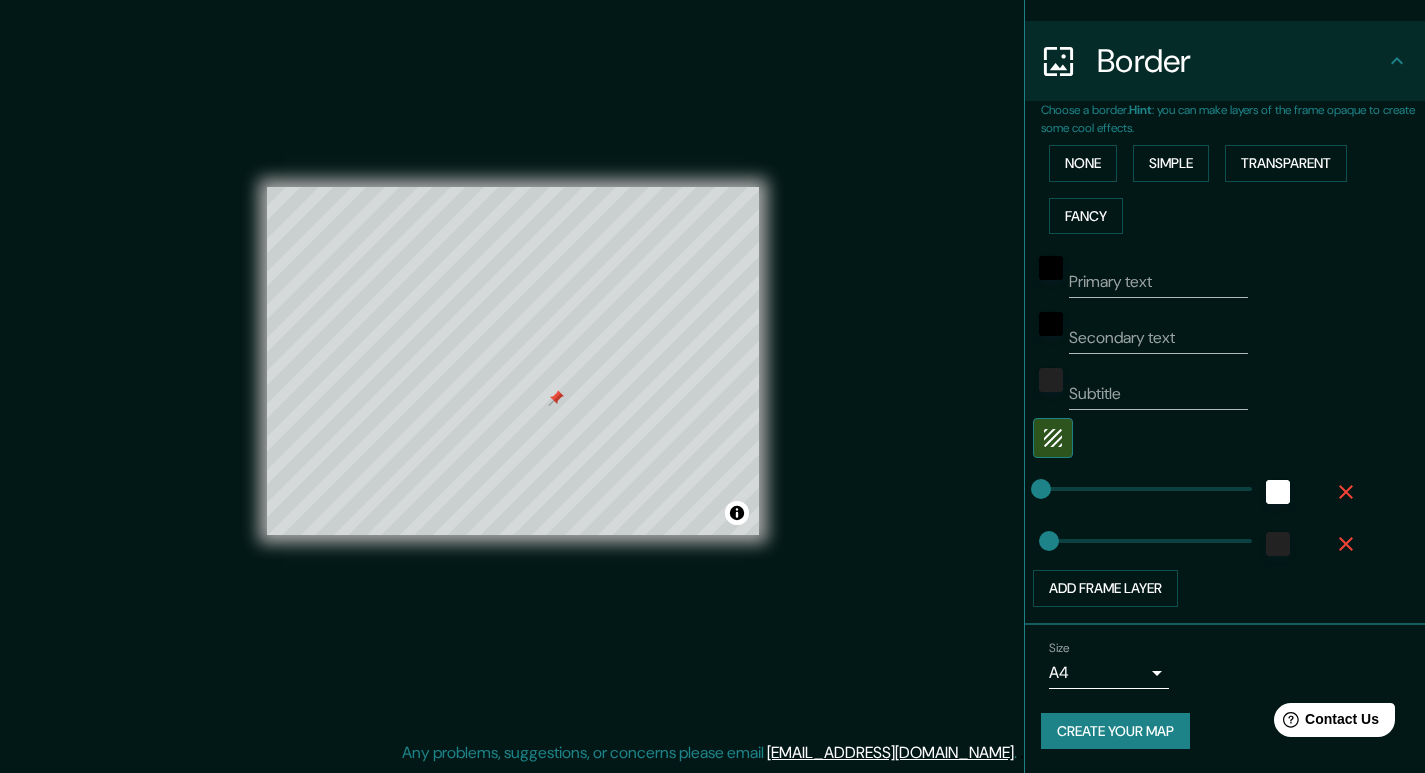 click on "Create your map" at bounding box center (1115, 731) 